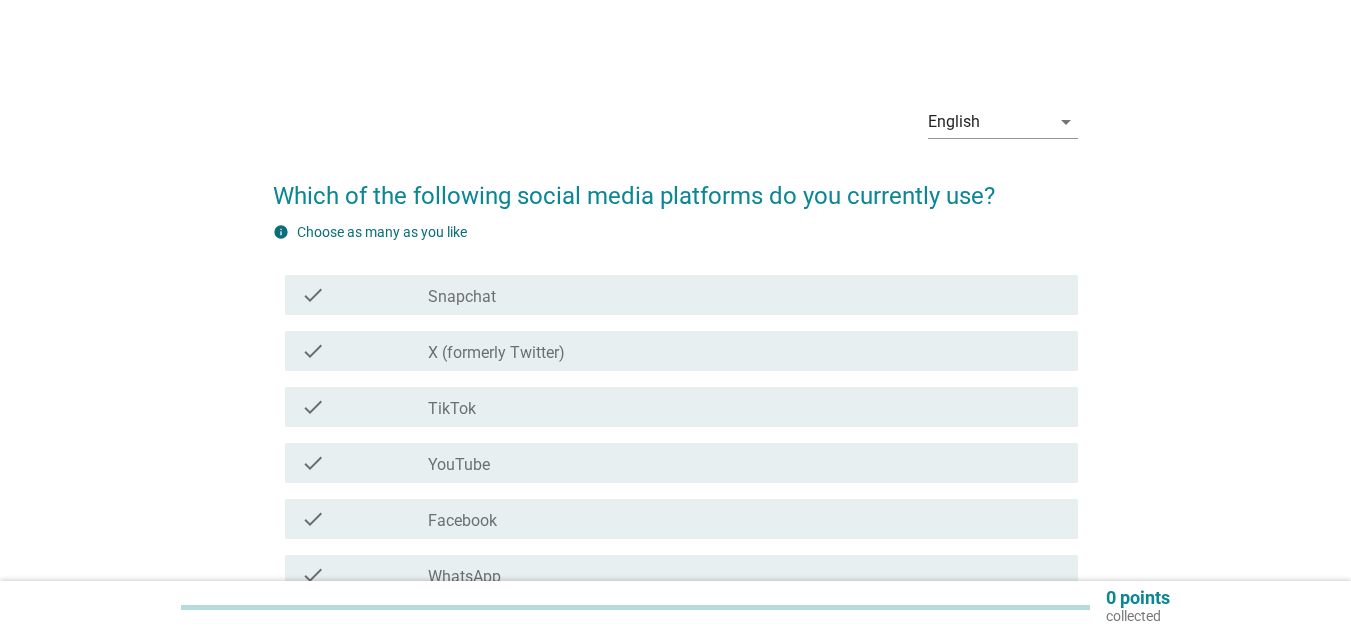 scroll, scrollTop: 0, scrollLeft: 0, axis: both 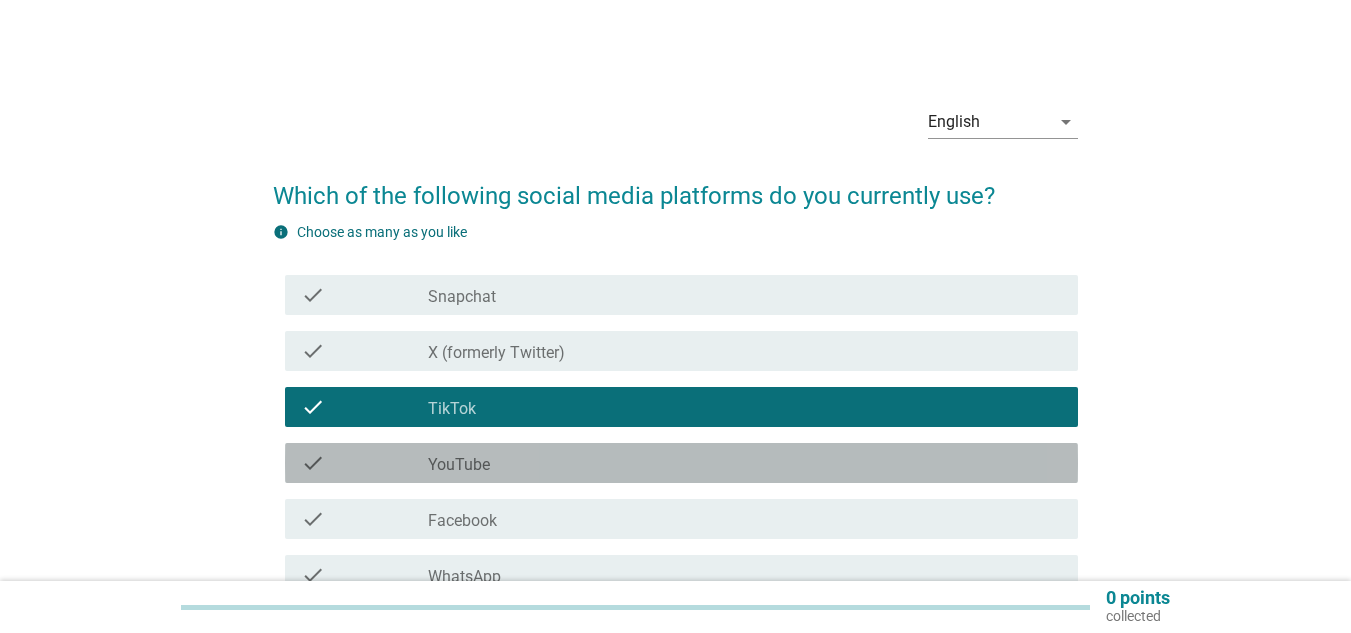 click on "YouTube" at bounding box center [459, 465] 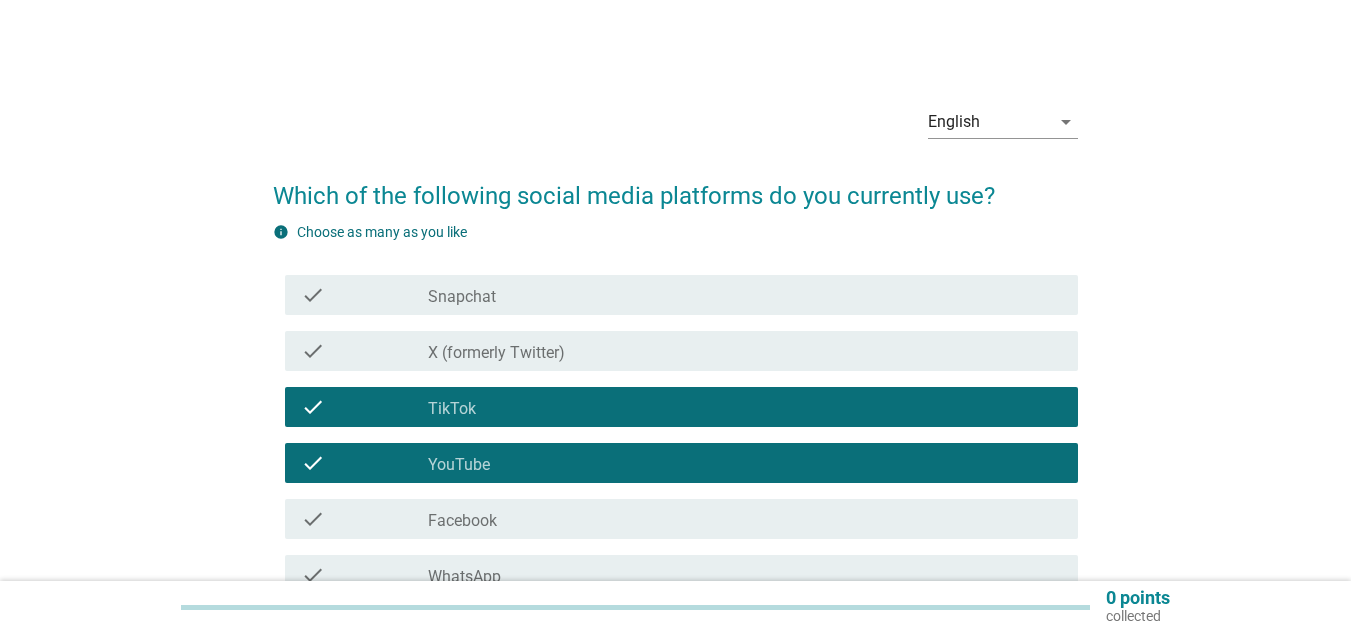 click on "Facebook" at bounding box center (462, 521) 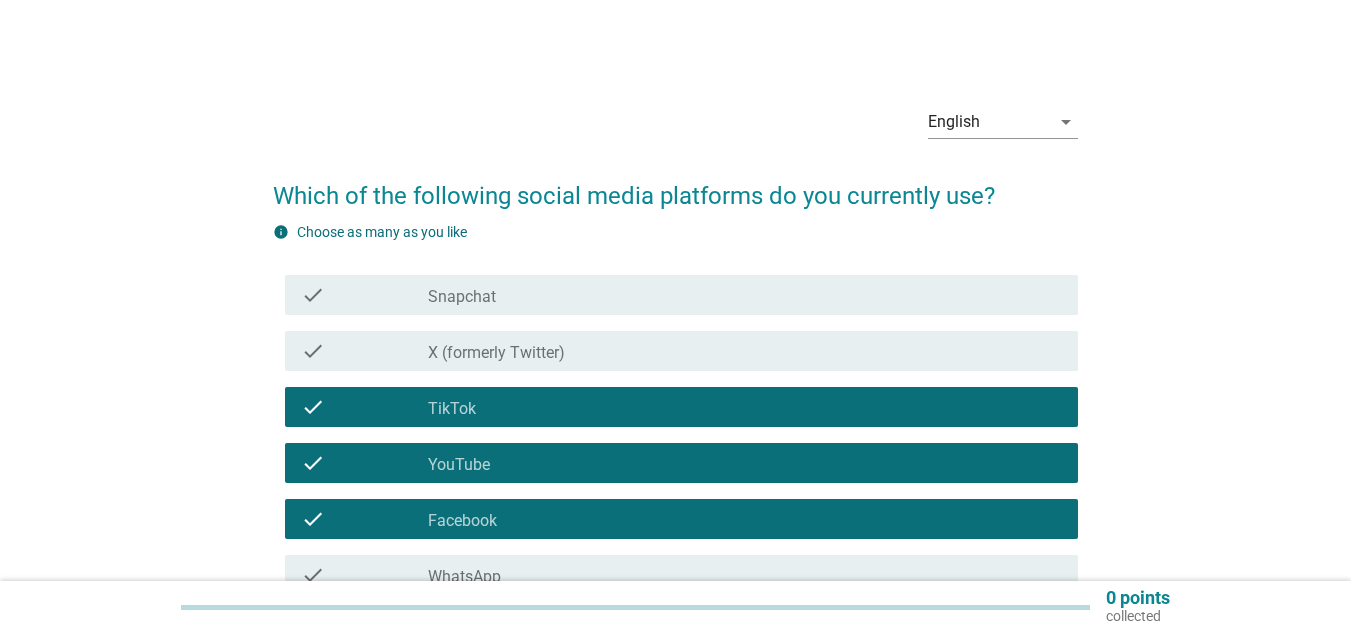 click on "check_box_outline_blank WhatsApp" at bounding box center (745, 575) 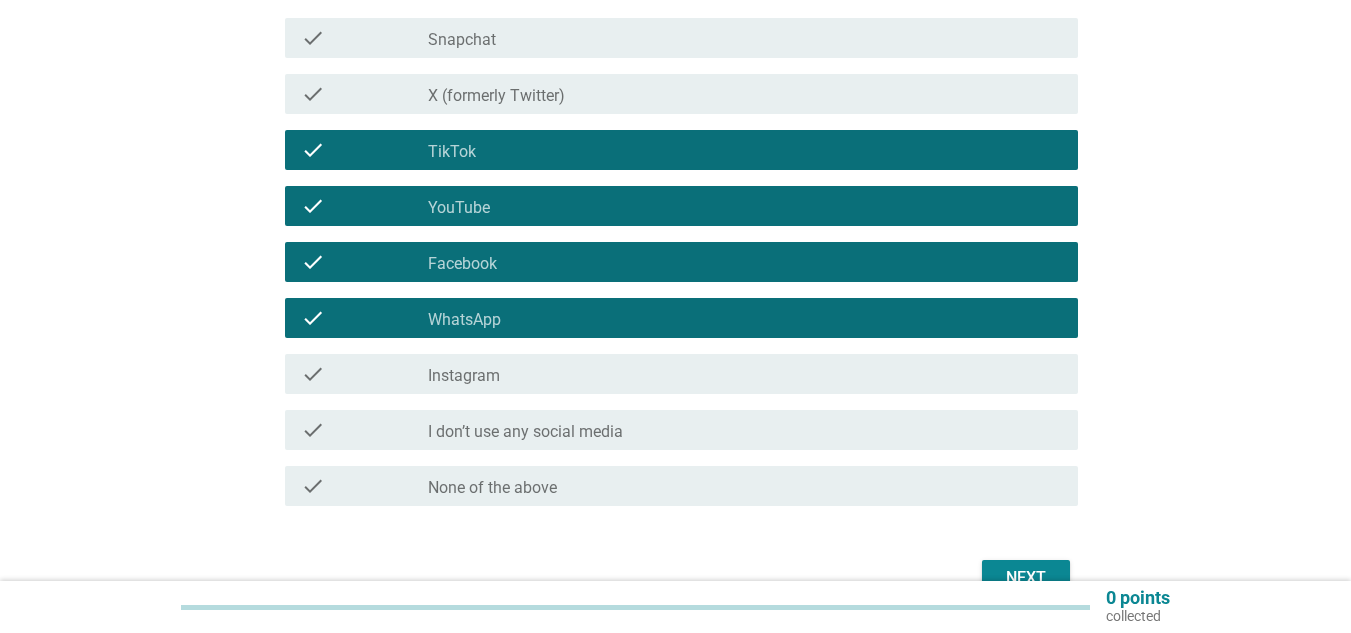 scroll, scrollTop: 338, scrollLeft: 0, axis: vertical 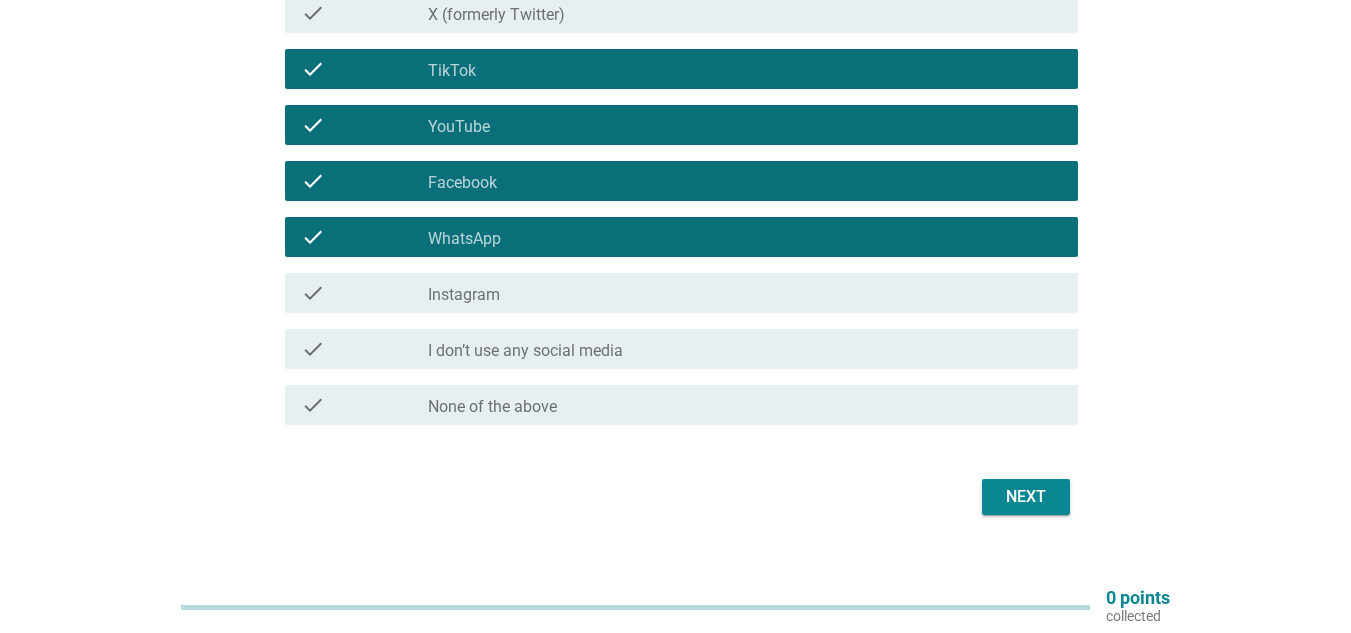 click on "check     check_box_outline_blank Instagram" at bounding box center (675, 293) 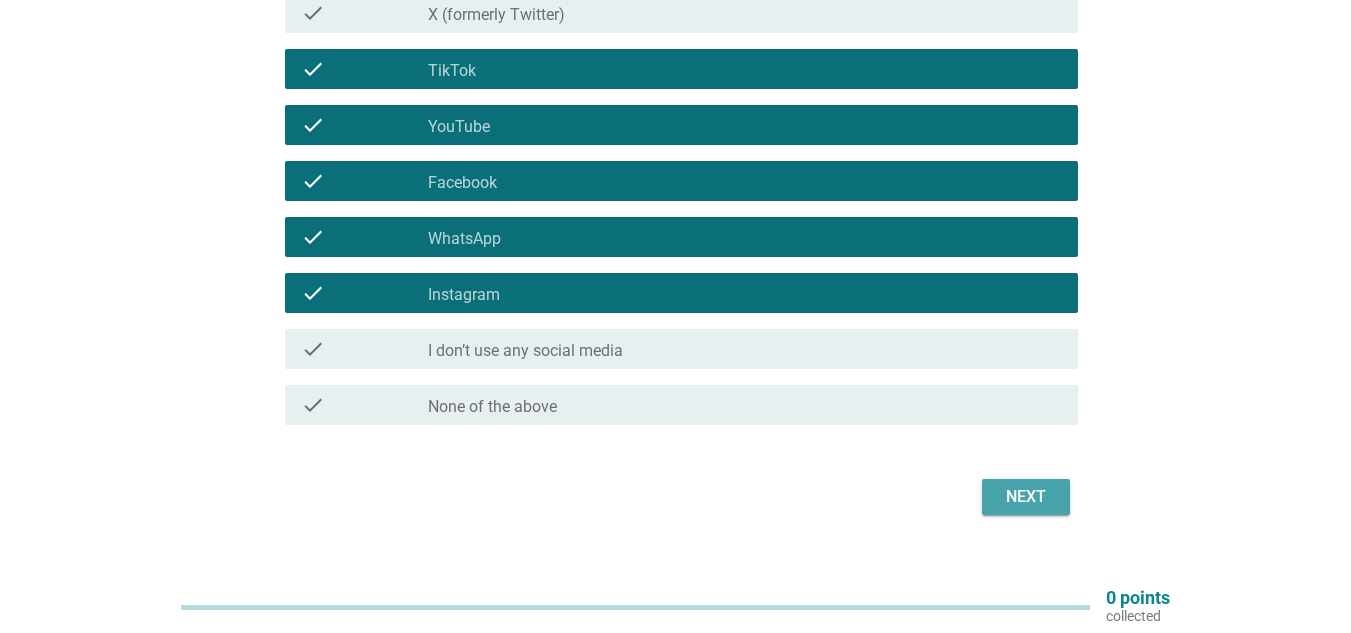 click on "Next" at bounding box center [1026, 497] 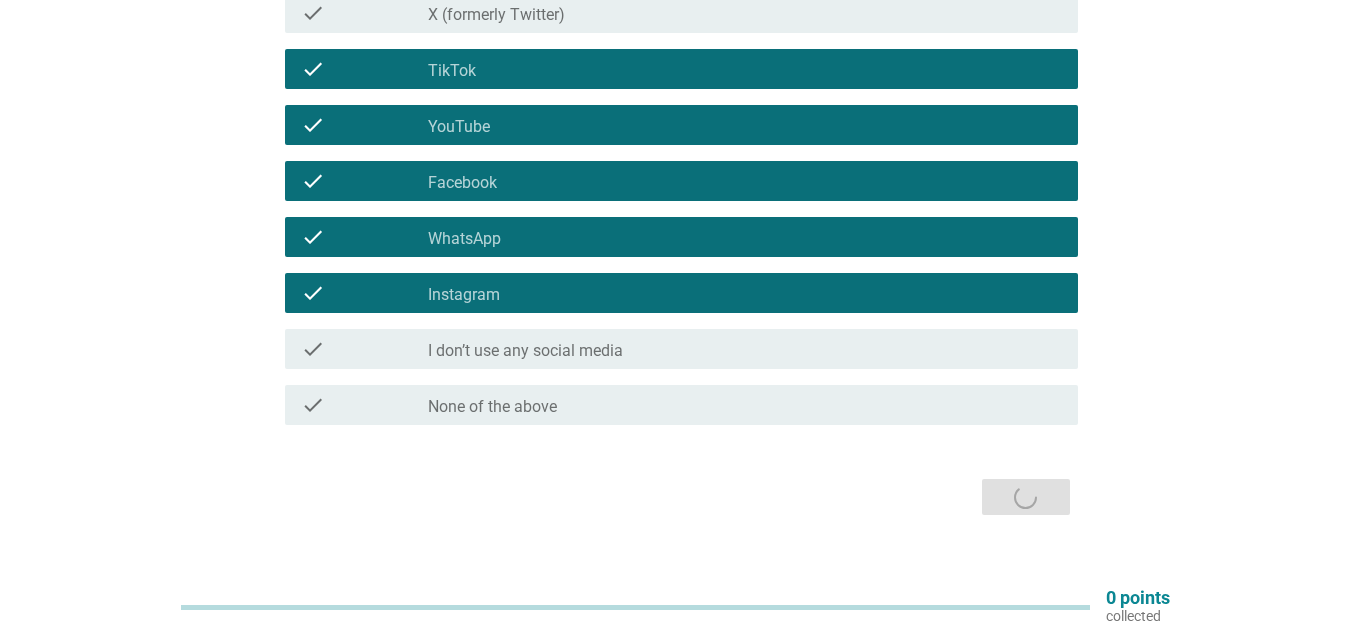 scroll, scrollTop: 0, scrollLeft: 0, axis: both 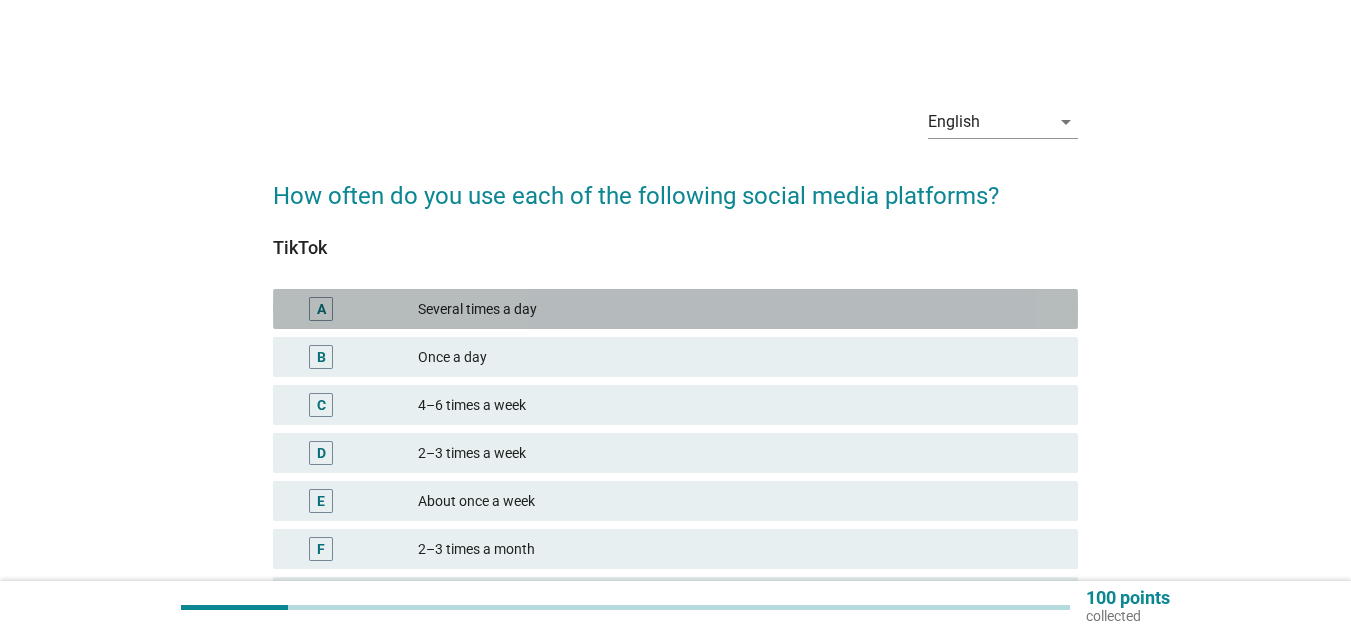 click on "Several times a day" at bounding box center [740, 309] 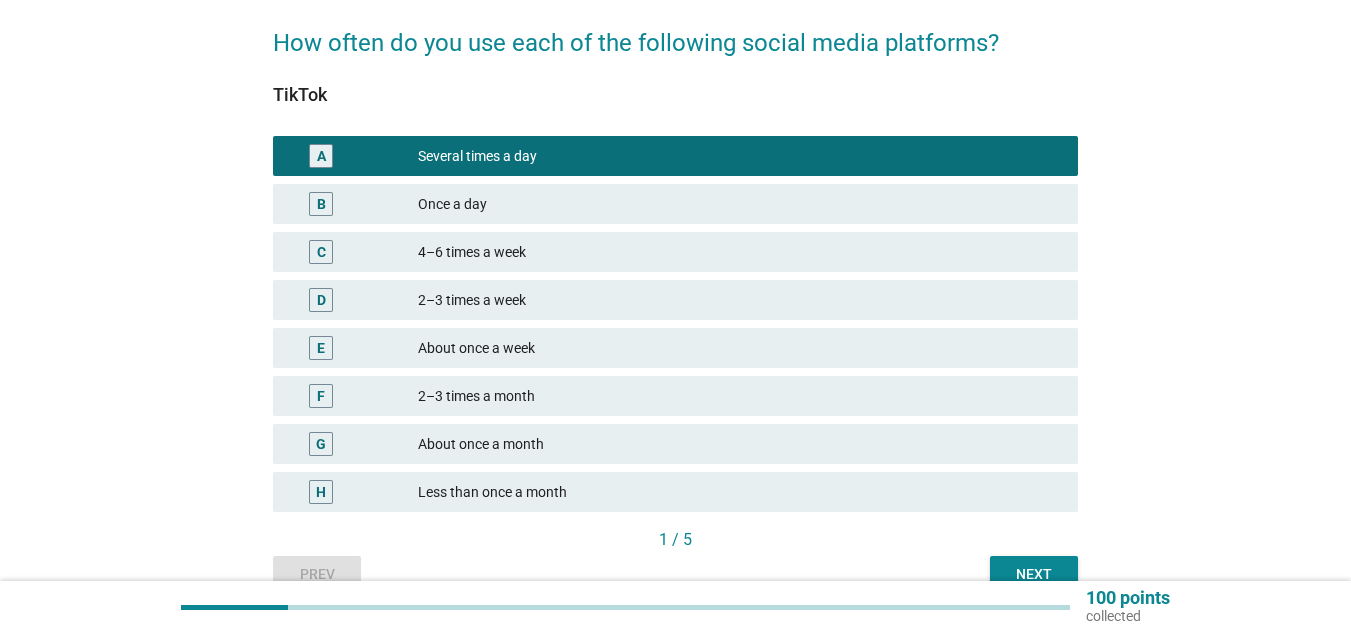 scroll, scrollTop: 248, scrollLeft: 0, axis: vertical 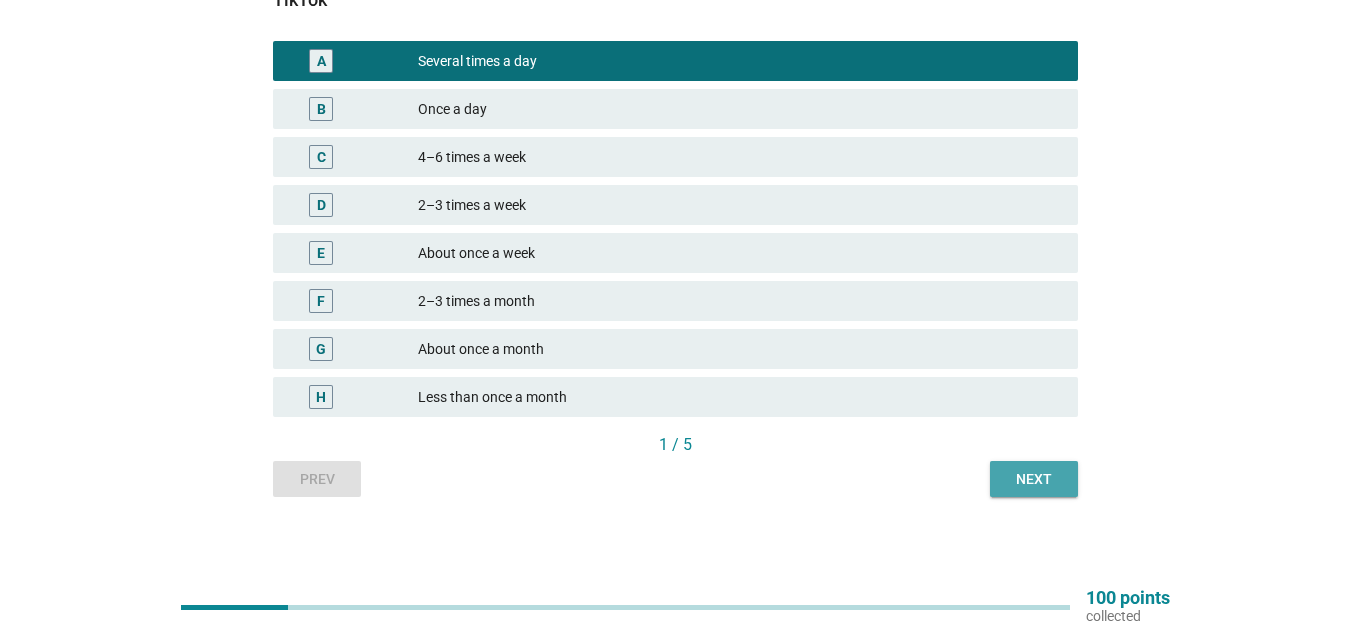 click on "Next" at bounding box center [1034, 479] 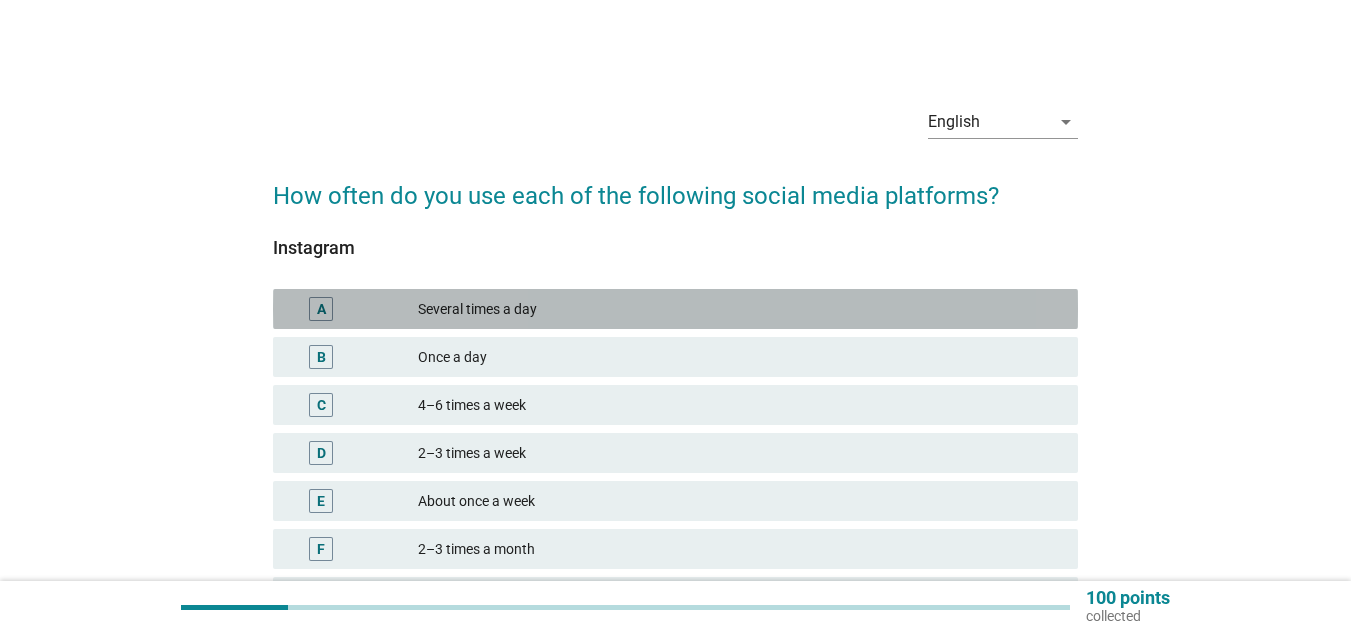 click on "Several times a day" at bounding box center (740, 309) 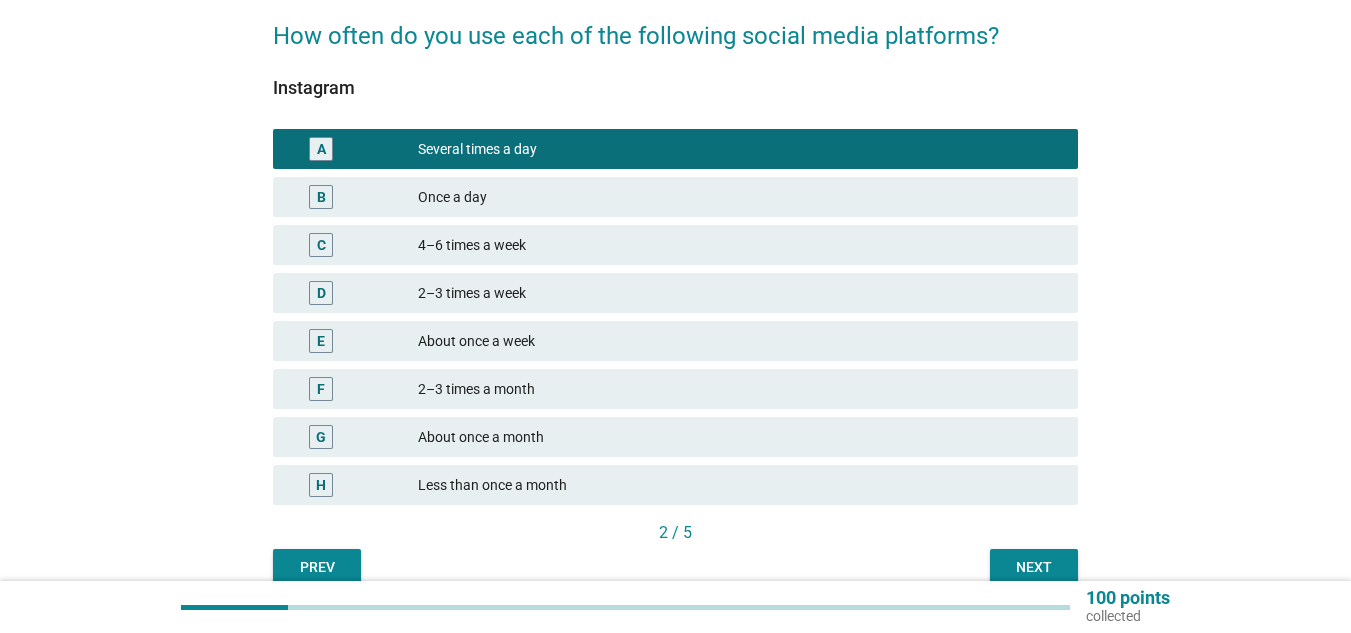 scroll, scrollTop: 172, scrollLeft: 0, axis: vertical 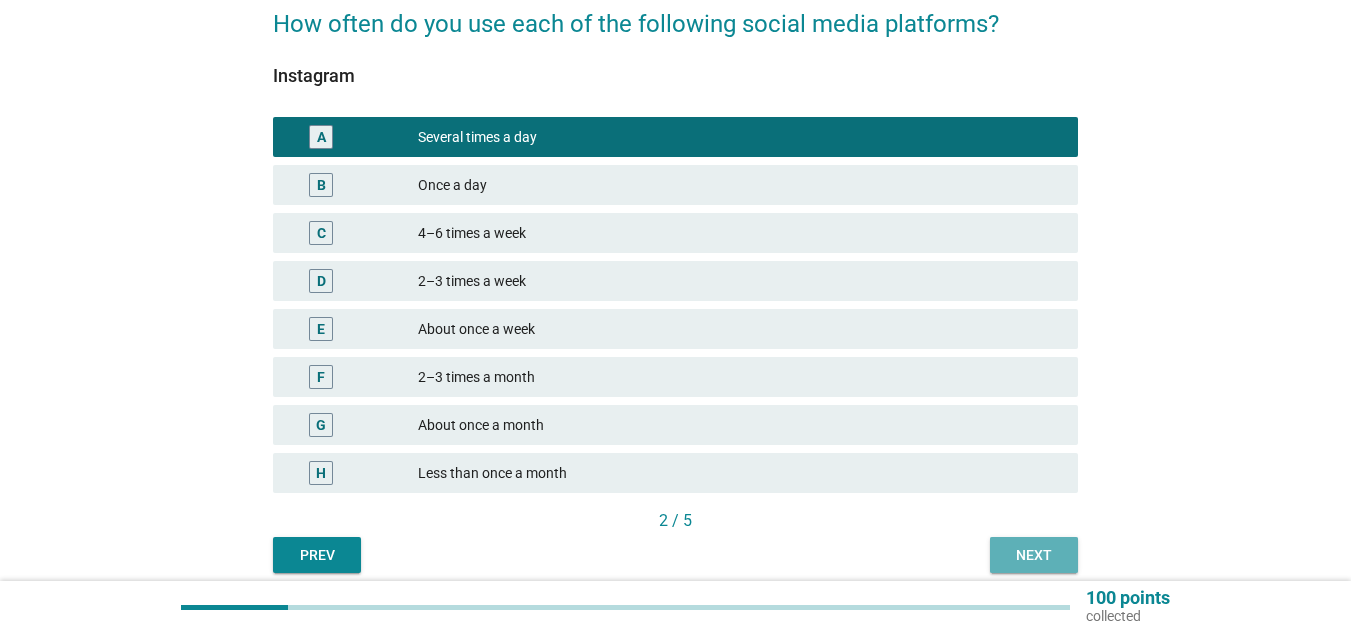 click on "Next" at bounding box center (1034, 555) 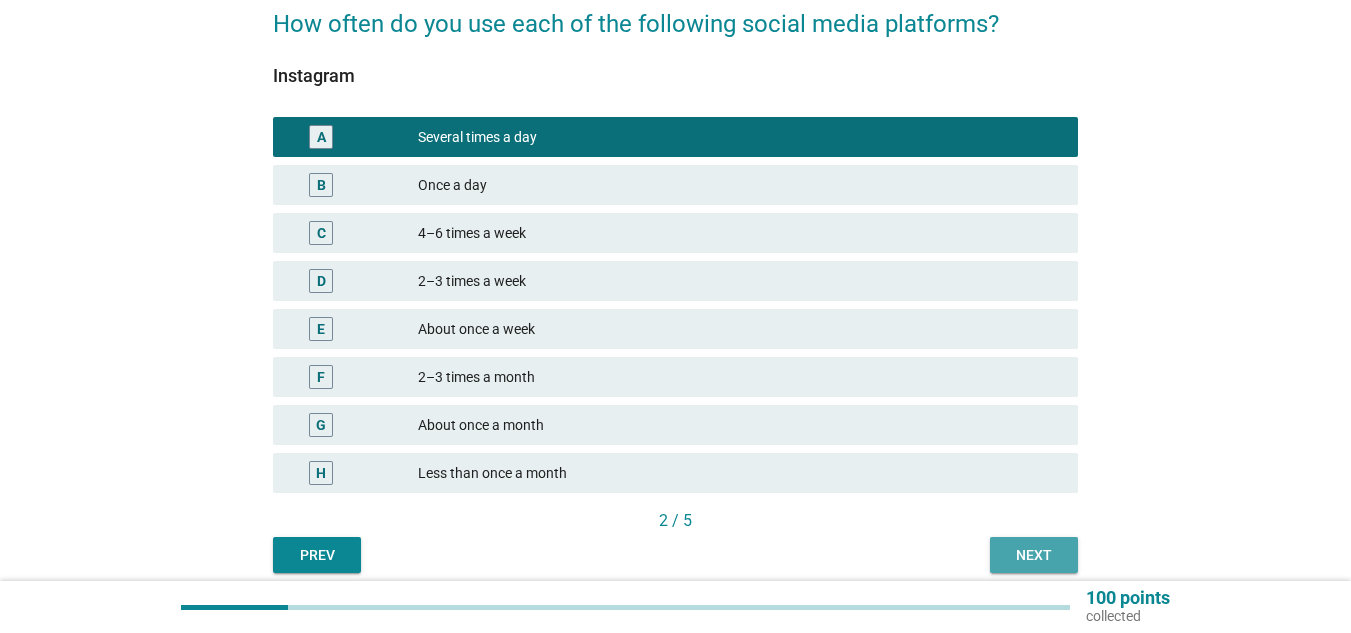 scroll, scrollTop: 0, scrollLeft: 0, axis: both 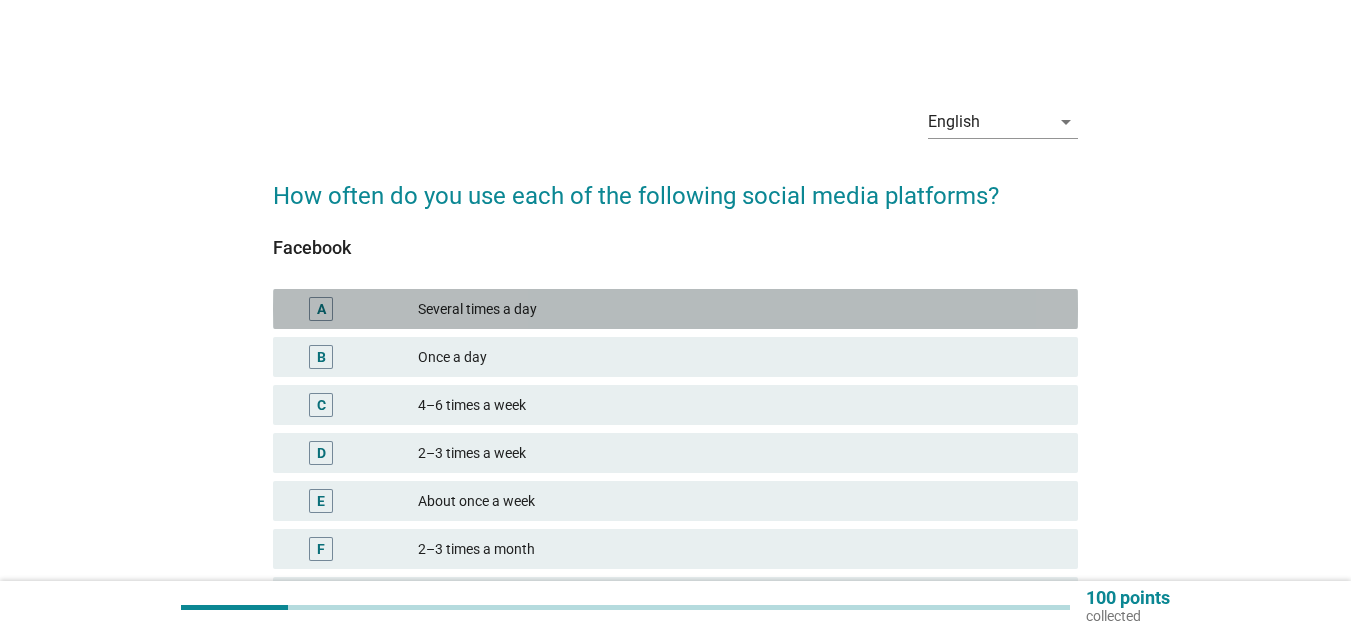click on "Several times a day" at bounding box center (740, 309) 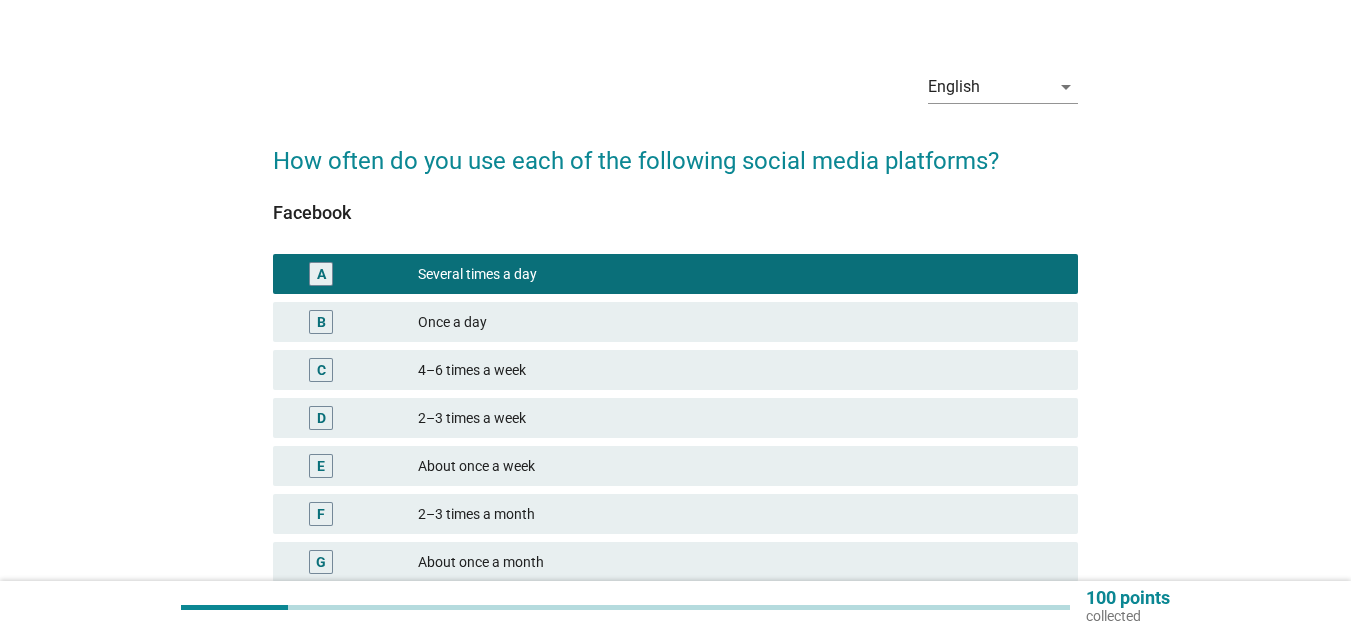 scroll, scrollTop: 254, scrollLeft: 0, axis: vertical 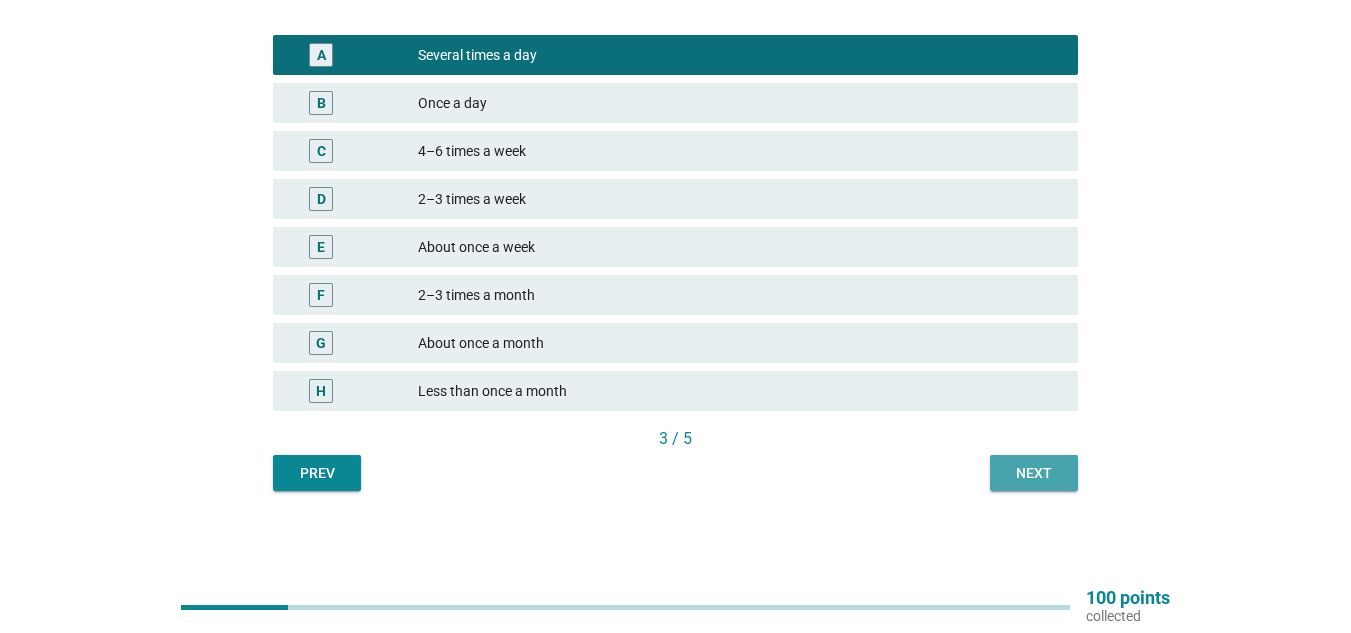 click on "Next" at bounding box center (1034, 473) 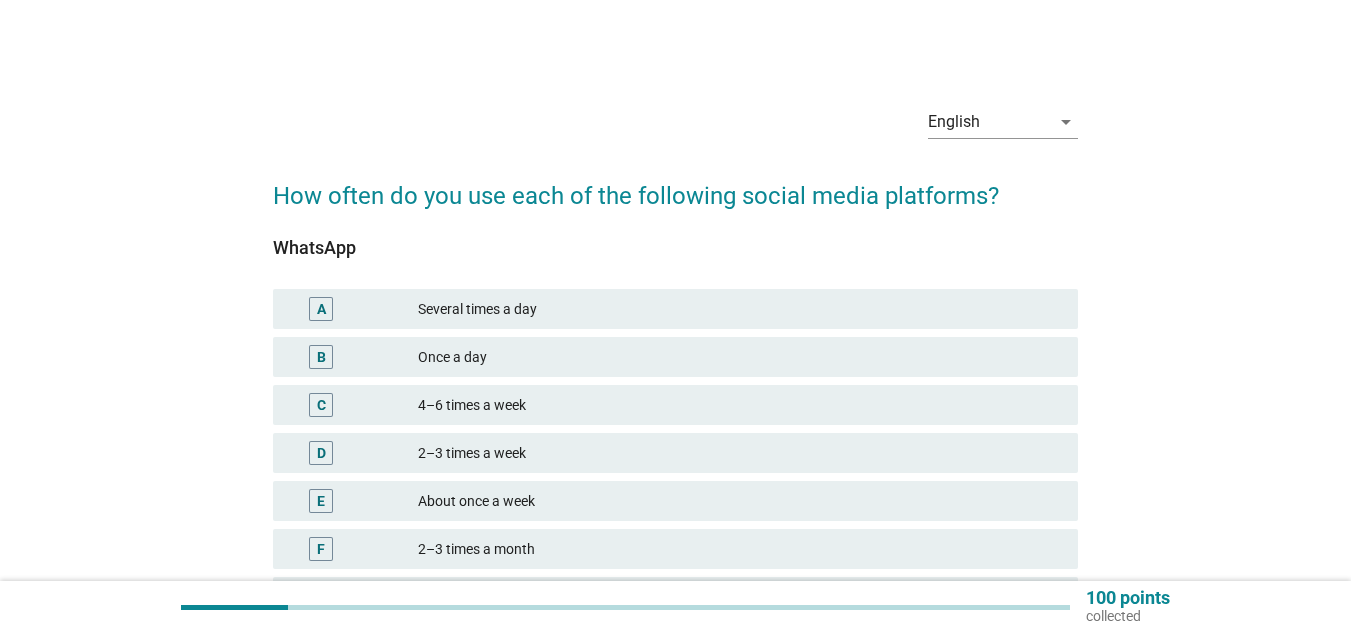 drag, startPoint x: 497, startPoint y: 302, endPoint x: 509, endPoint y: 313, distance: 16.27882 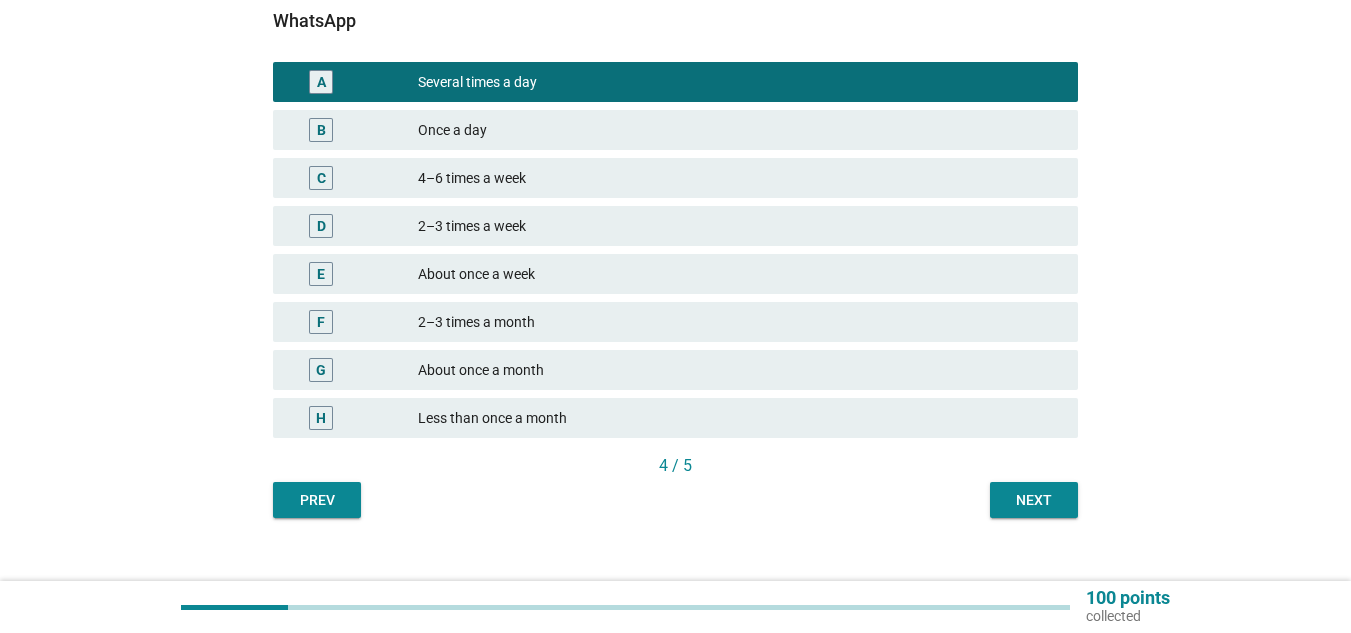 scroll, scrollTop: 254, scrollLeft: 0, axis: vertical 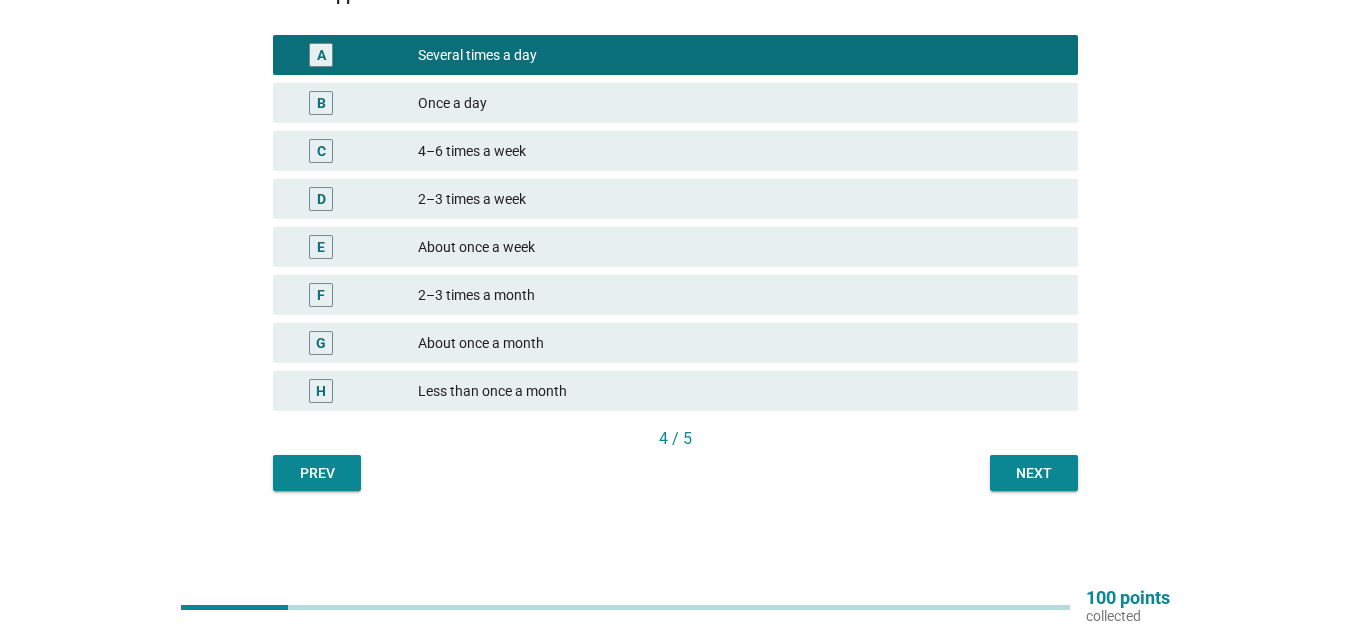 click on "Next" at bounding box center (1034, 473) 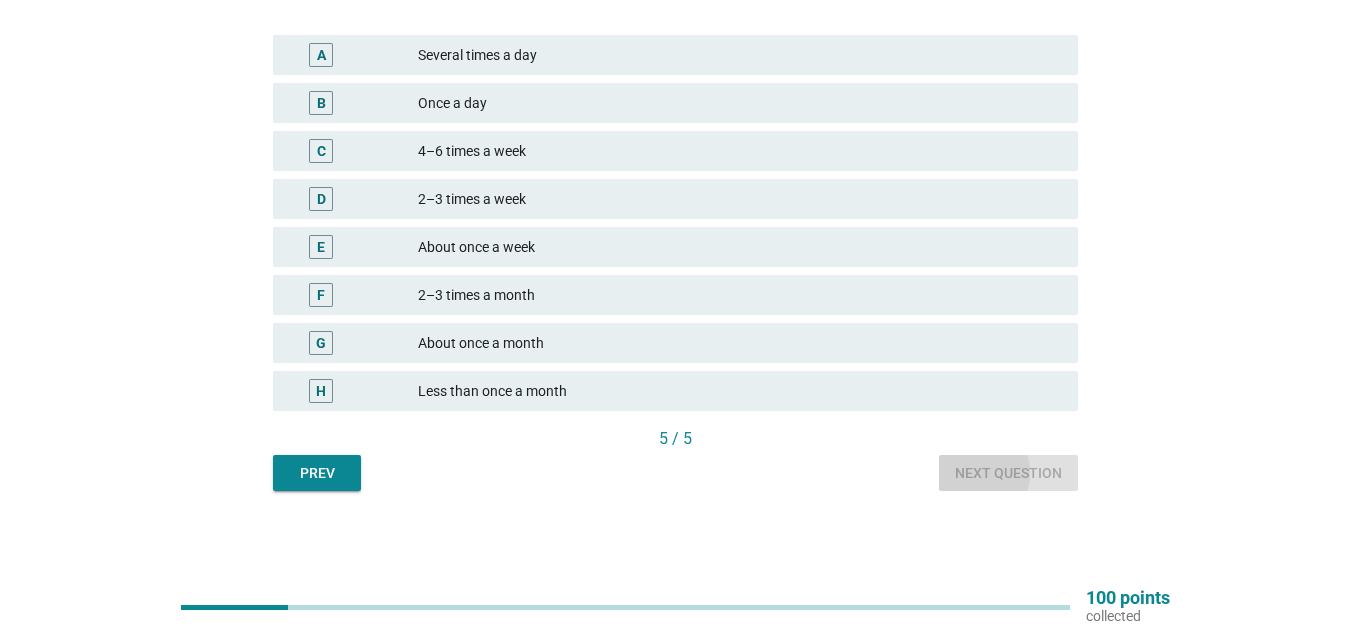scroll, scrollTop: 0, scrollLeft: 0, axis: both 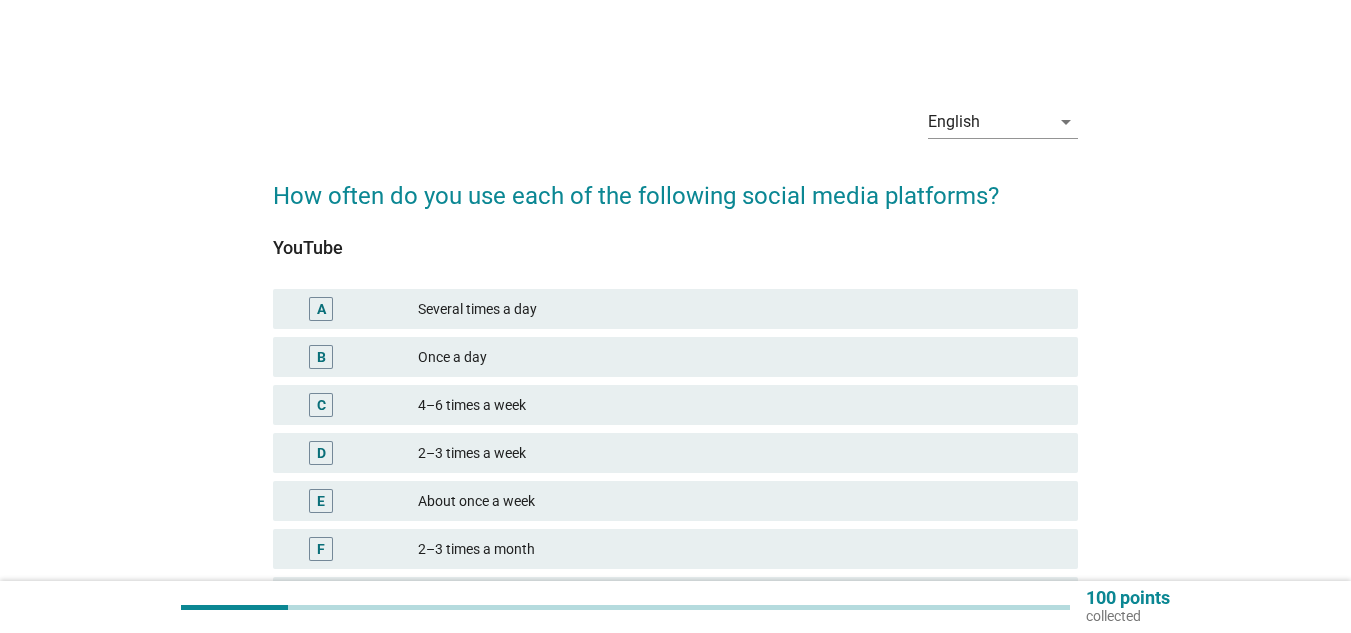 click on "A   Several times a day" at bounding box center [675, 309] 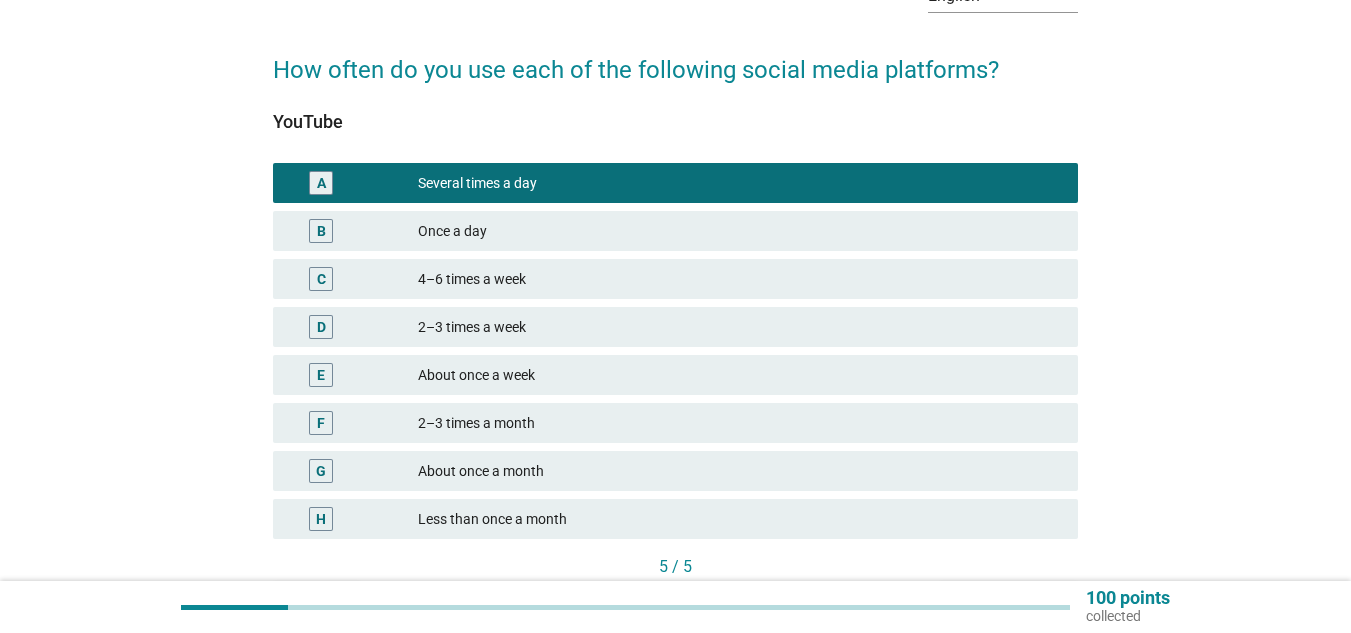 scroll, scrollTop: 254, scrollLeft: 0, axis: vertical 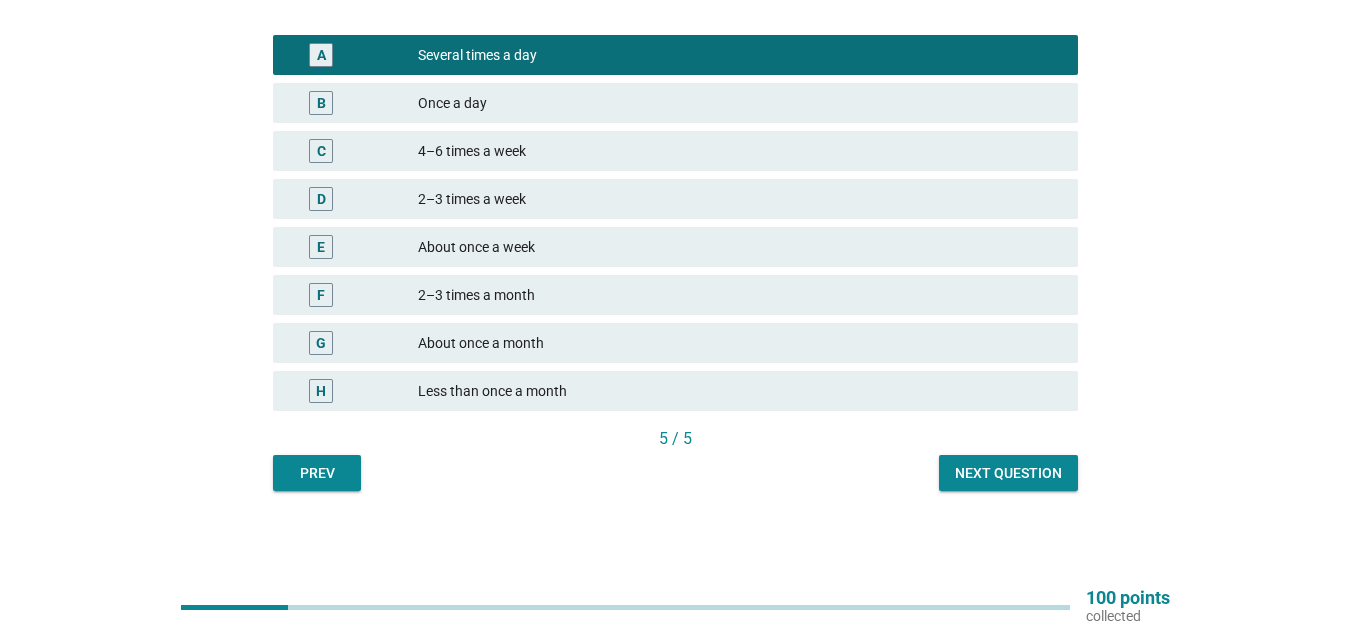 click on "Next question" at bounding box center (1008, 473) 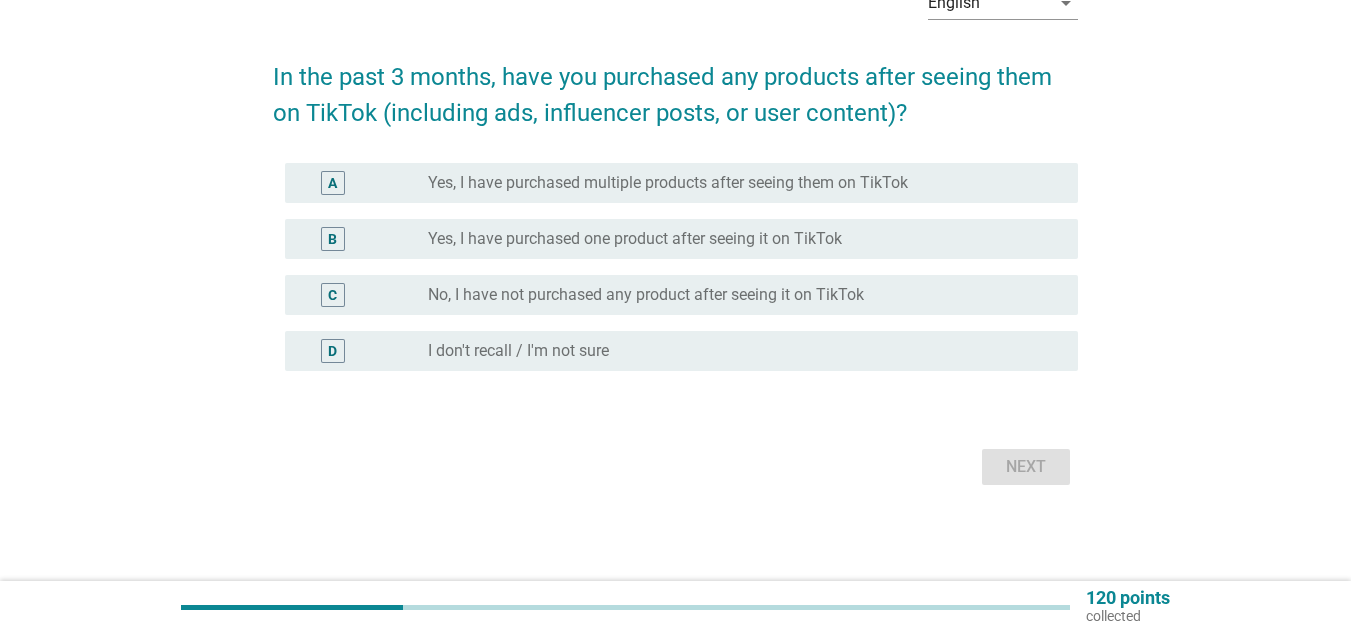 scroll, scrollTop: 0, scrollLeft: 0, axis: both 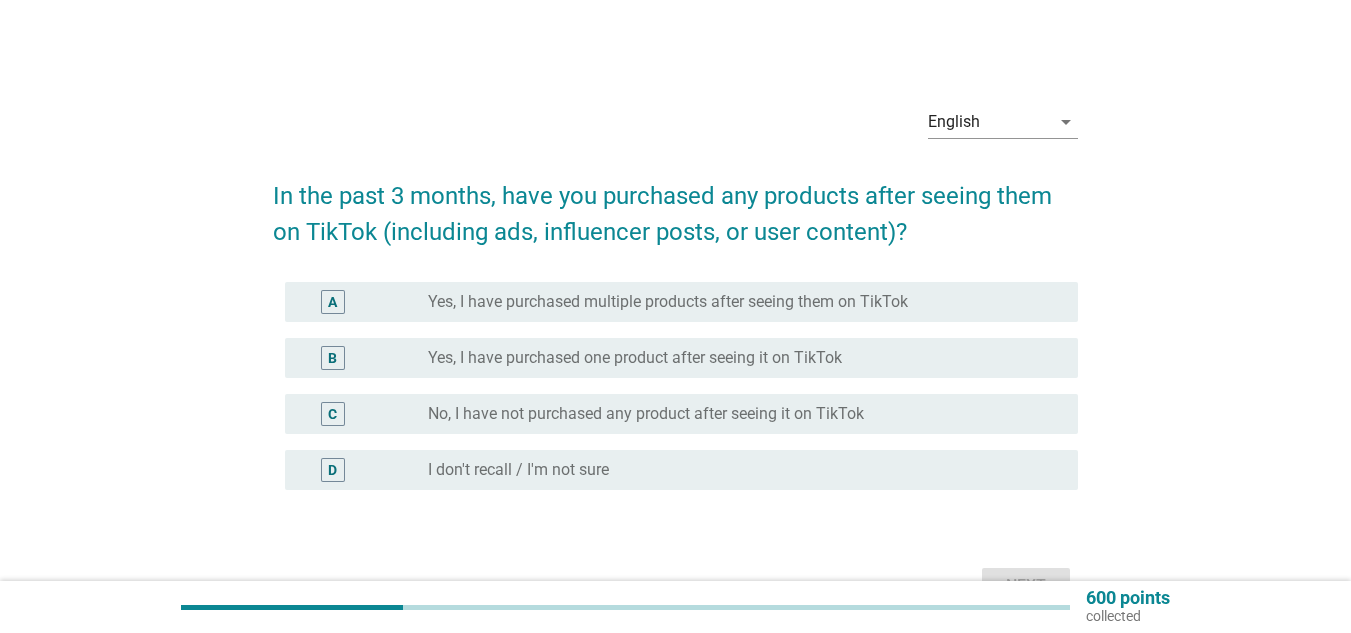 click on "No, I have not purchased any product after seeing it on TikTok" at bounding box center (646, 414) 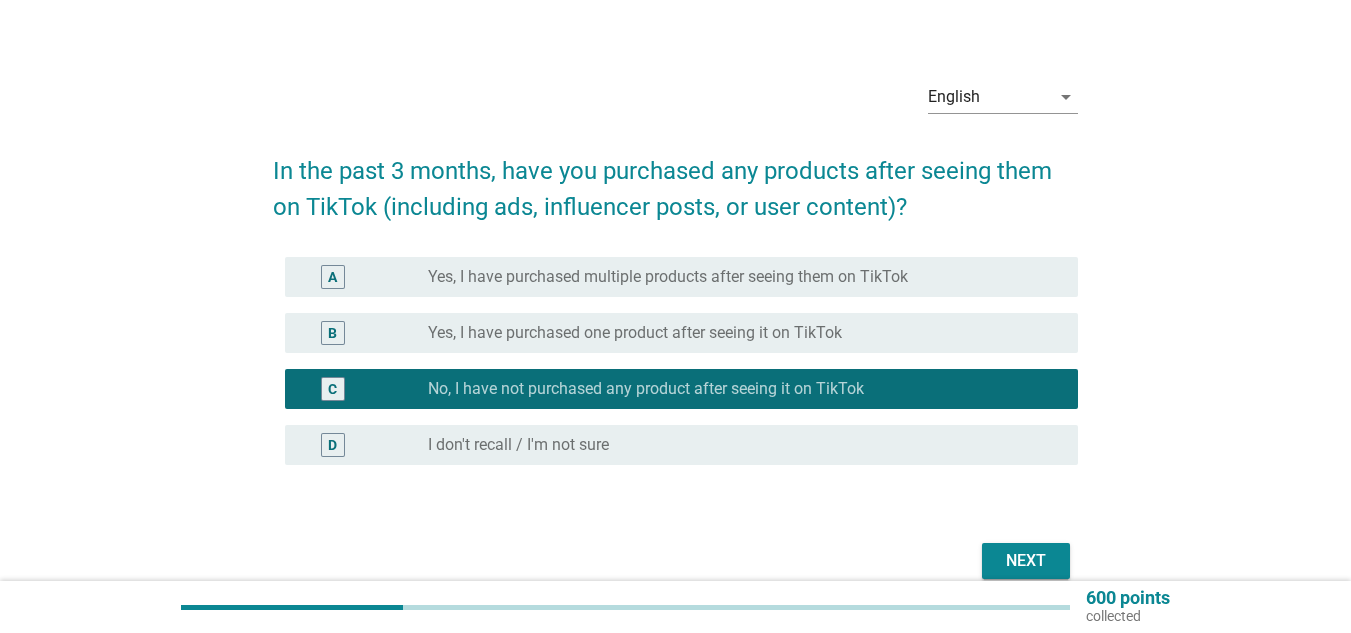 scroll, scrollTop: 119, scrollLeft: 0, axis: vertical 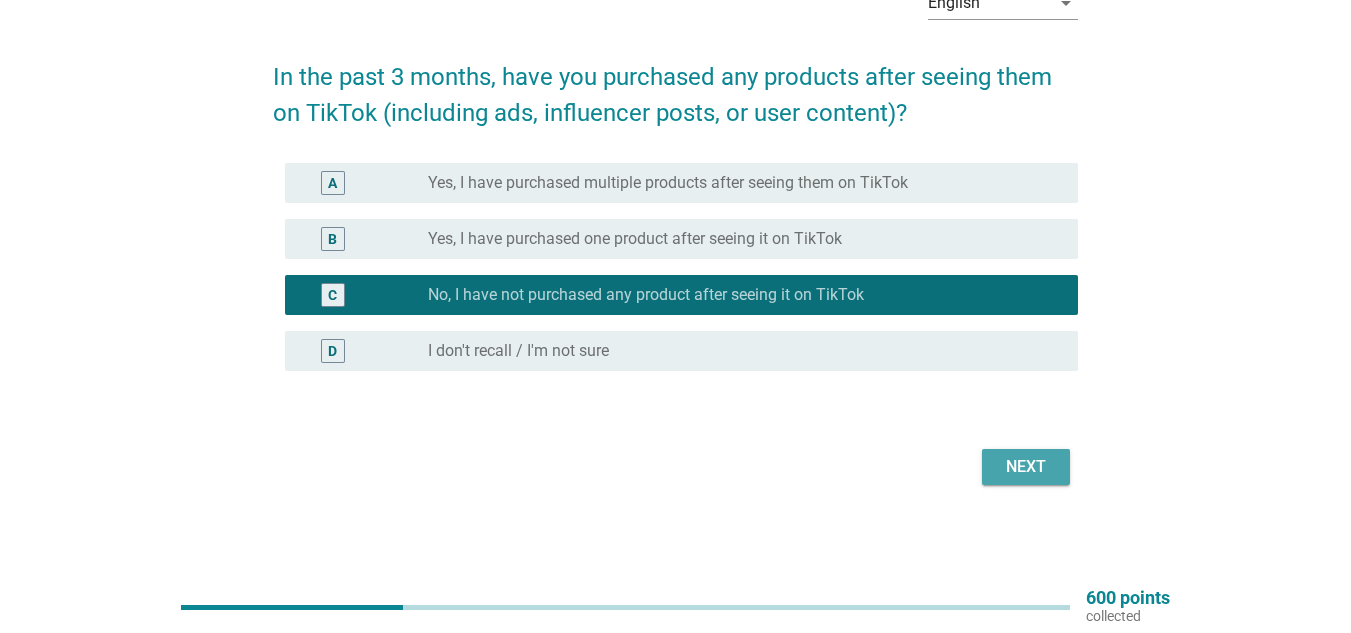 click on "Next" at bounding box center (1026, 467) 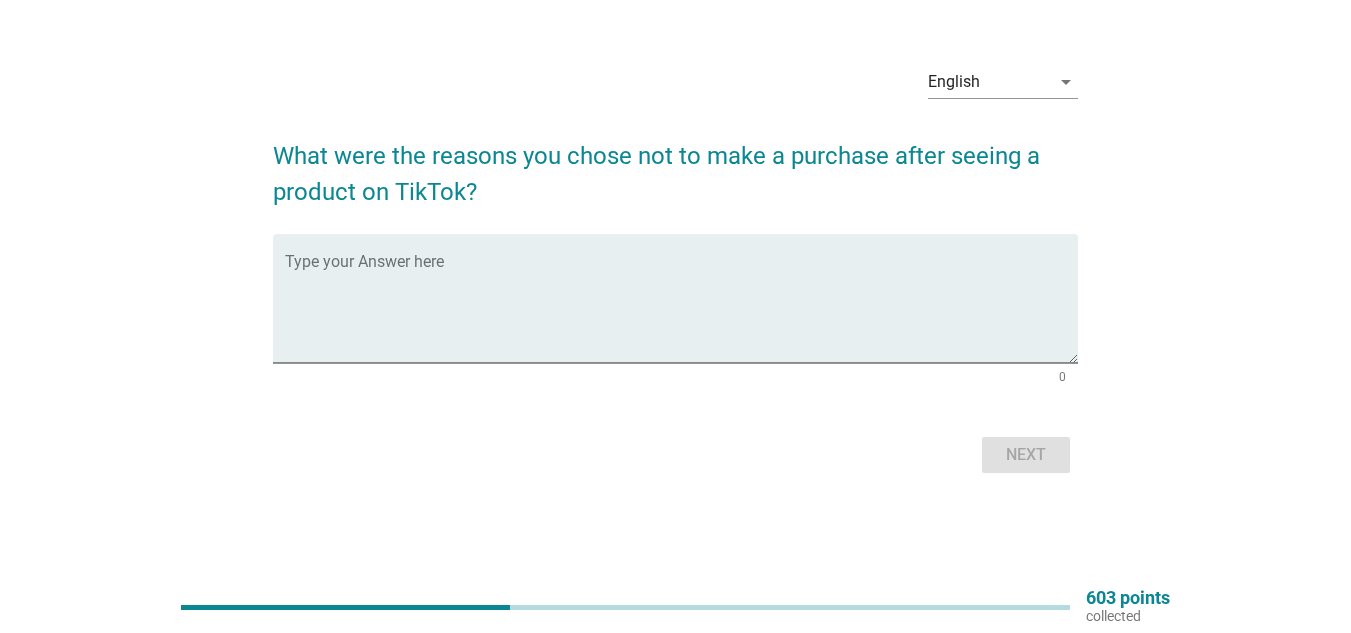 scroll, scrollTop: 0, scrollLeft: 0, axis: both 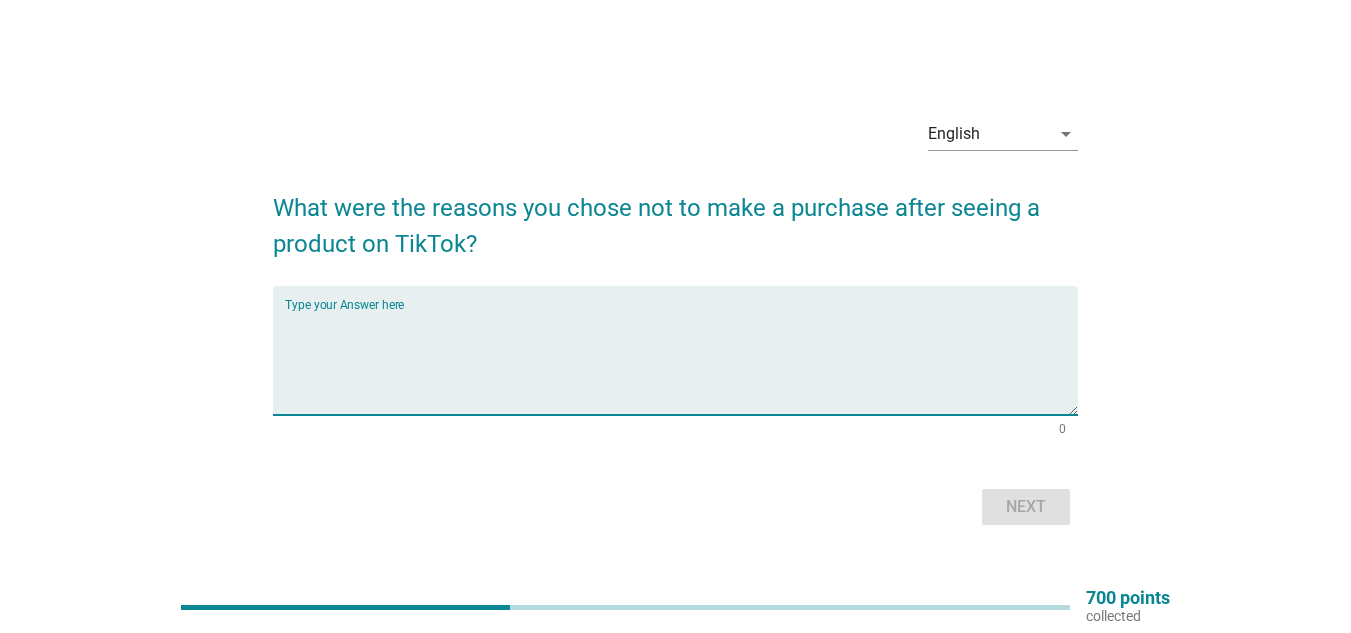 click at bounding box center (681, 362) 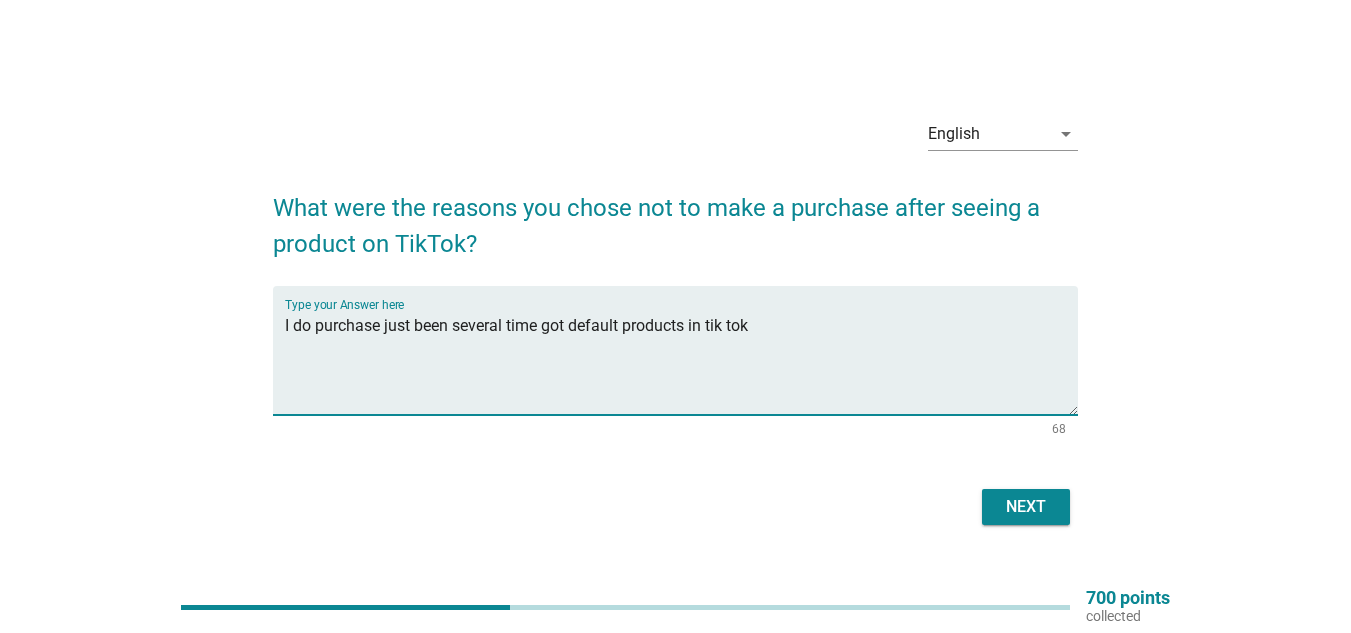 type on "I do purchase just been several time got default products in tik tok" 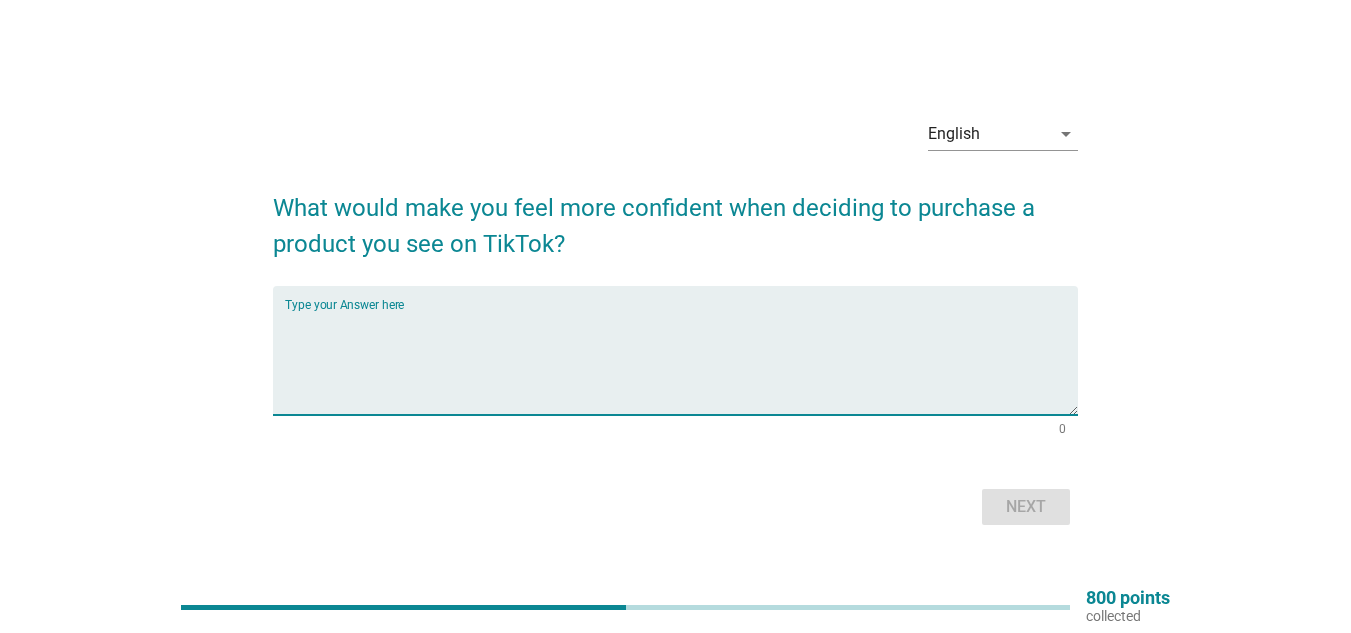 click at bounding box center [681, 362] 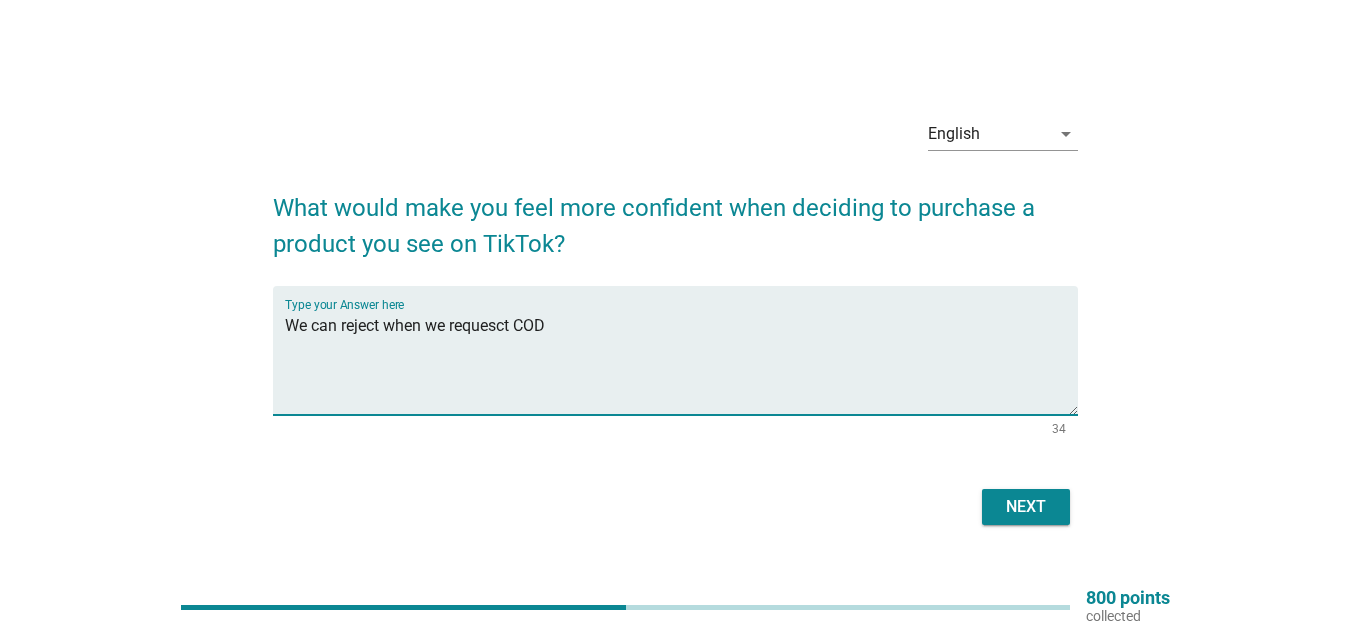 click on "We can reject when we requesct COD" at bounding box center (681, 362) 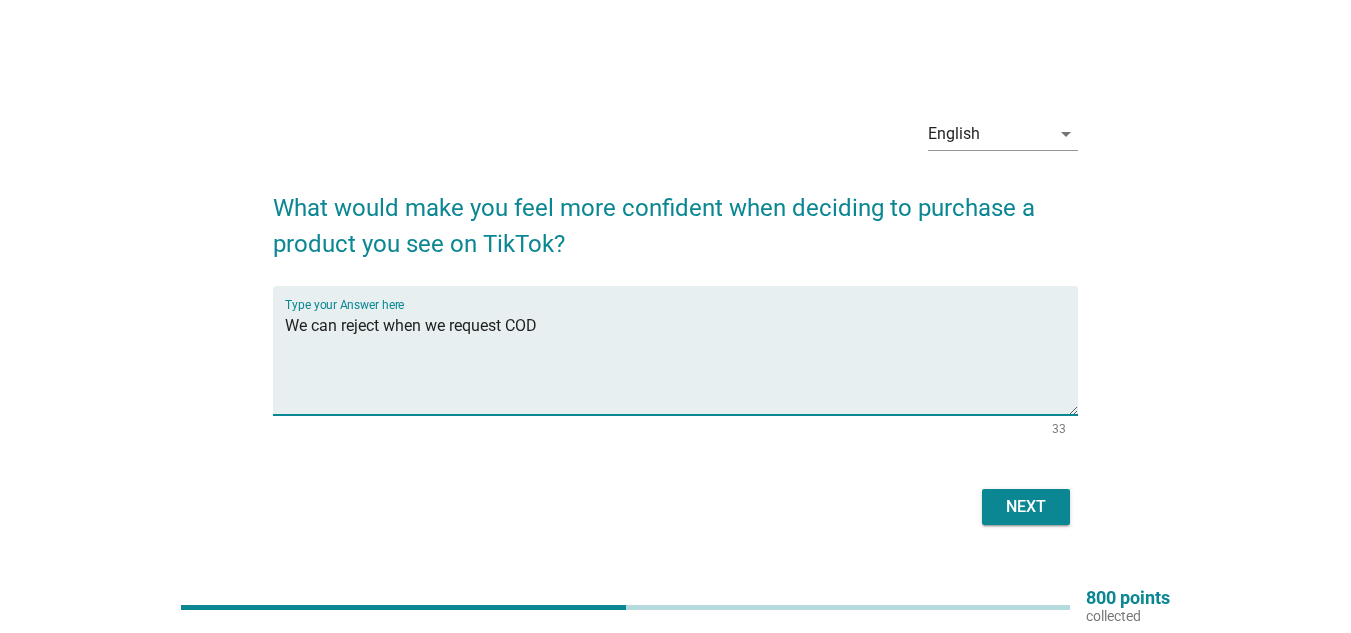 type on "We can reject when we request COD" 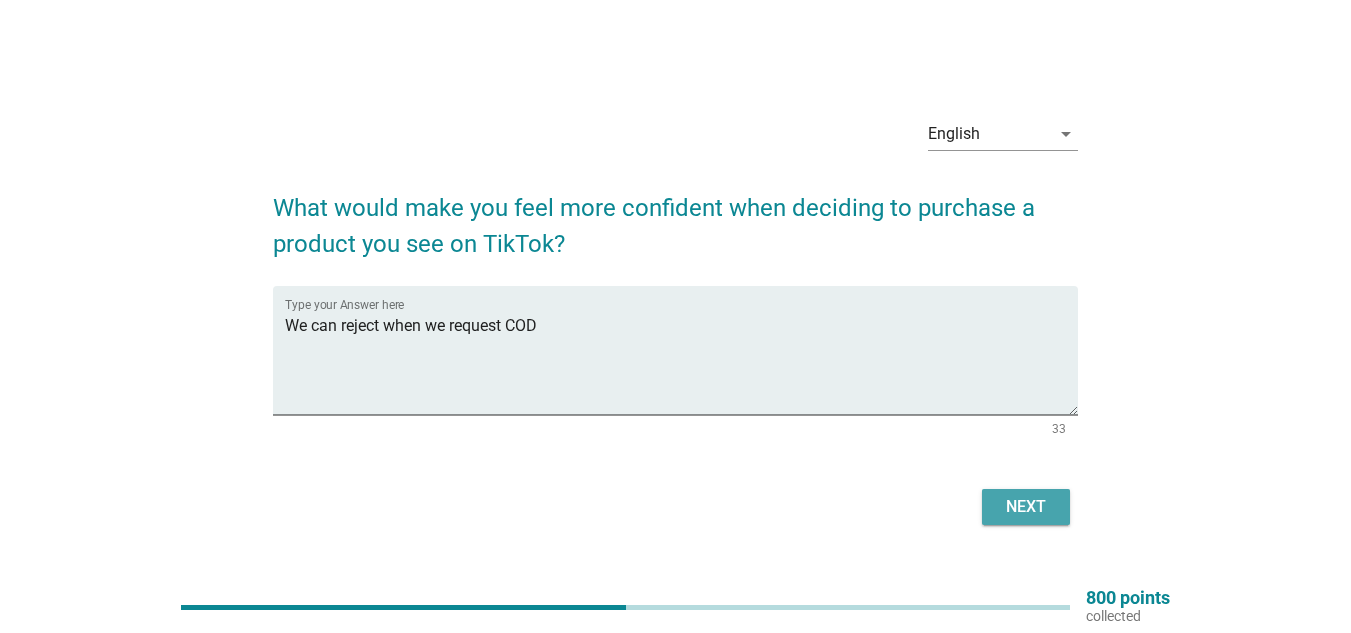 click on "Next" at bounding box center (1026, 507) 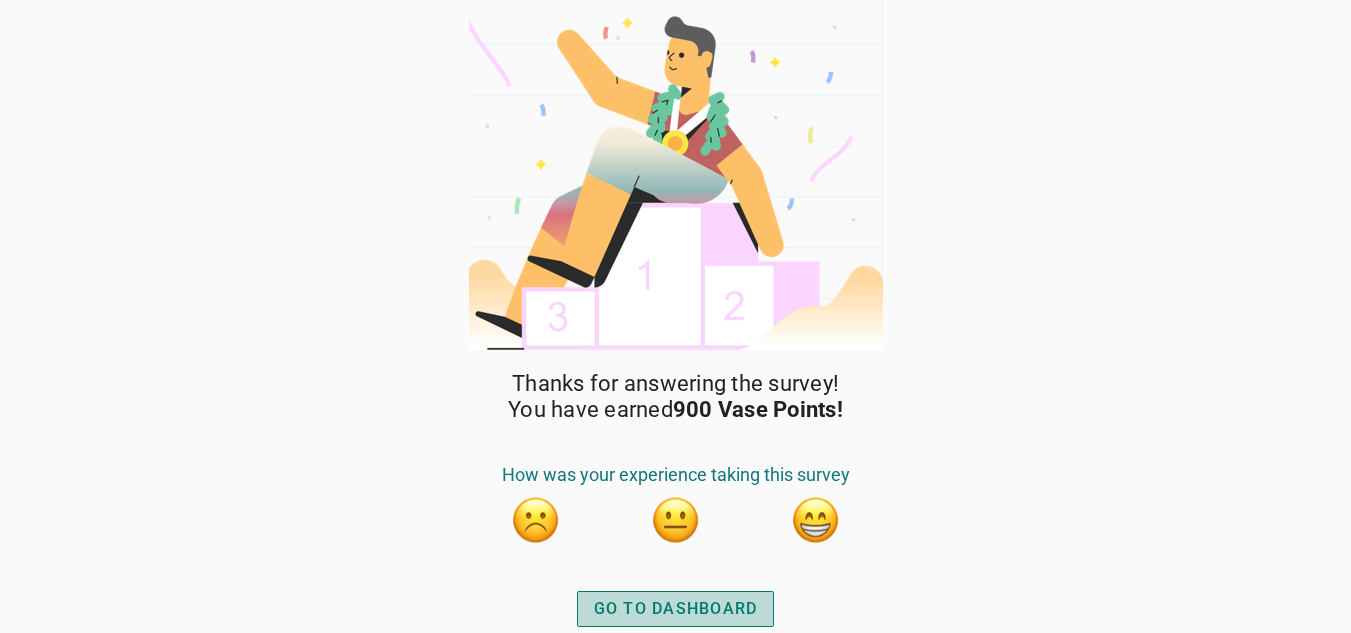 click on "GO TO DASHBOARD" at bounding box center [676, 609] 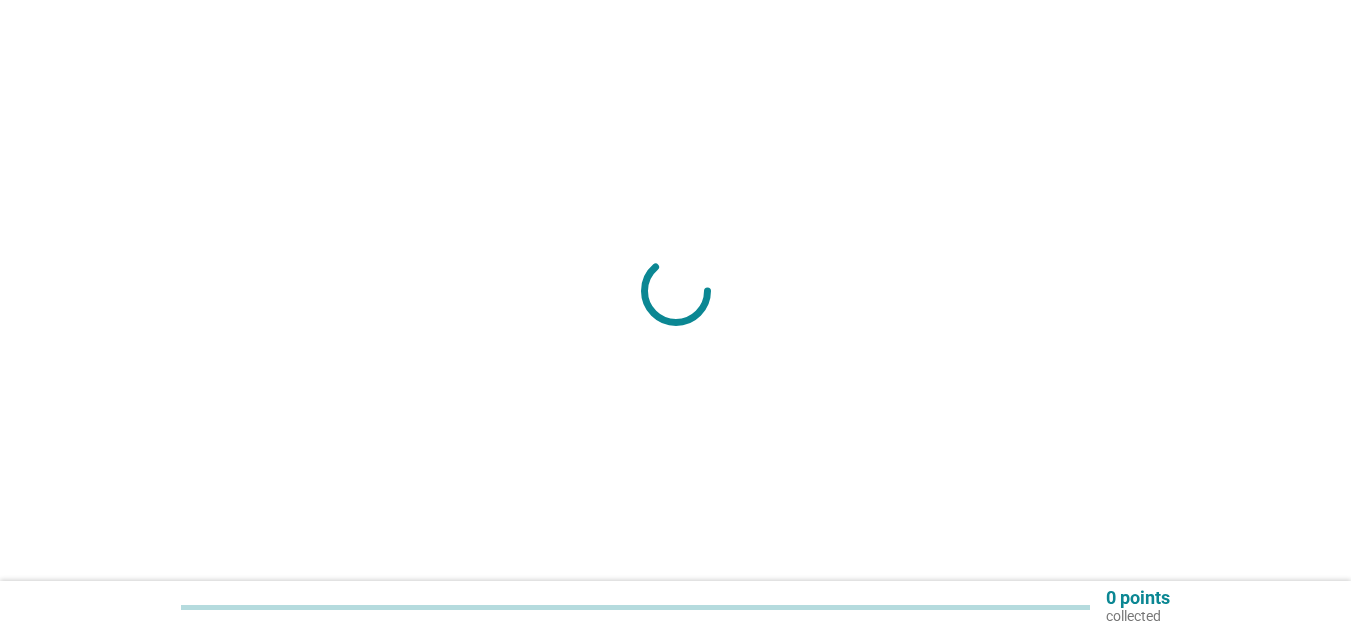scroll, scrollTop: 0, scrollLeft: 0, axis: both 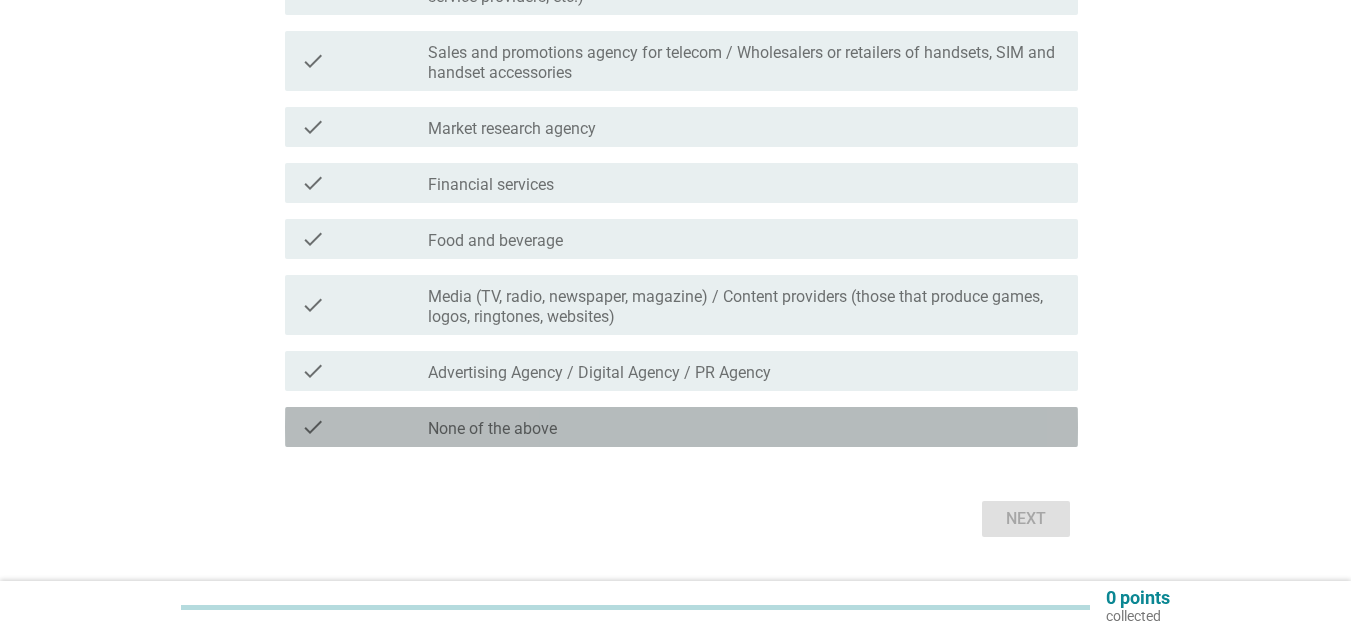 click on "check     check_box_outline_blank None of the above" at bounding box center (681, 427) 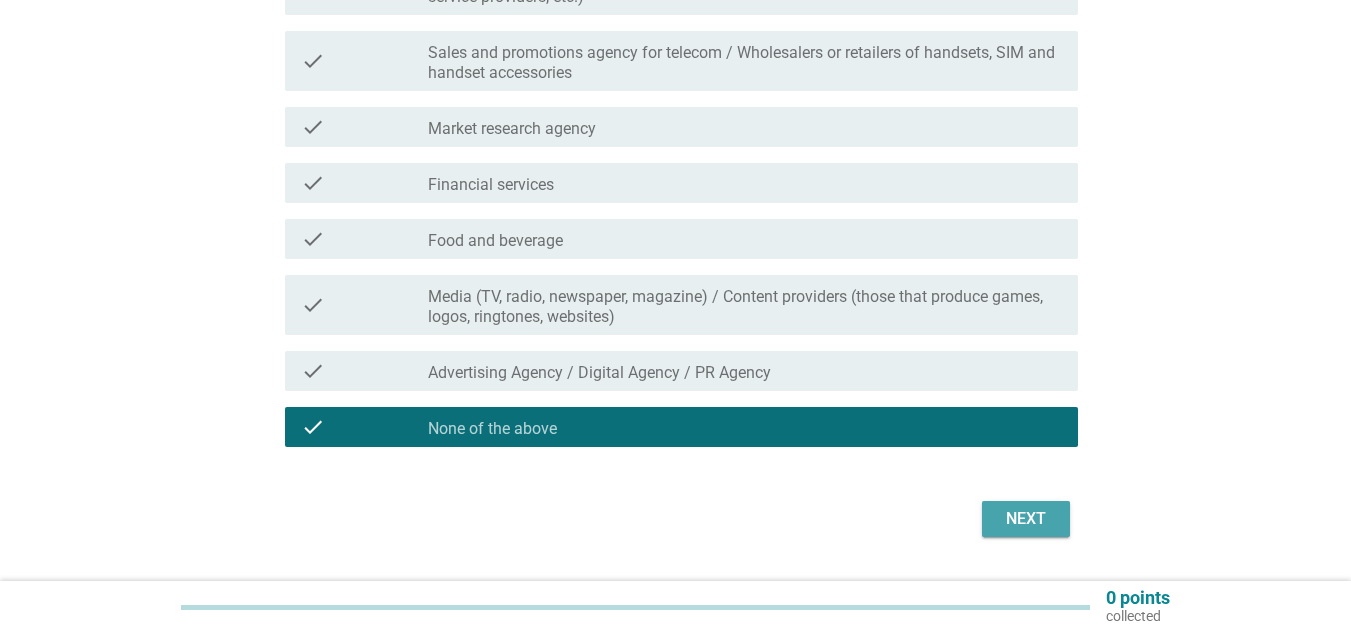 click on "Next" at bounding box center [1026, 519] 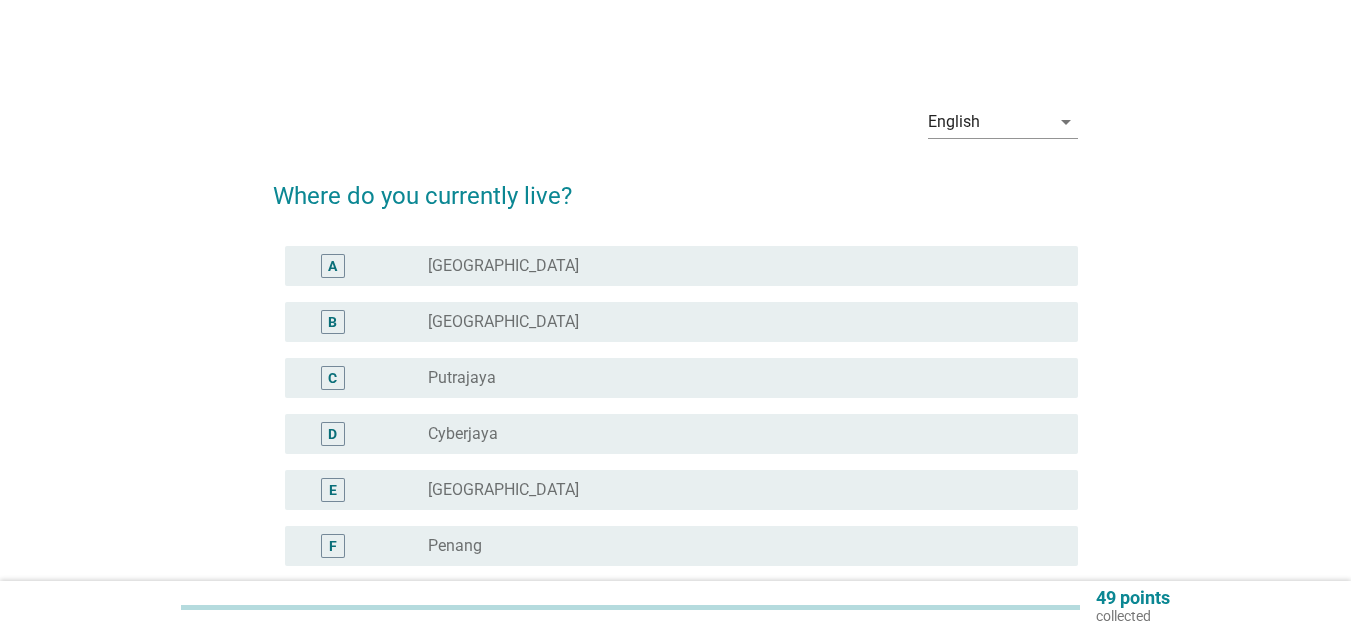 scroll, scrollTop: 811, scrollLeft: 0, axis: vertical 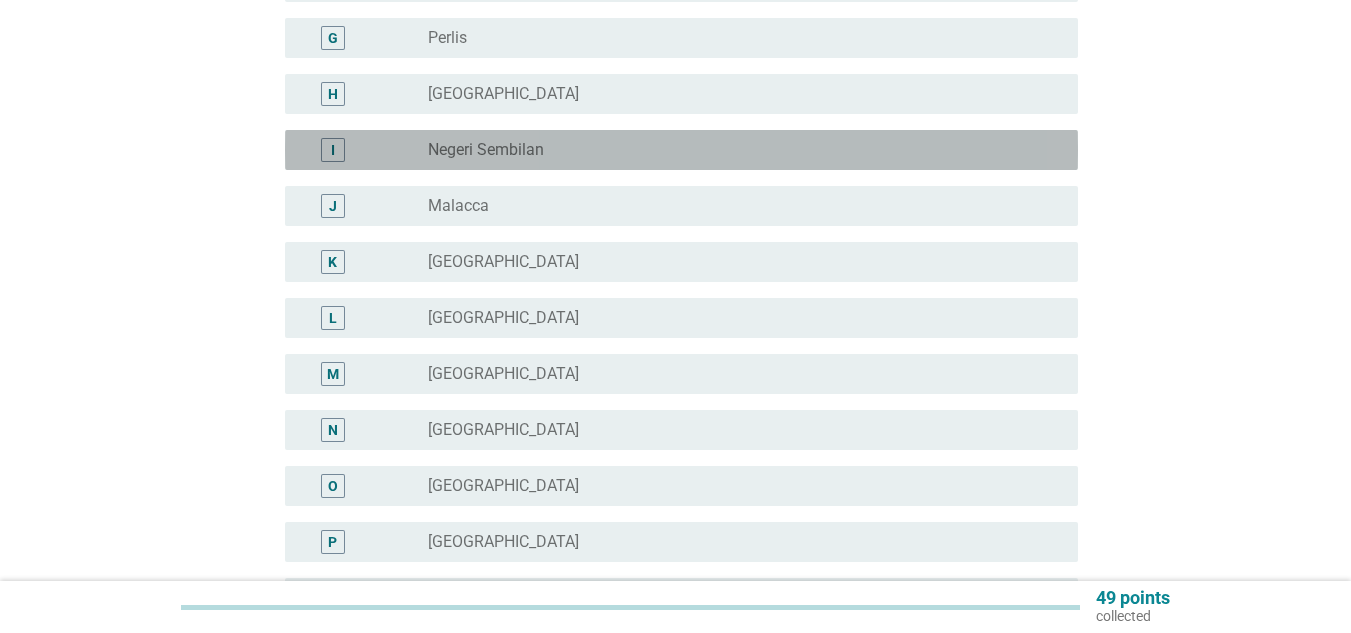 click on "Negeri Sembilan" at bounding box center [486, 150] 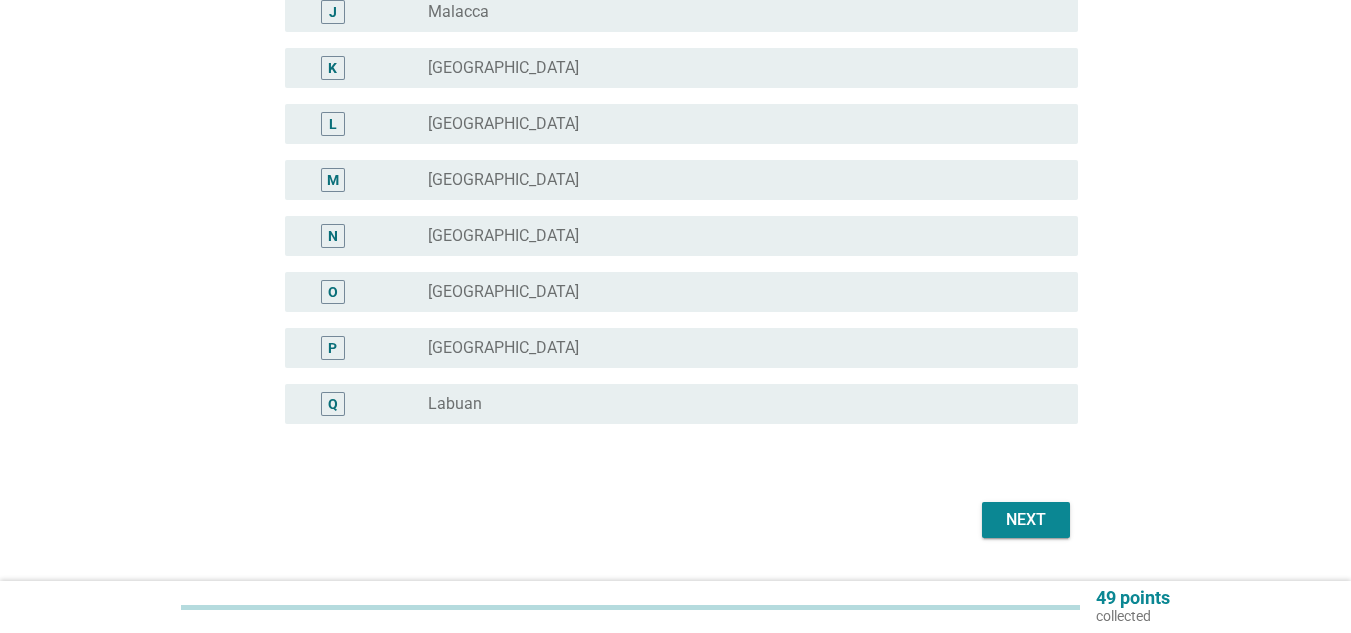 scroll, scrollTop: 811, scrollLeft: 0, axis: vertical 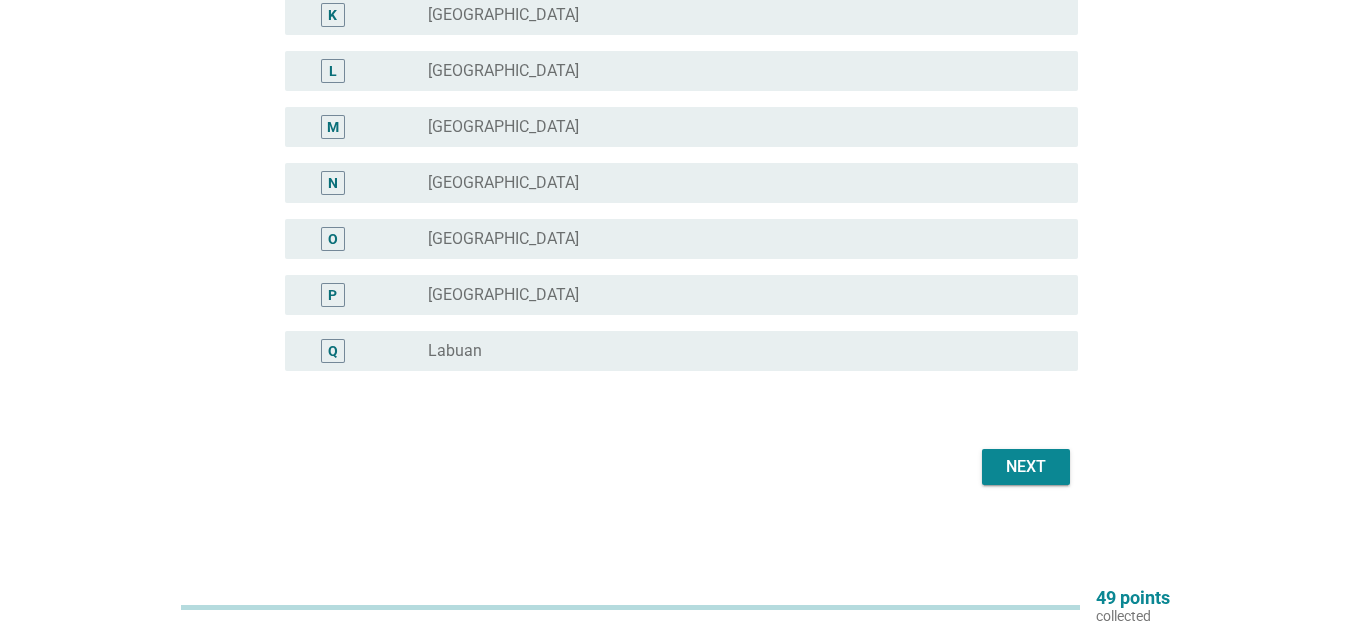 click on "Next" at bounding box center [1026, 467] 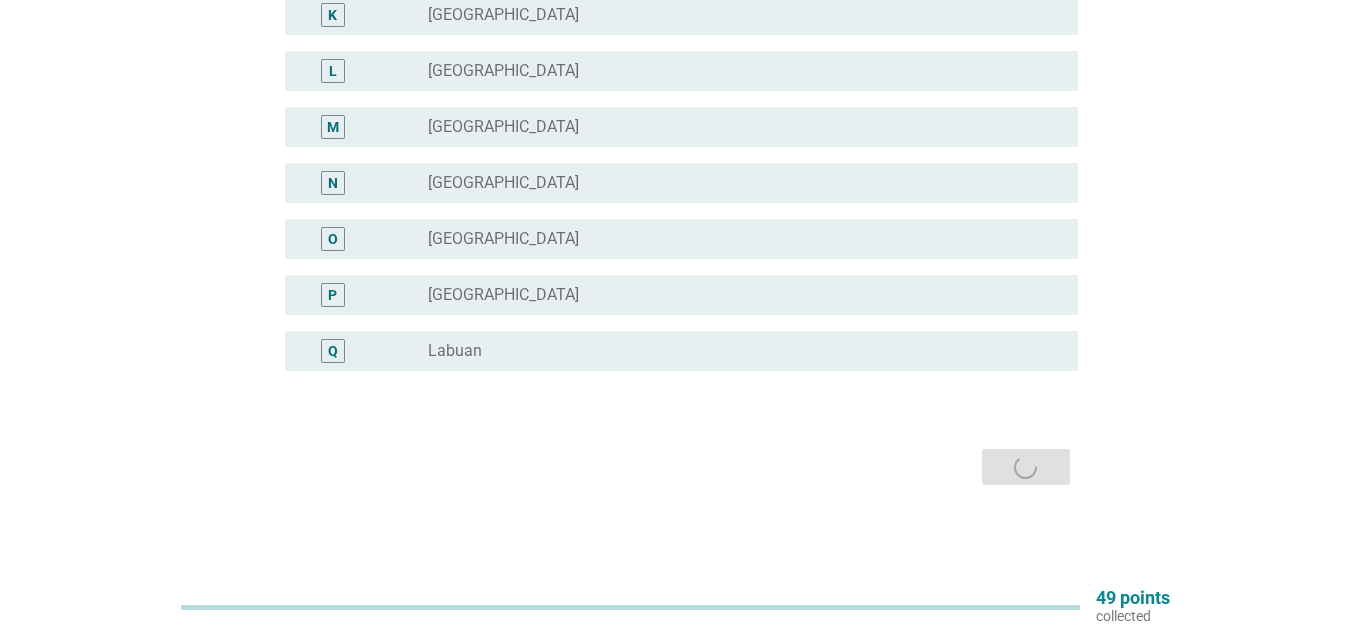 scroll, scrollTop: 0, scrollLeft: 0, axis: both 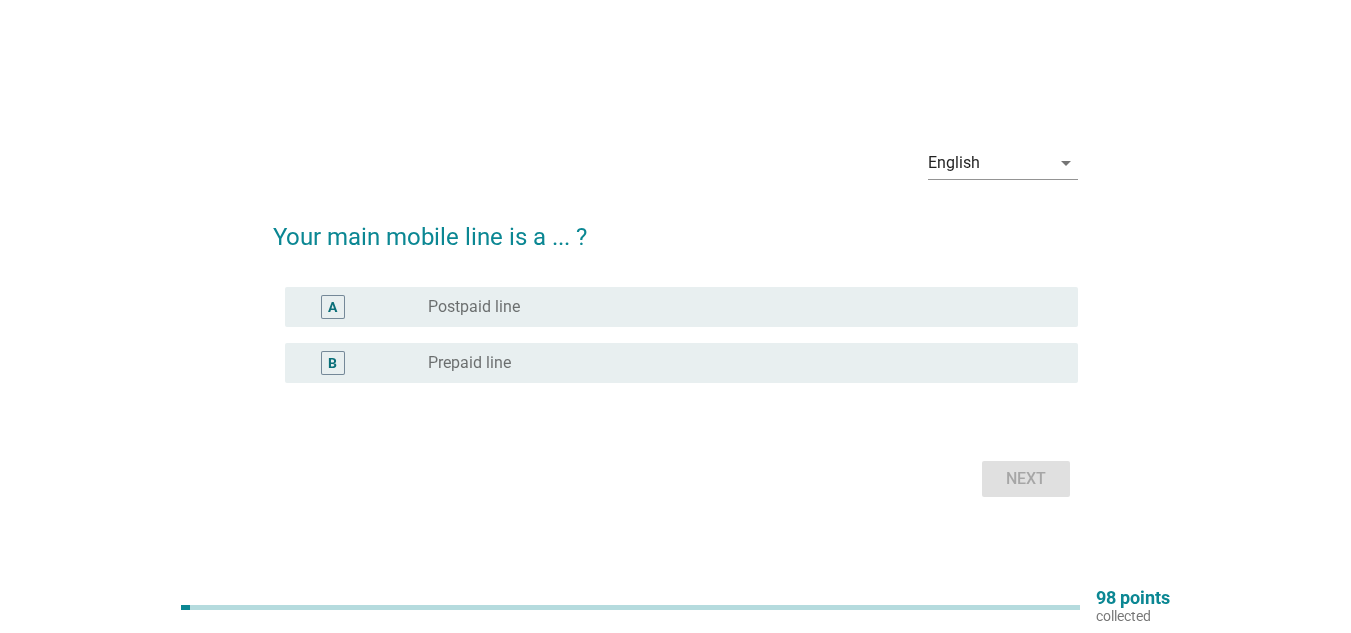 click on "Postpaid line" at bounding box center (474, 307) 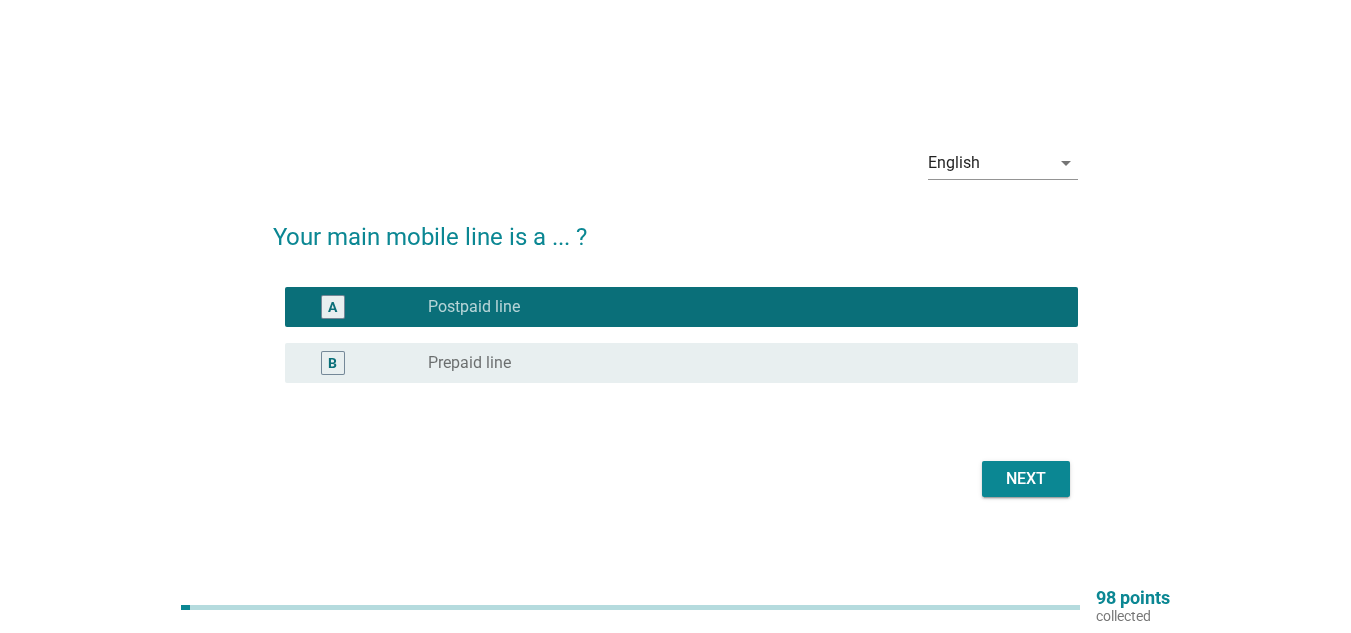 click on "Next" at bounding box center [1026, 479] 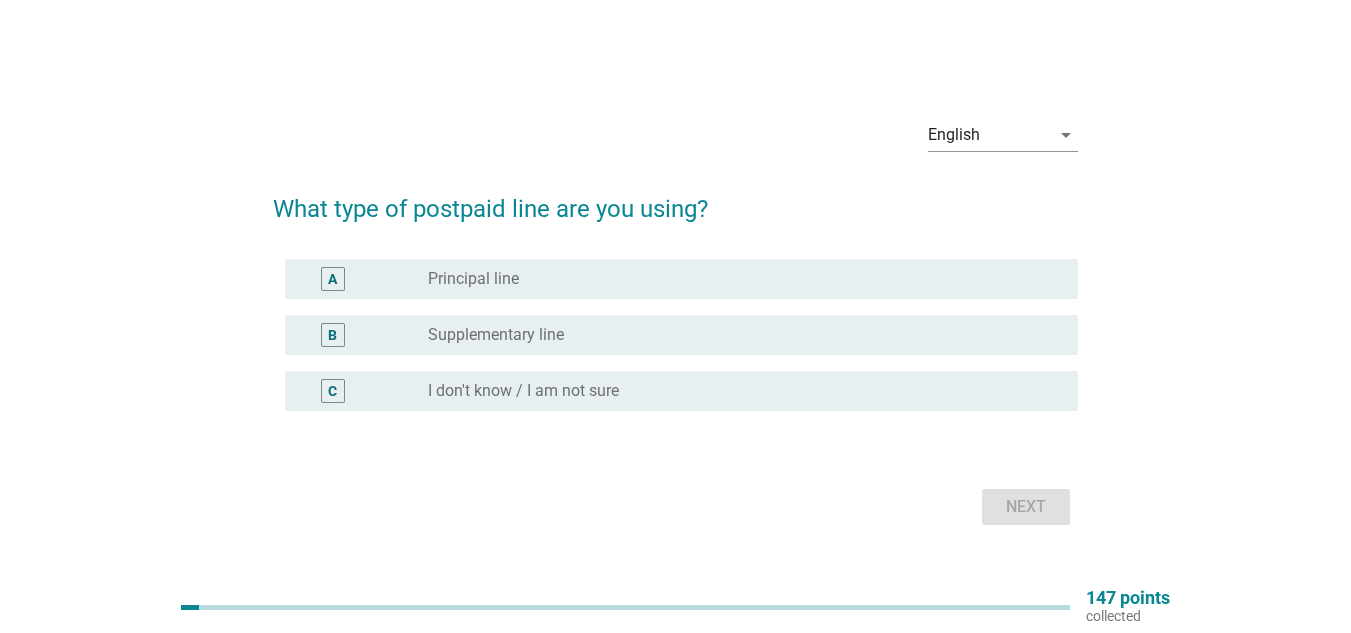 click on "Principal line" at bounding box center (473, 279) 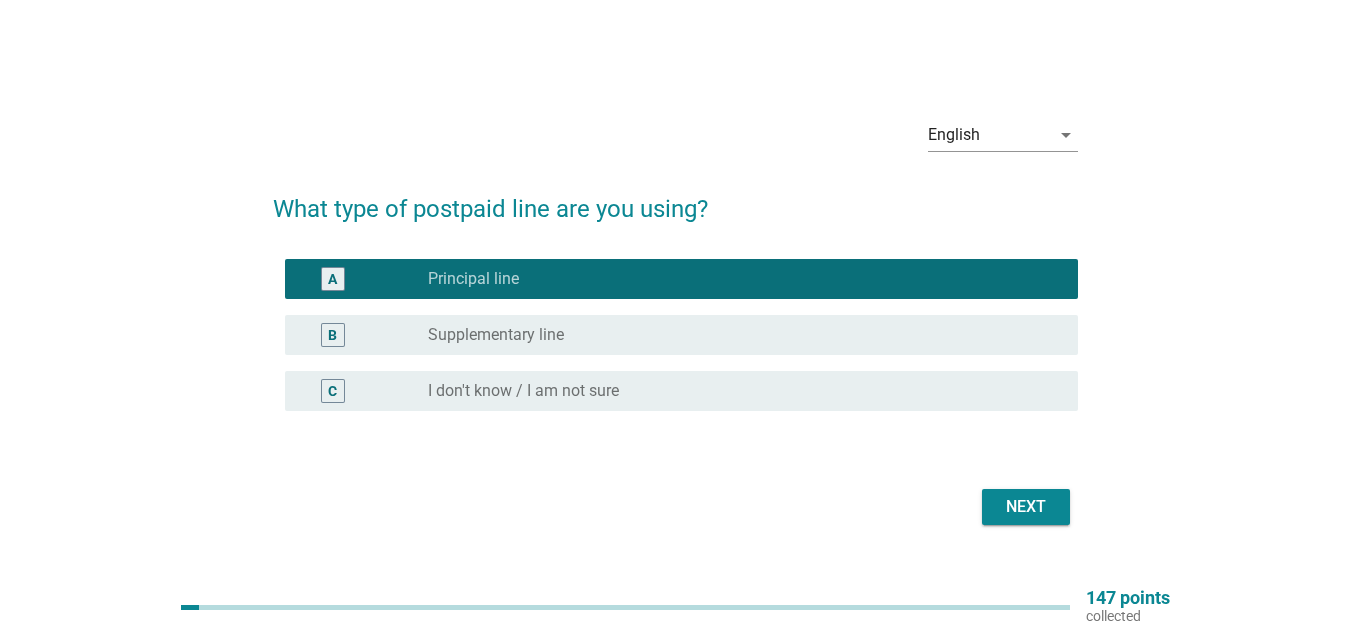 click on "Next" at bounding box center [675, 507] 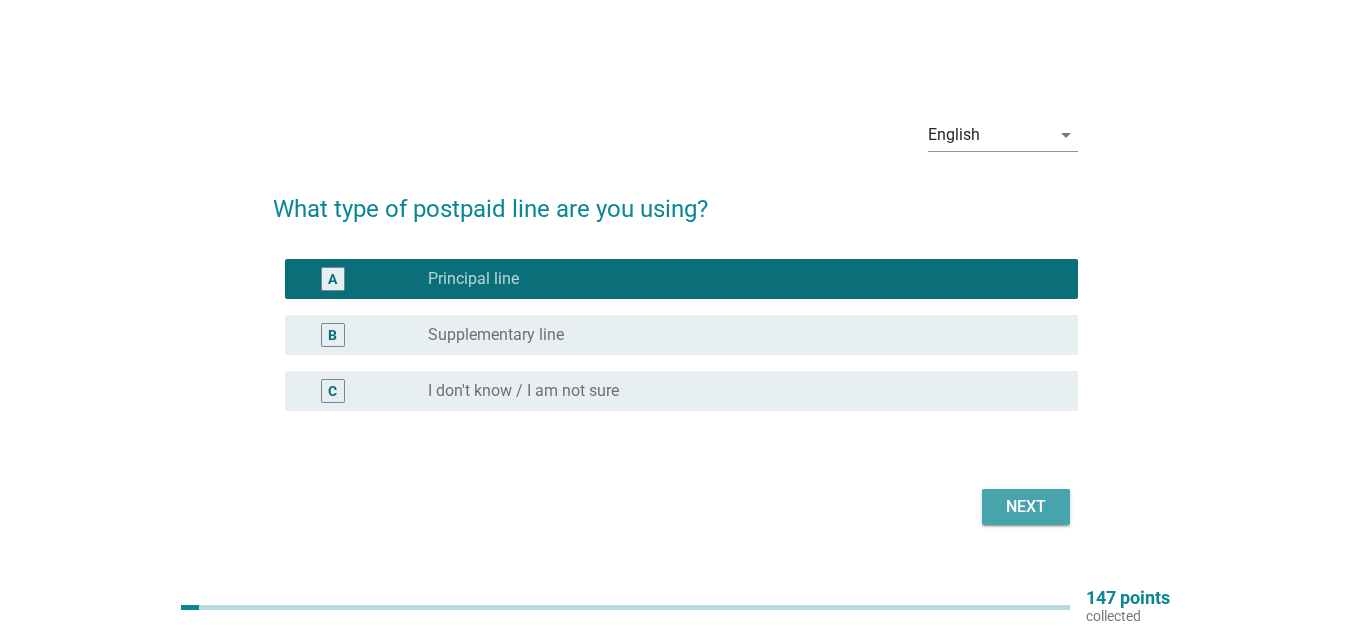 click on "Next" at bounding box center (1026, 507) 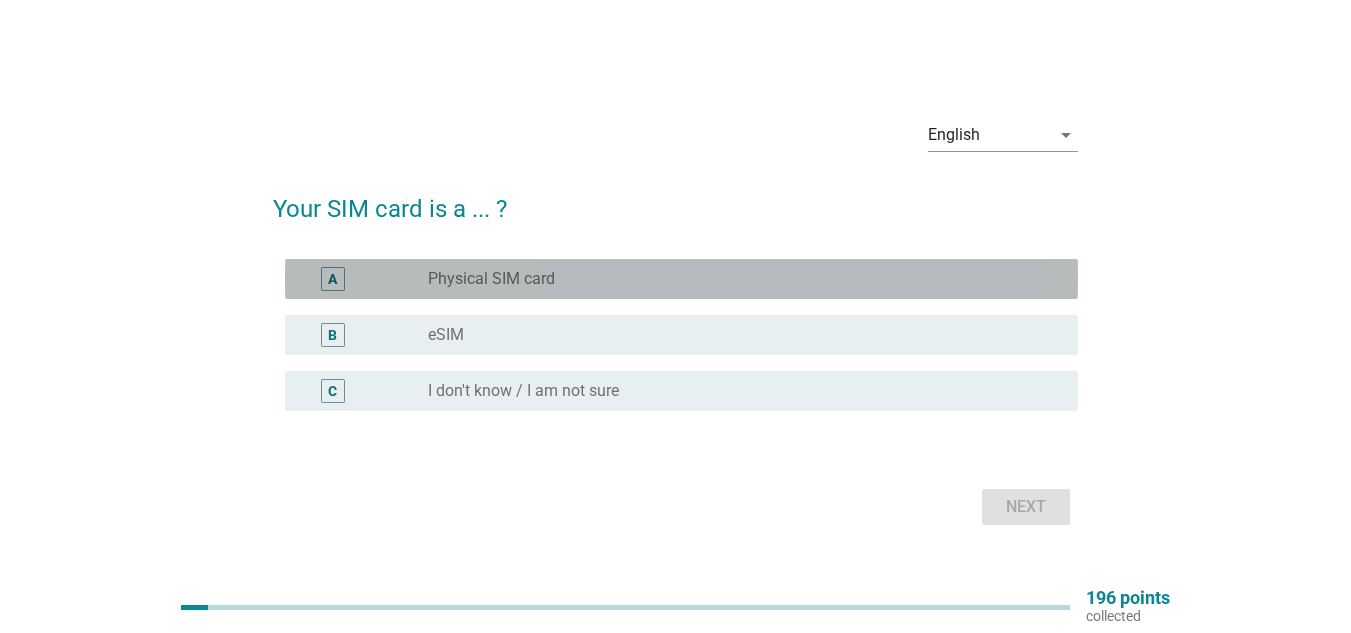 click on "Physical SIM card" at bounding box center (491, 279) 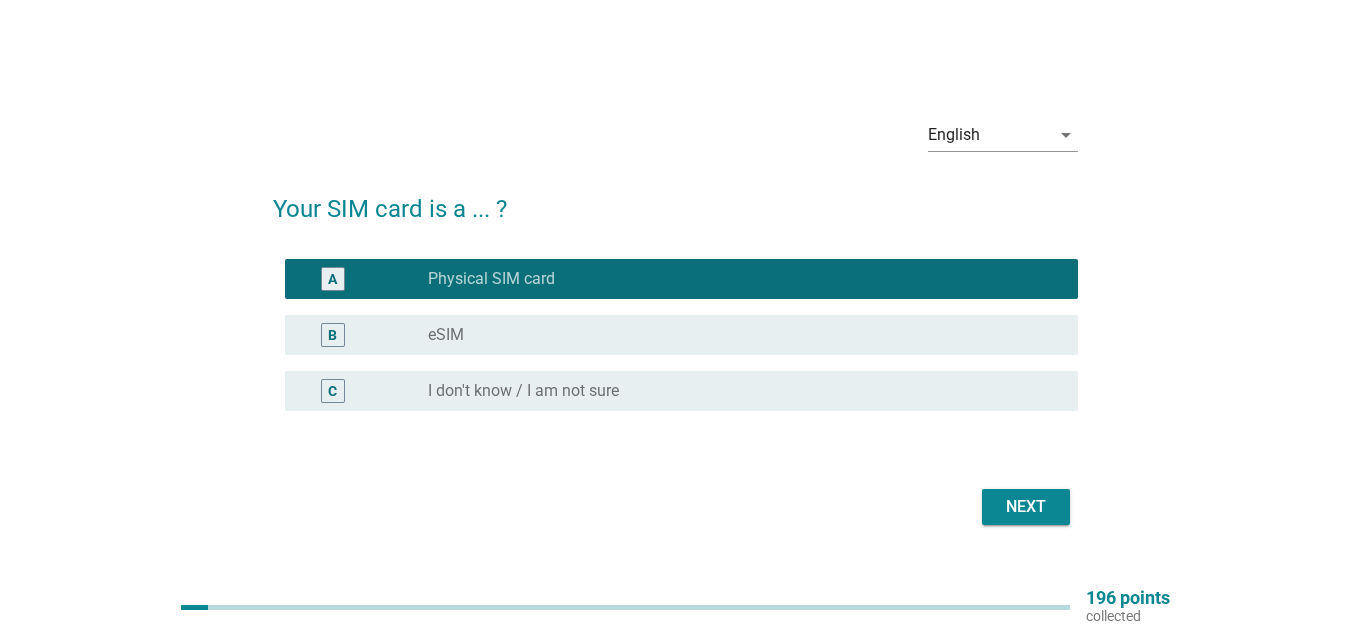 click on "Next" at bounding box center (1026, 507) 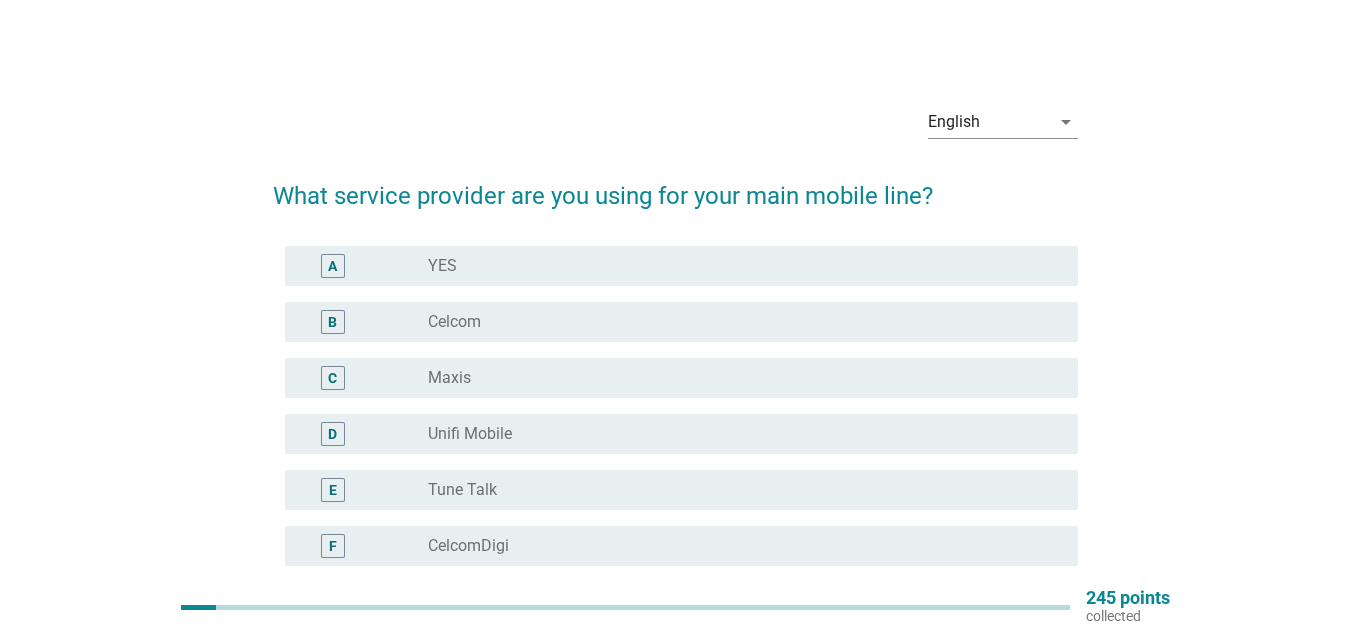 click on "CelcomDigi" at bounding box center [468, 546] 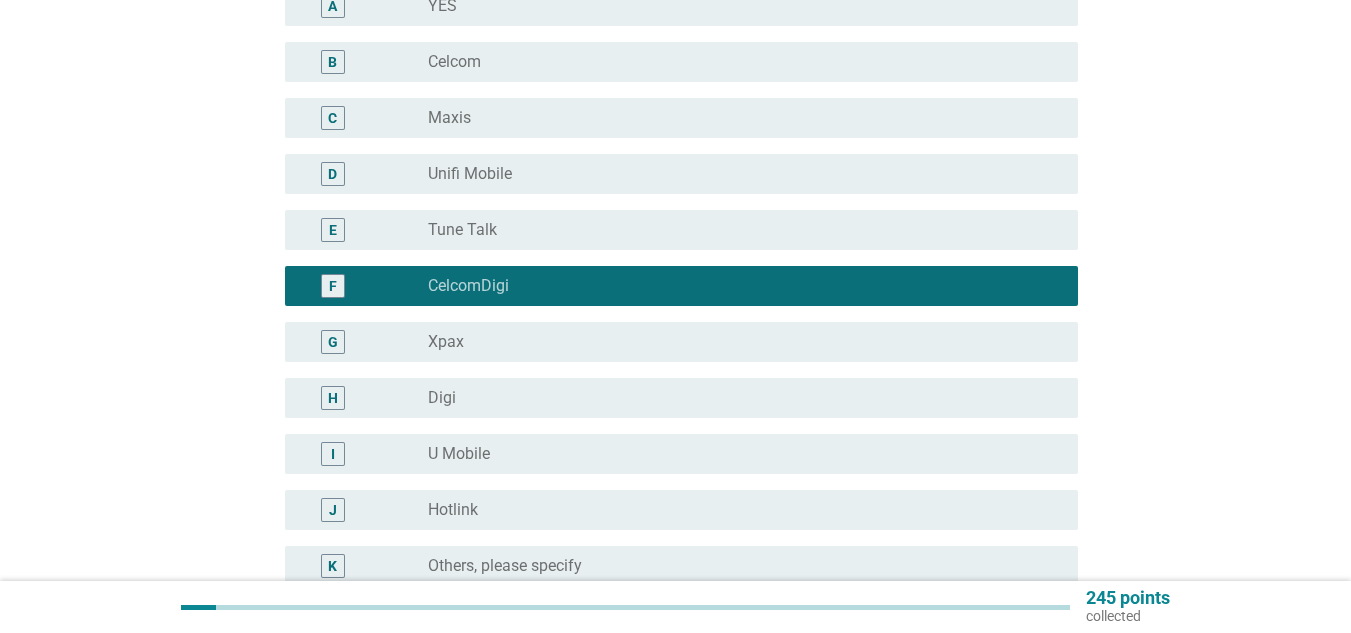 scroll, scrollTop: 254, scrollLeft: 0, axis: vertical 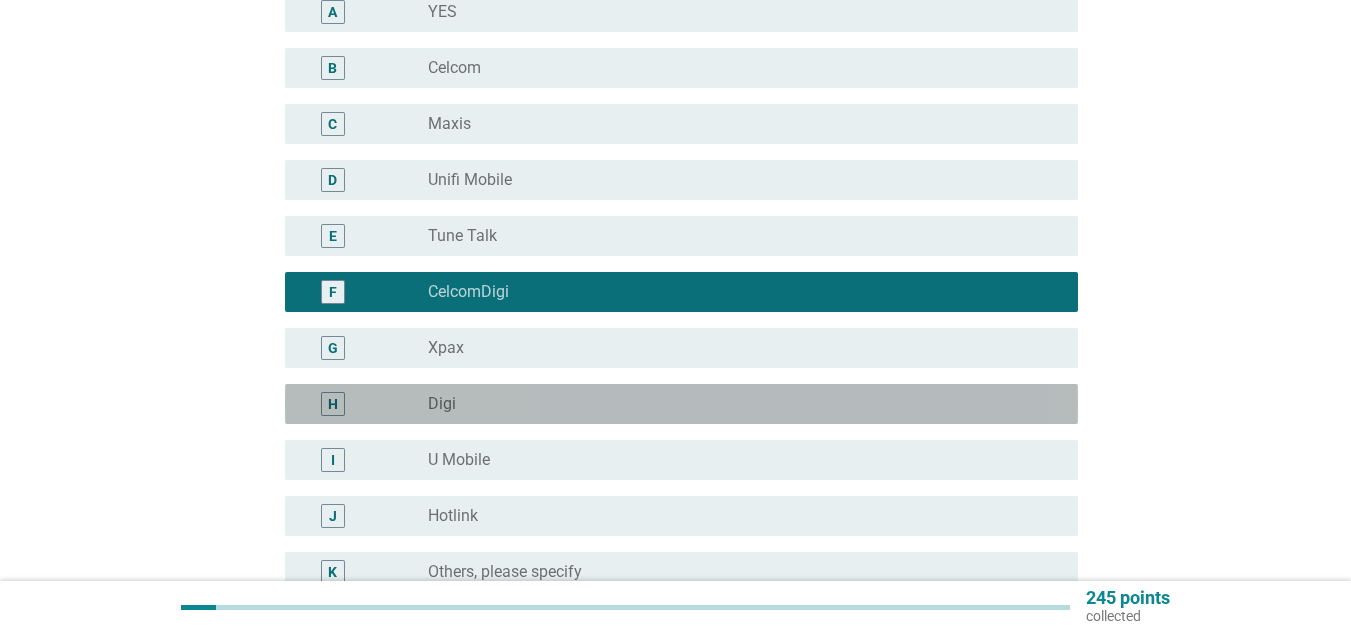 click on "radio_button_unchecked Digi" at bounding box center [737, 404] 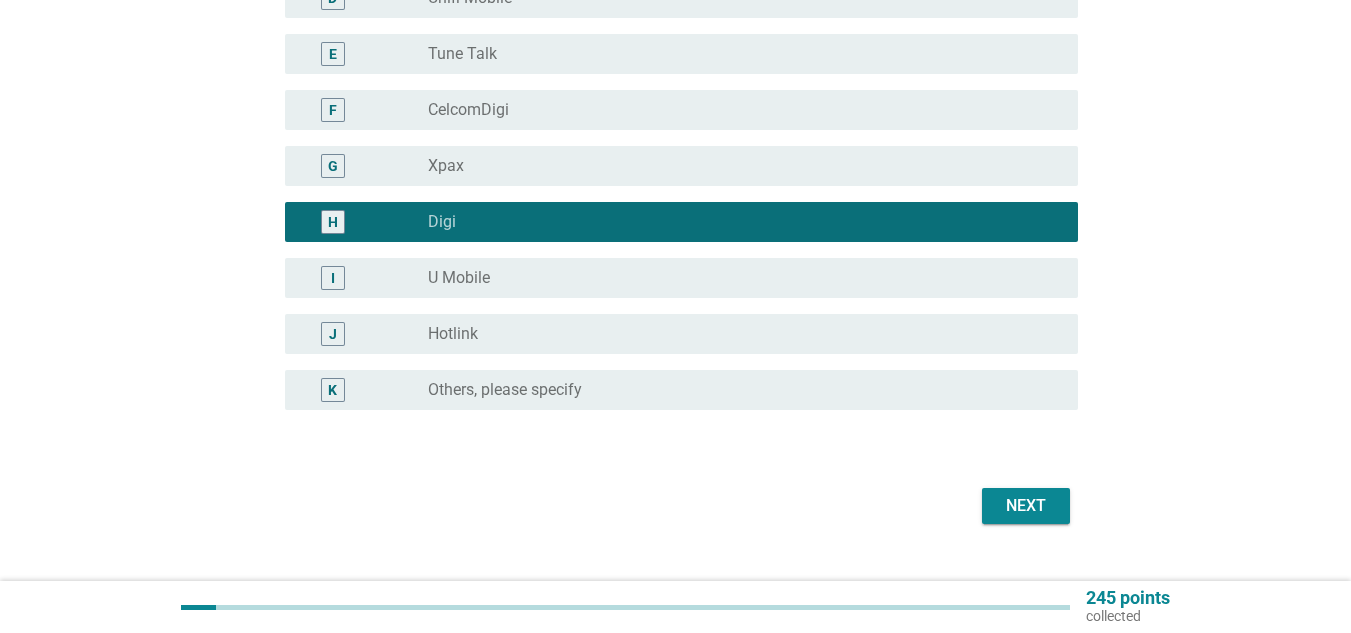 scroll, scrollTop: 475, scrollLeft: 0, axis: vertical 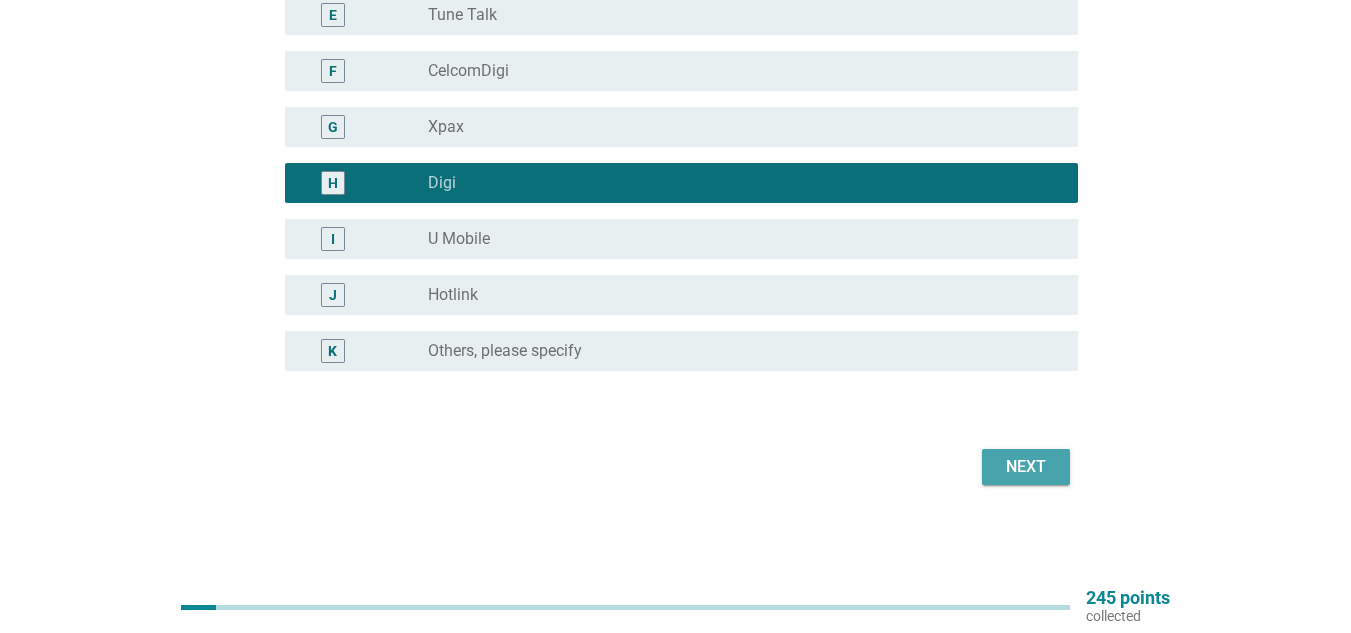 click on "Next" at bounding box center [1026, 467] 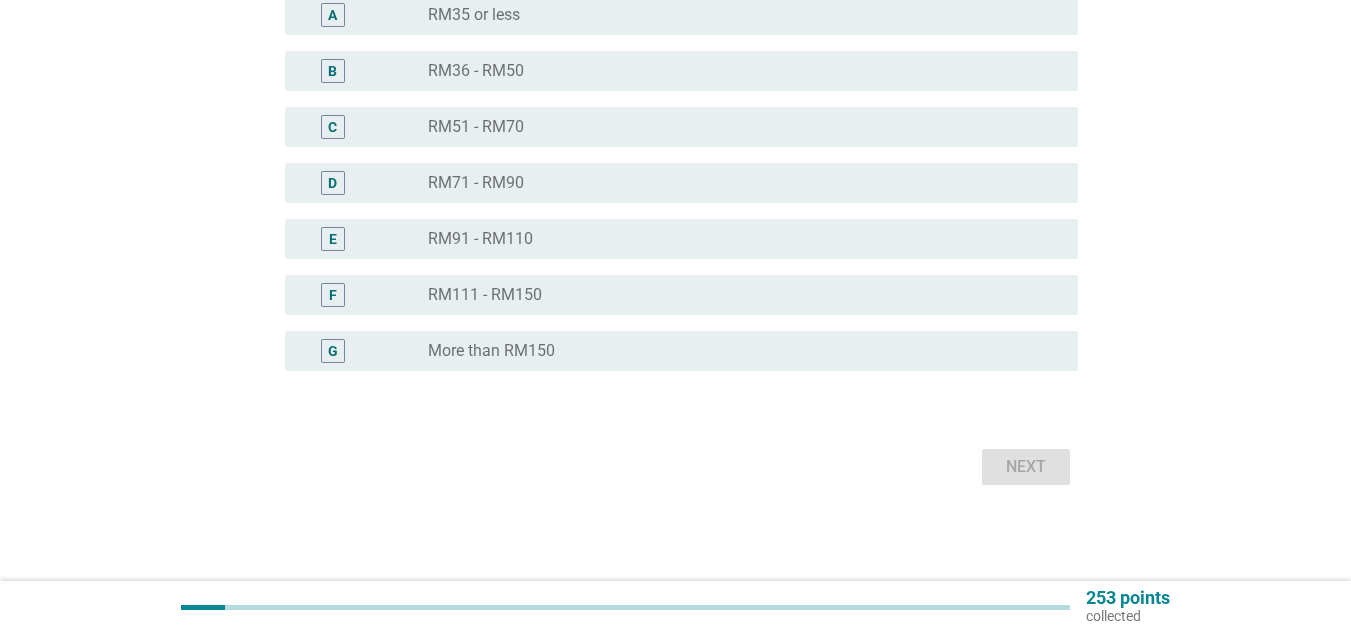 scroll, scrollTop: 0, scrollLeft: 0, axis: both 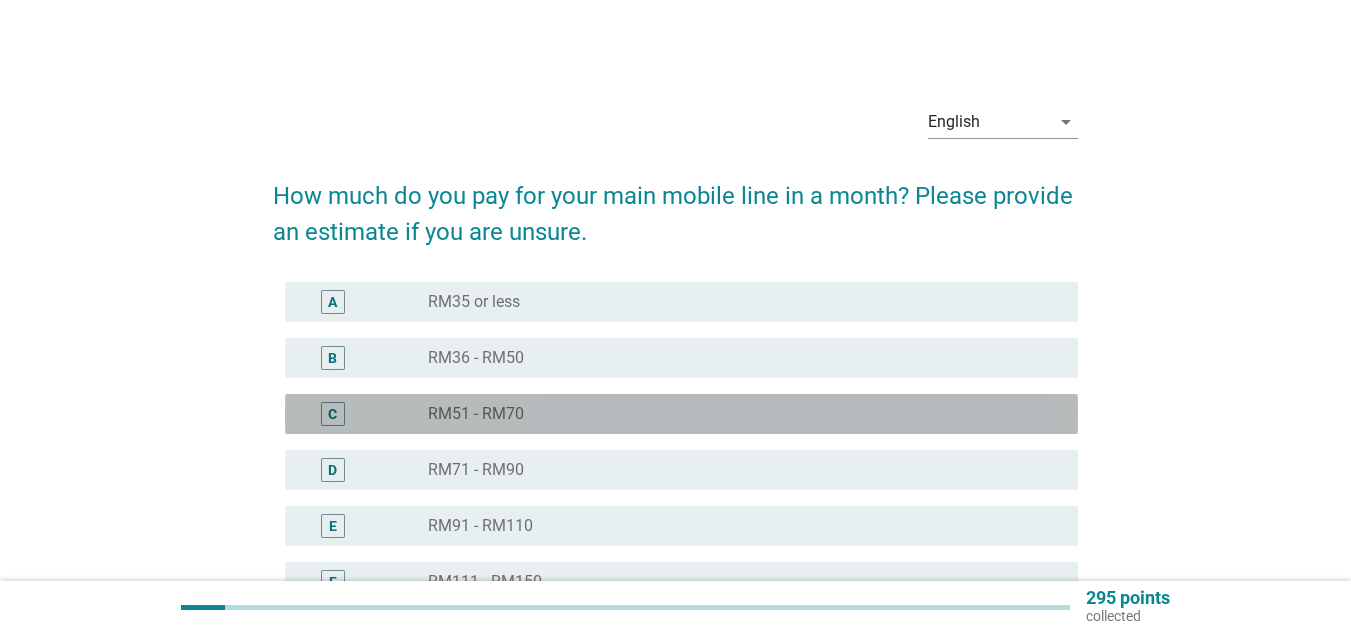 drag, startPoint x: 335, startPoint y: 411, endPoint x: 789, endPoint y: 358, distance: 457.08313 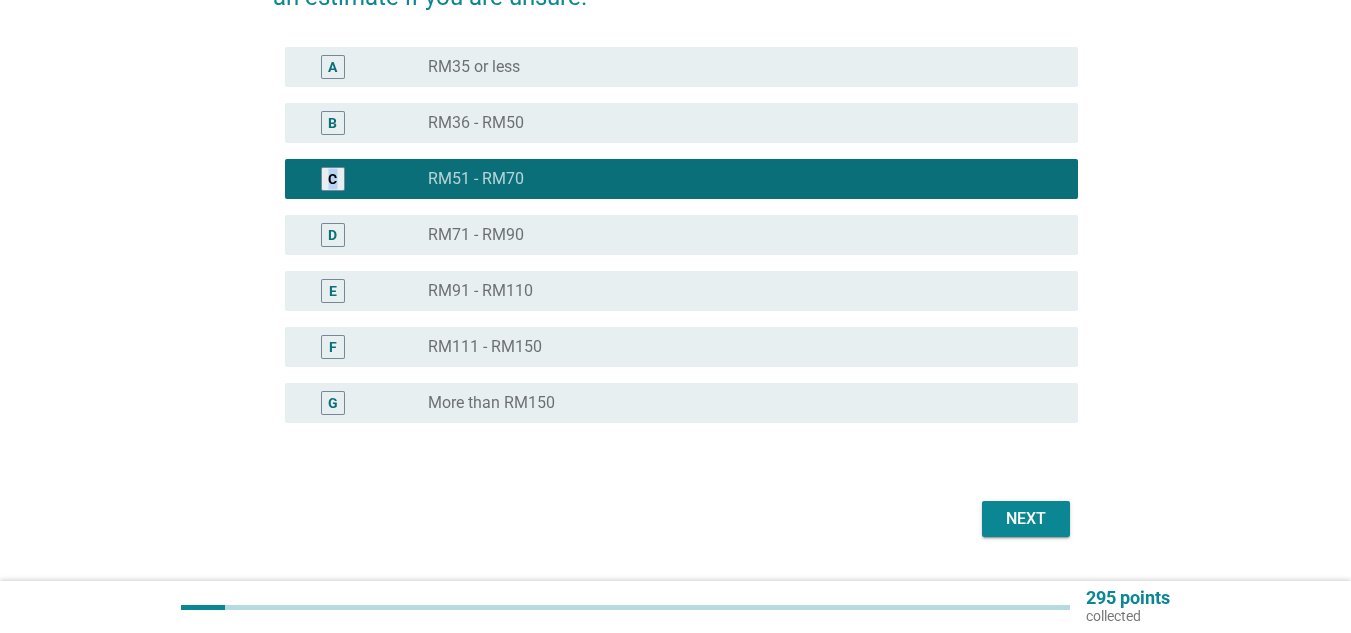 scroll, scrollTop: 287, scrollLeft: 0, axis: vertical 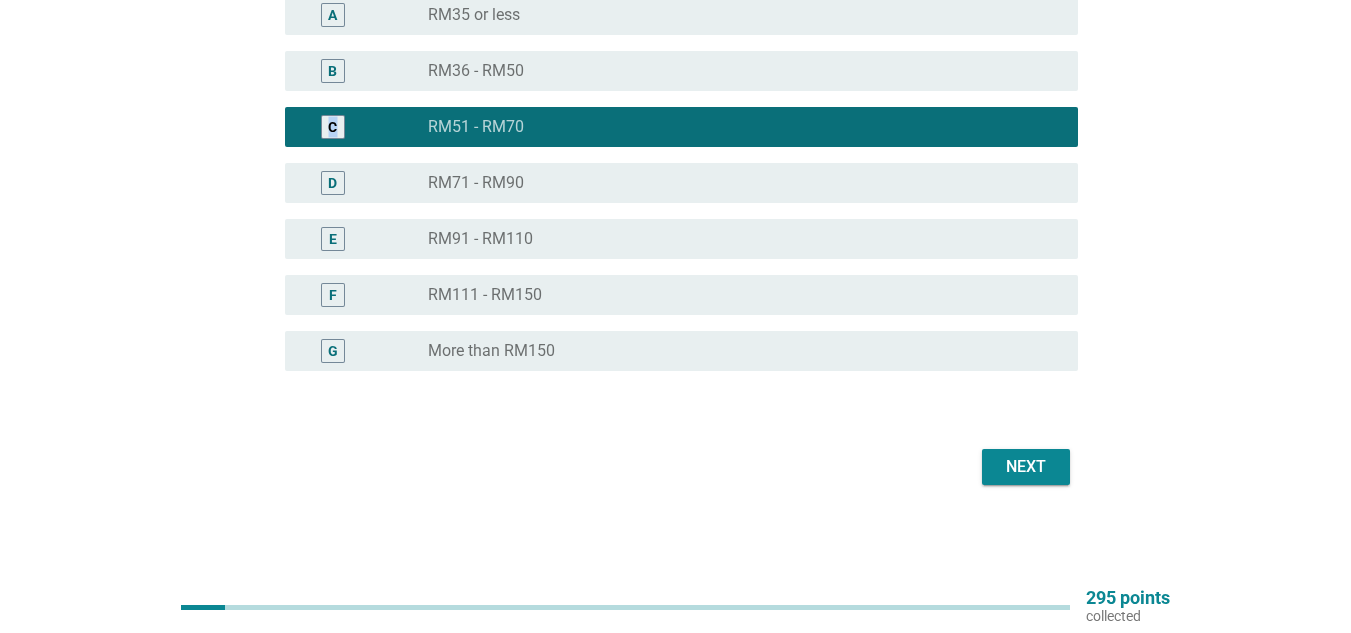 click on "Next" at bounding box center [1026, 467] 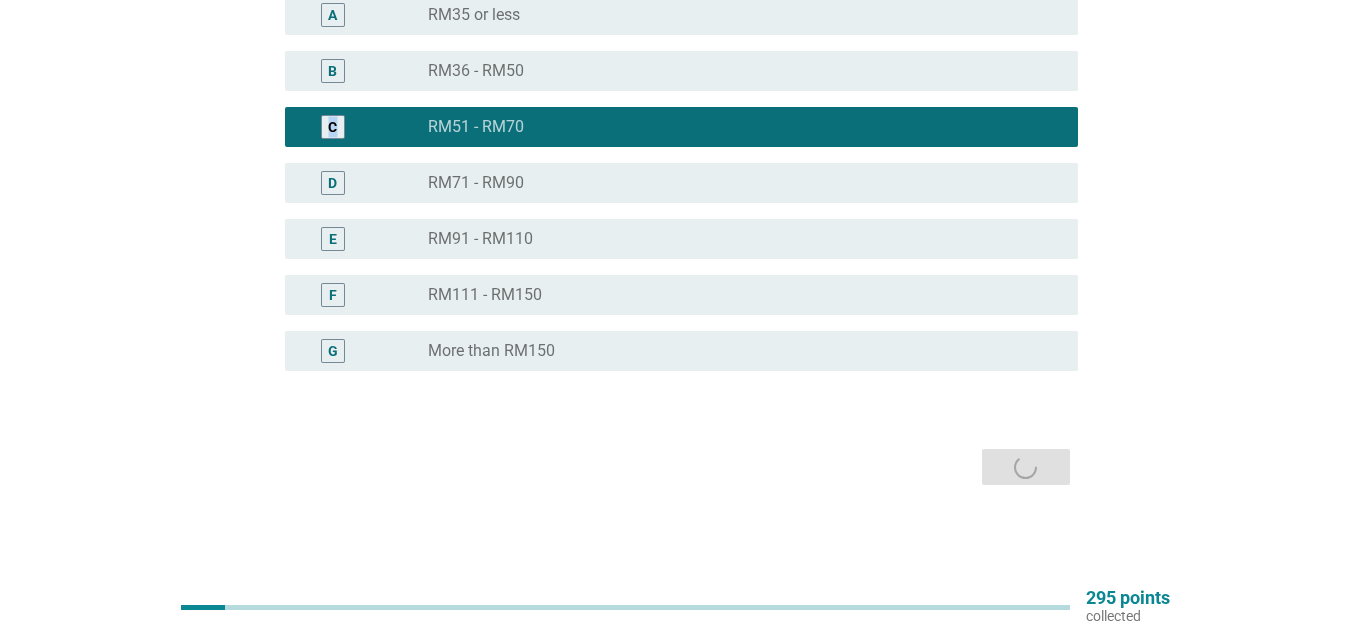 scroll, scrollTop: 0, scrollLeft: 0, axis: both 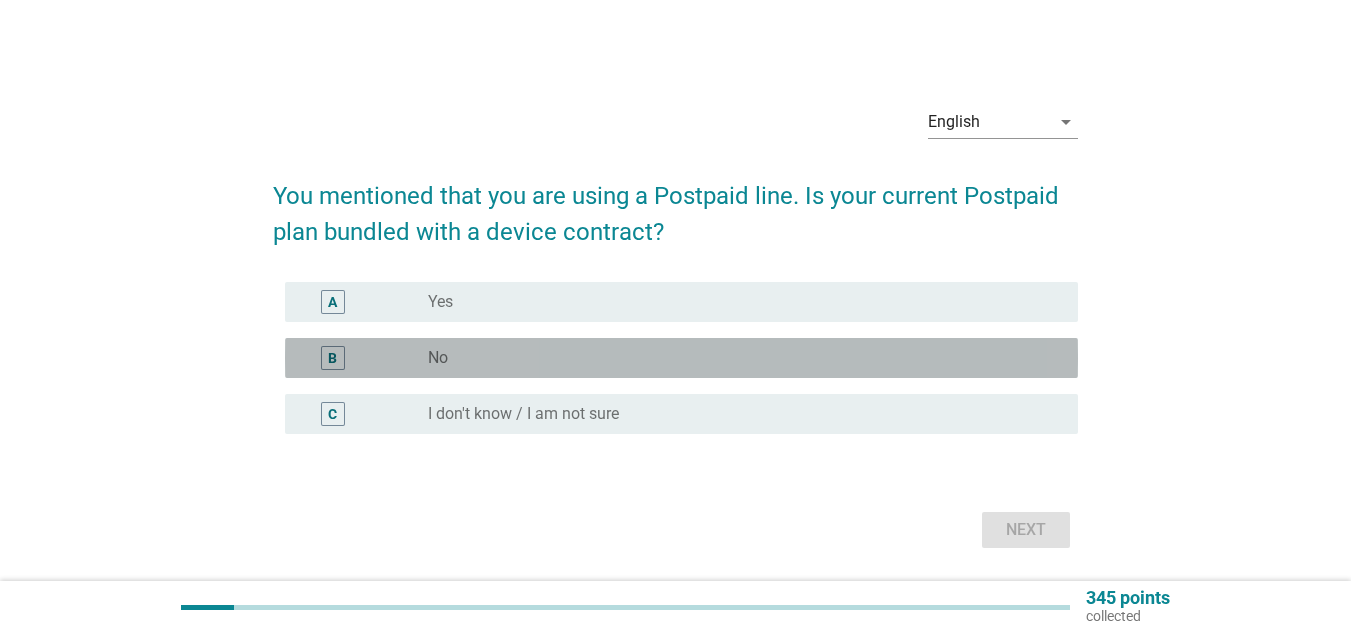 click on "B" at bounding box center (364, 358) 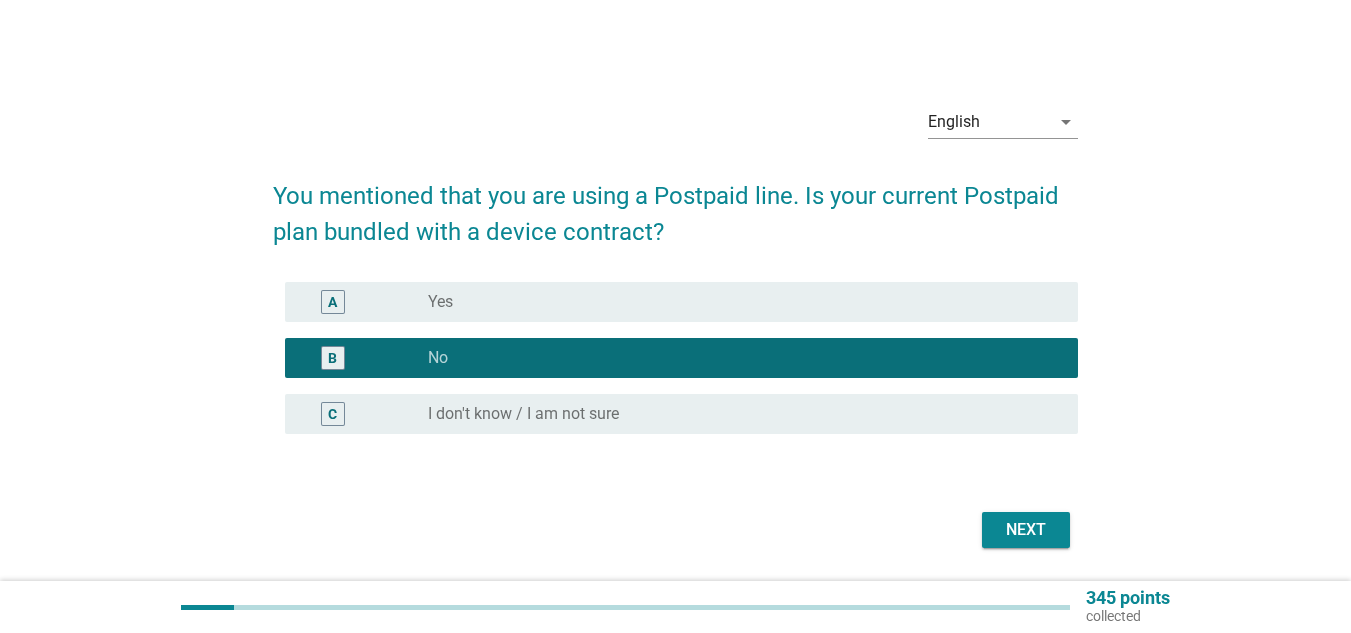 click on "Next" at bounding box center (675, 530) 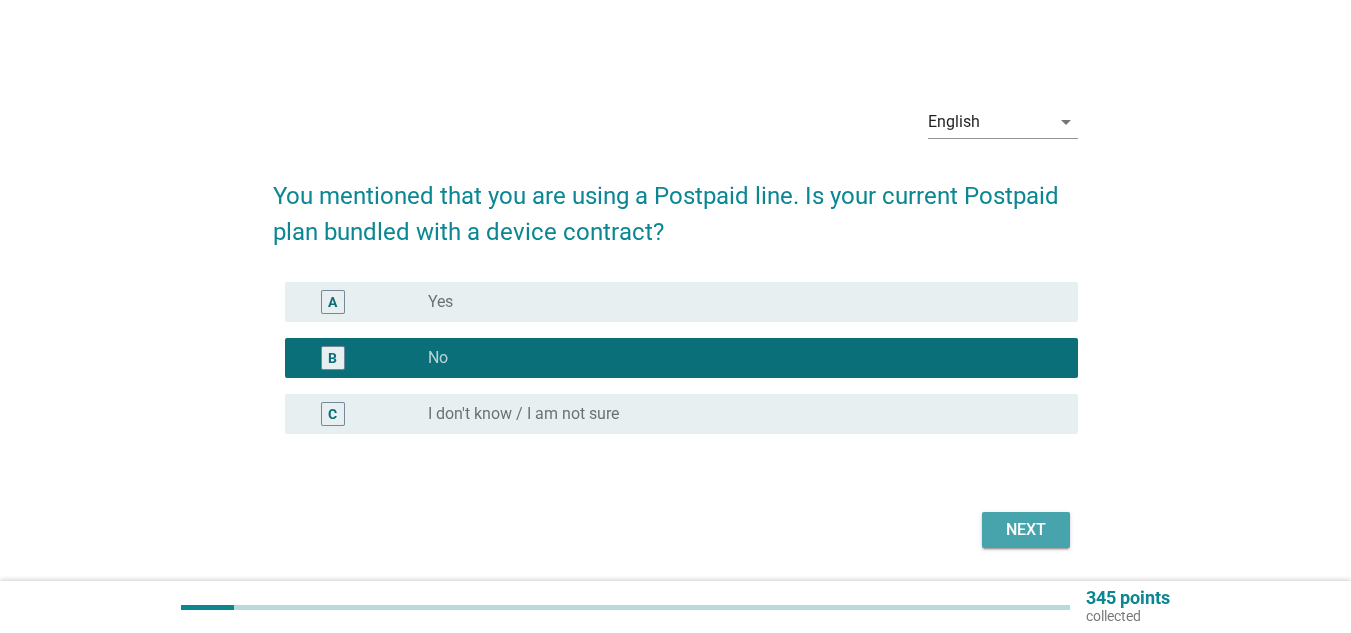 click on "Next" at bounding box center (1026, 530) 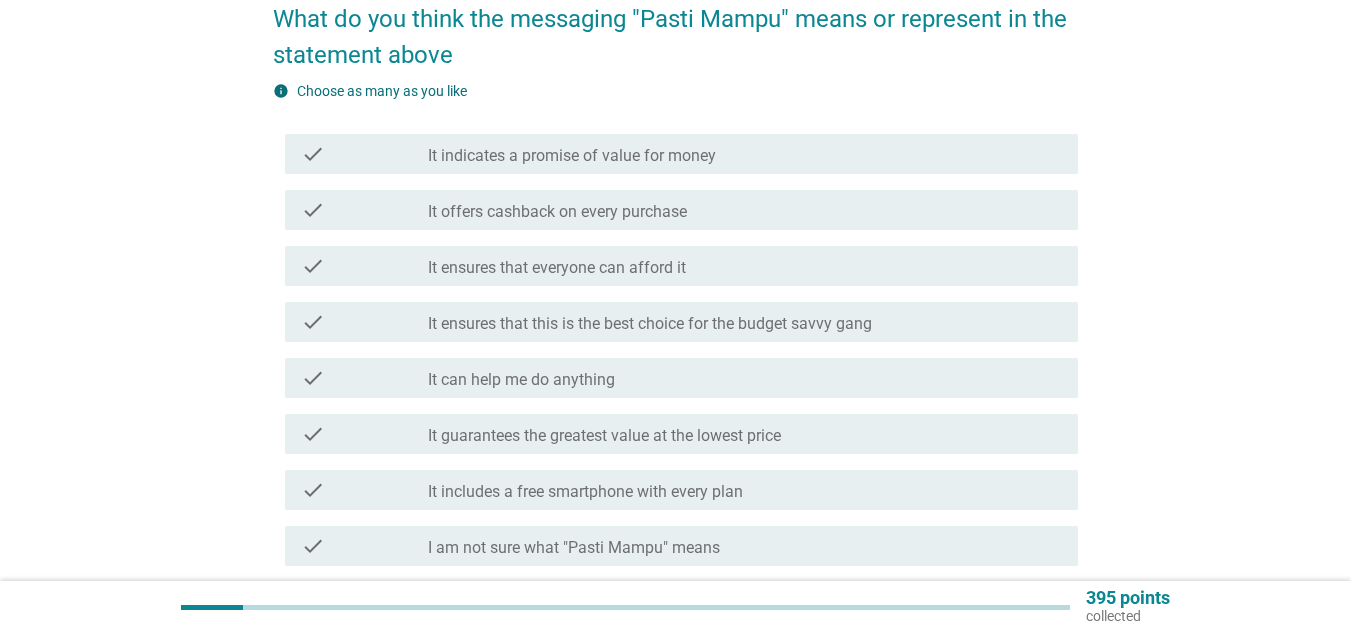 scroll, scrollTop: 257, scrollLeft: 0, axis: vertical 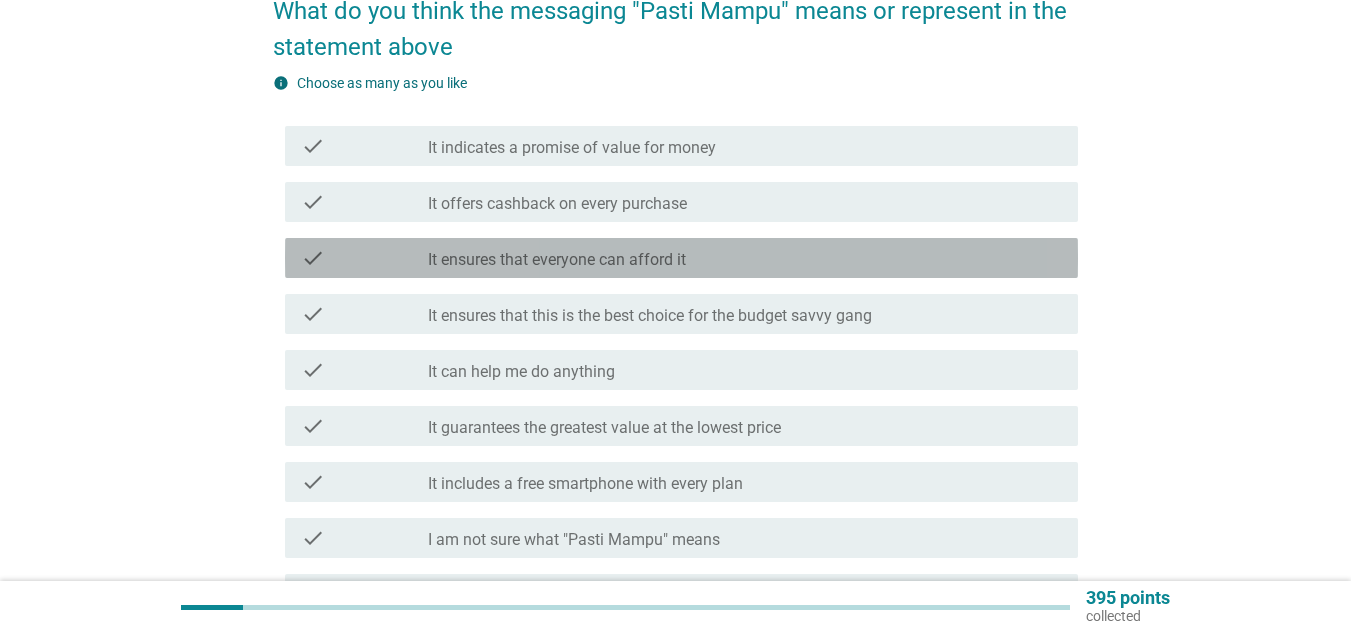 click on "check     check_box_outline_blank It ensures that everyone can afford it" at bounding box center [681, 258] 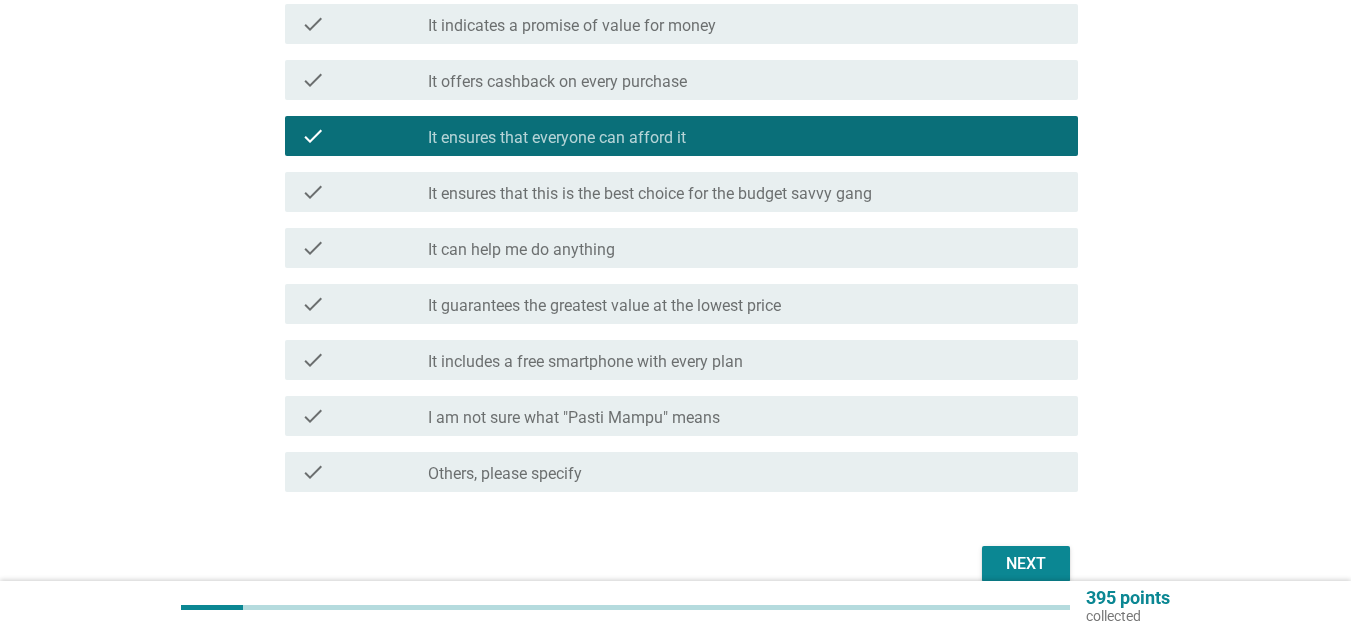 scroll, scrollTop: 476, scrollLeft: 0, axis: vertical 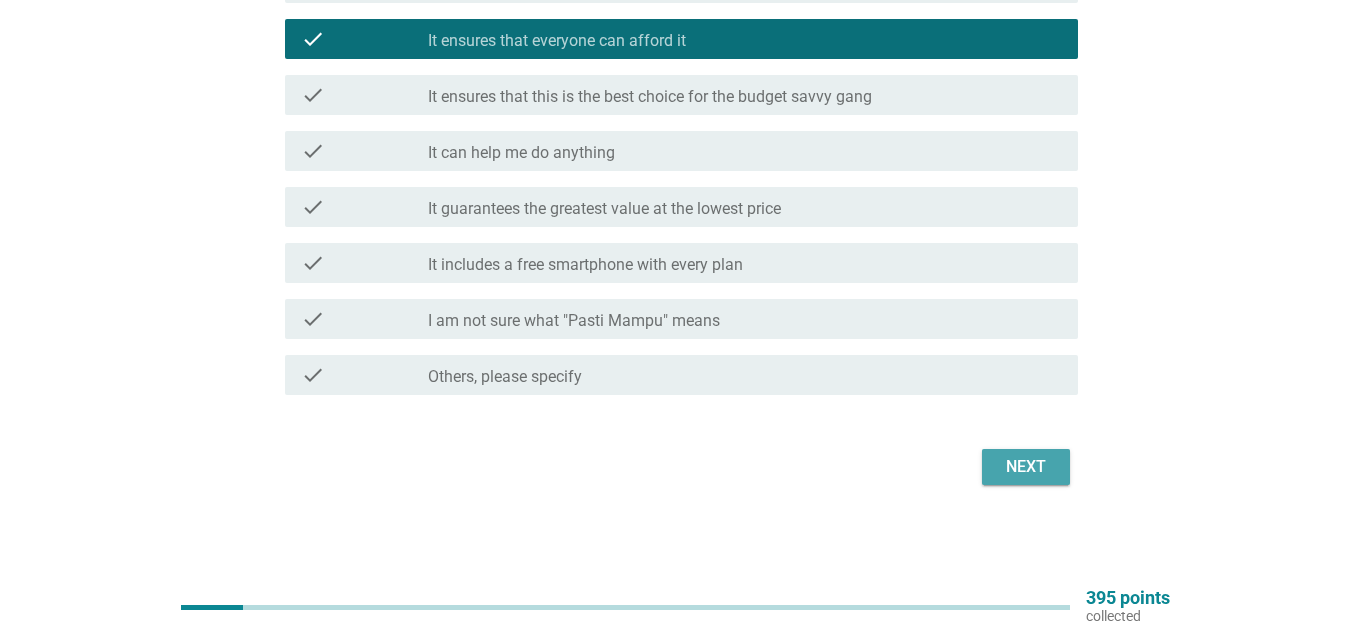 click on "Next" at bounding box center [1026, 467] 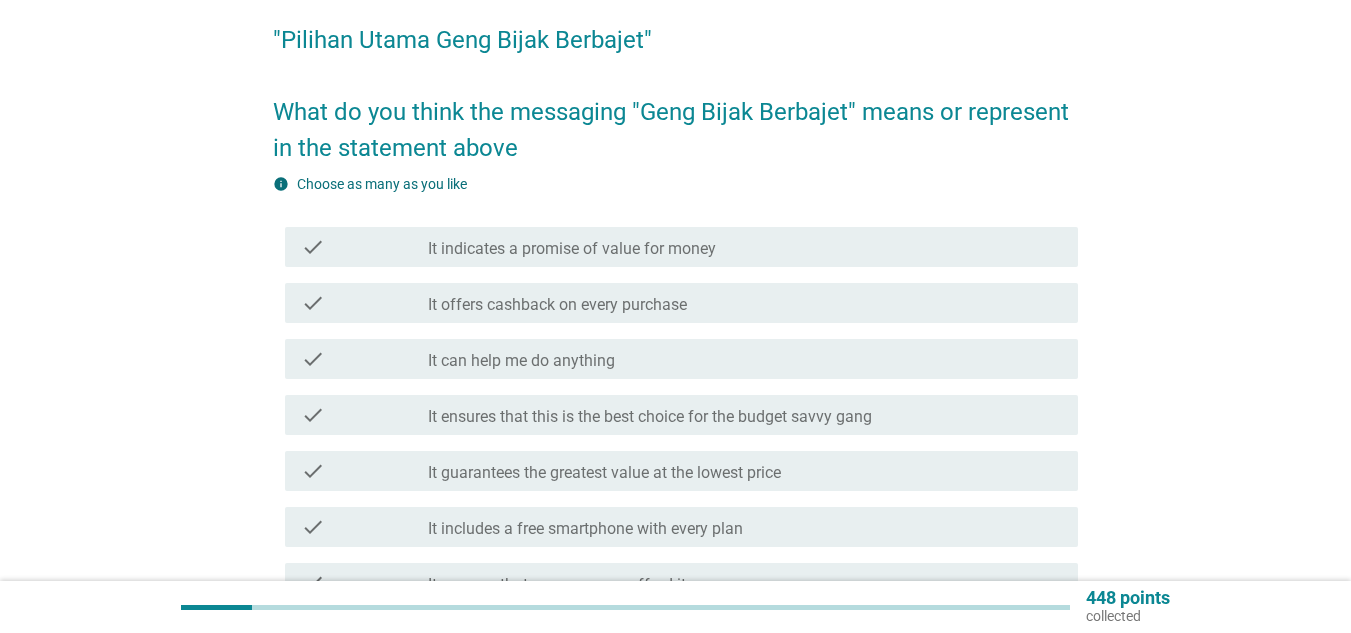 scroll, scrollTop: 167, scrollLeft: 0, axis: vertical 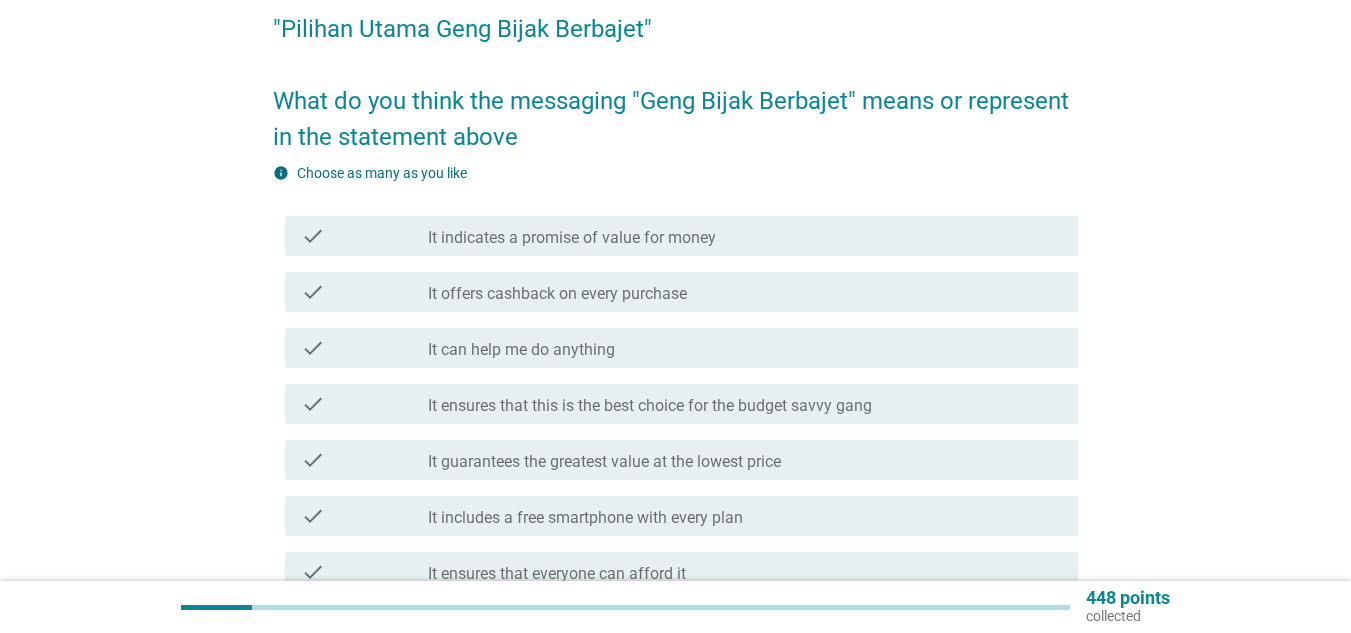click on "It offers cashback on every purchase" at bounding box center (557, 294) 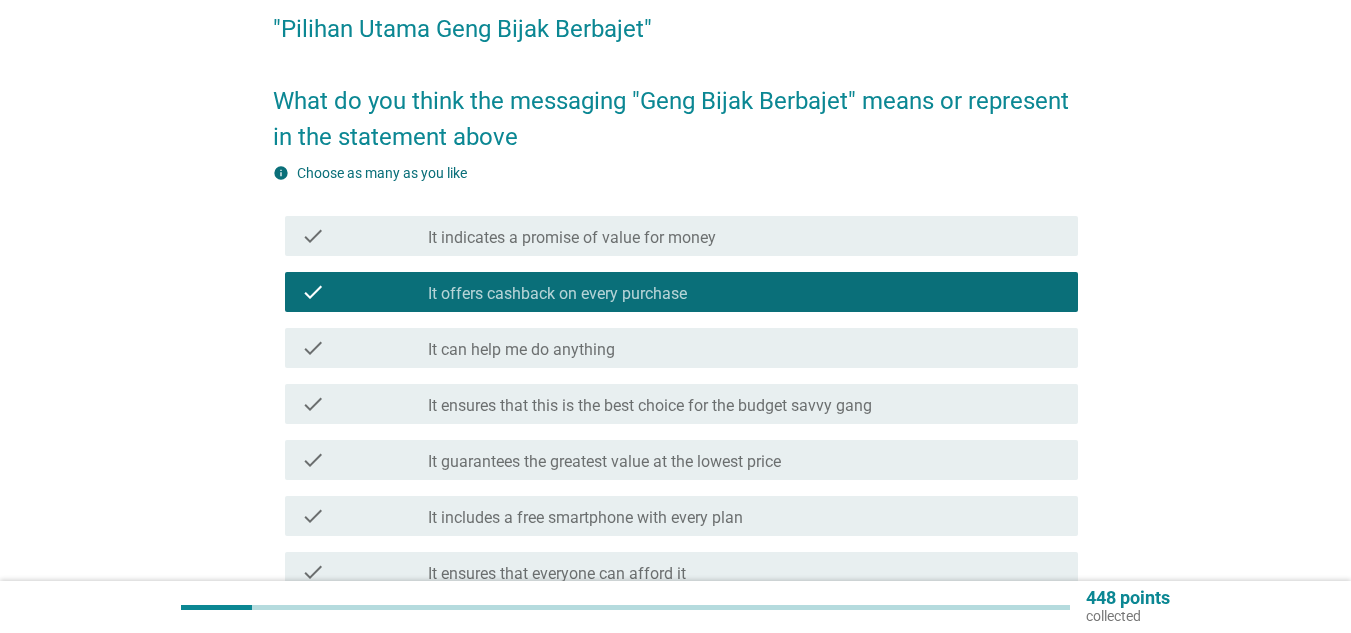 scroll, scrollTop: 476, scrollLeft: 0, axis: vertical 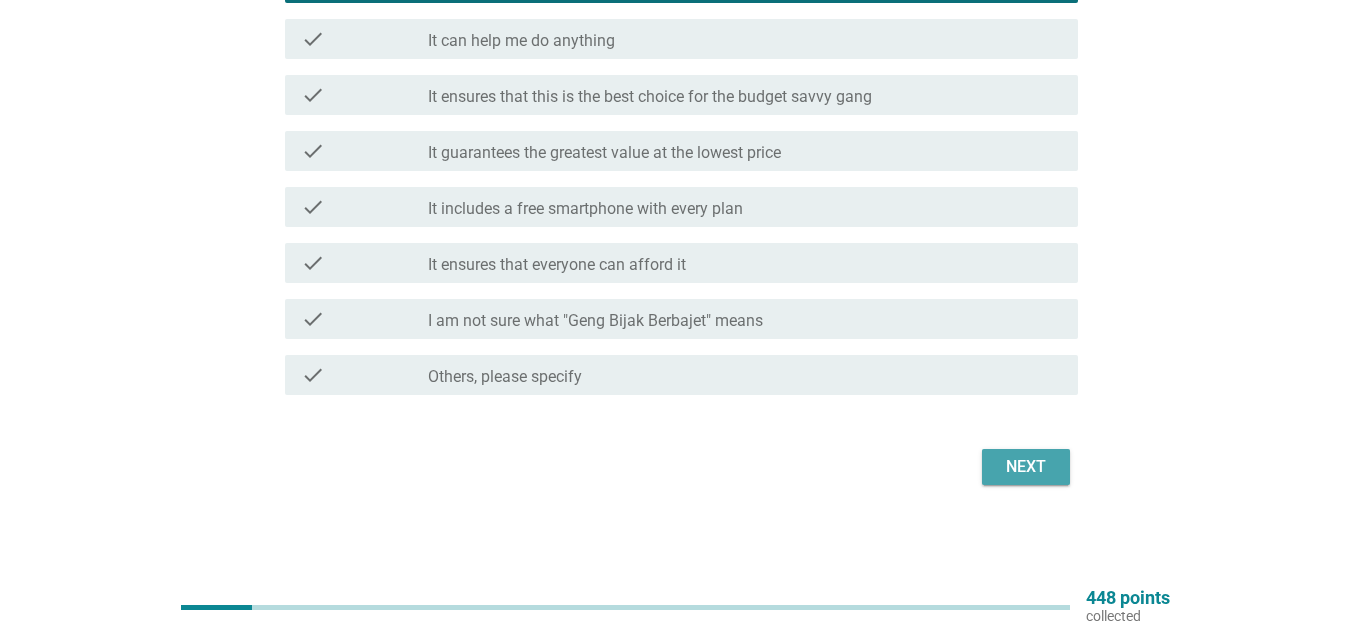 click on "Next" at bounding box center (1026, 467) 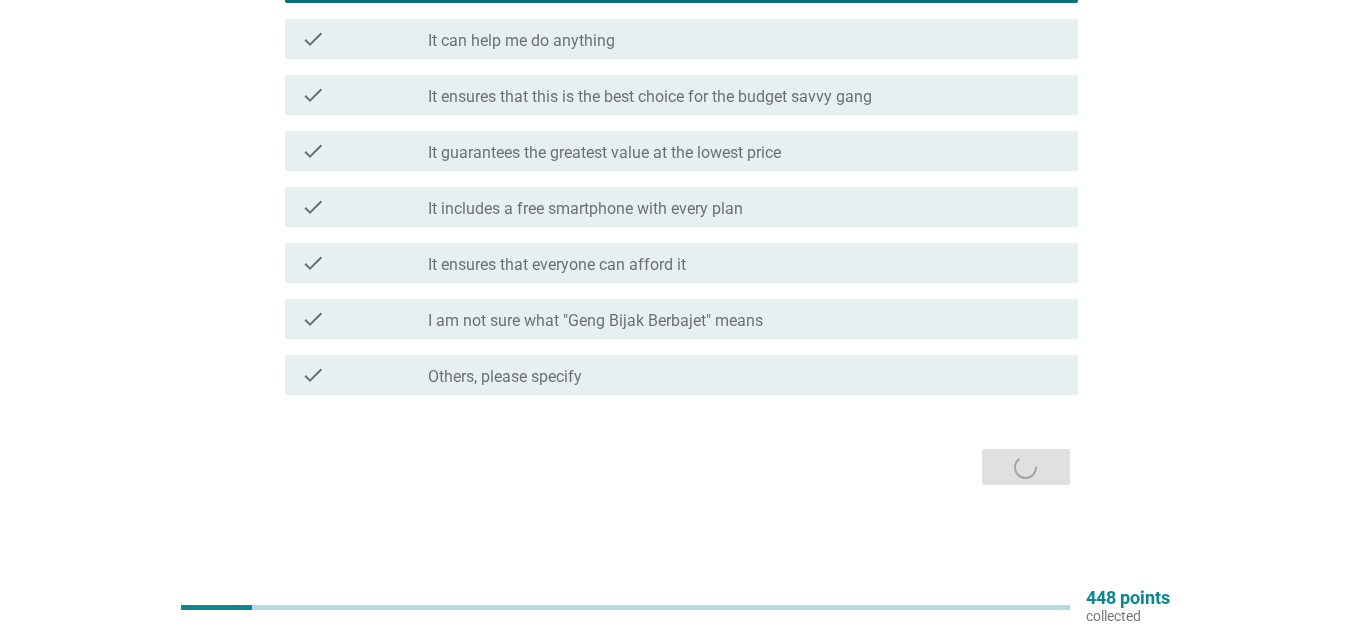 scroll, scrollTop: 0, scrollLeft: 0, axis: both 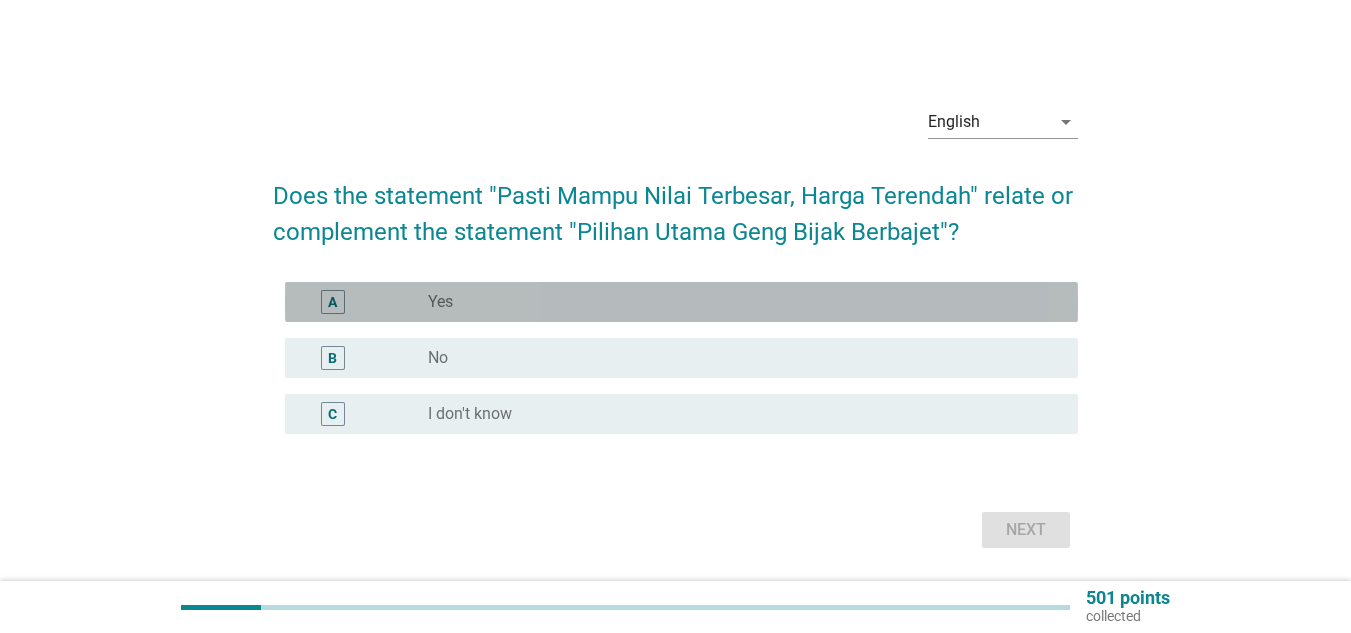 click on "radio_button_unchecked Yes" at bounding box center (737, 302) 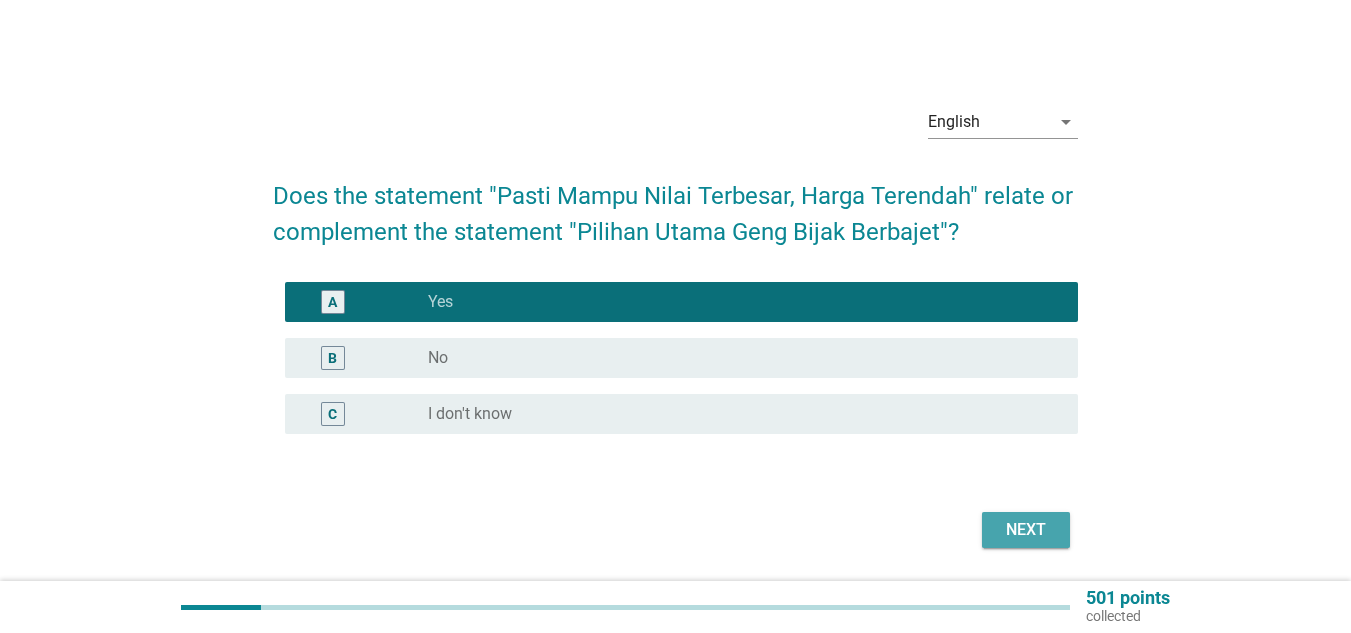 click on "Next" at bounding box center (1026, 530) 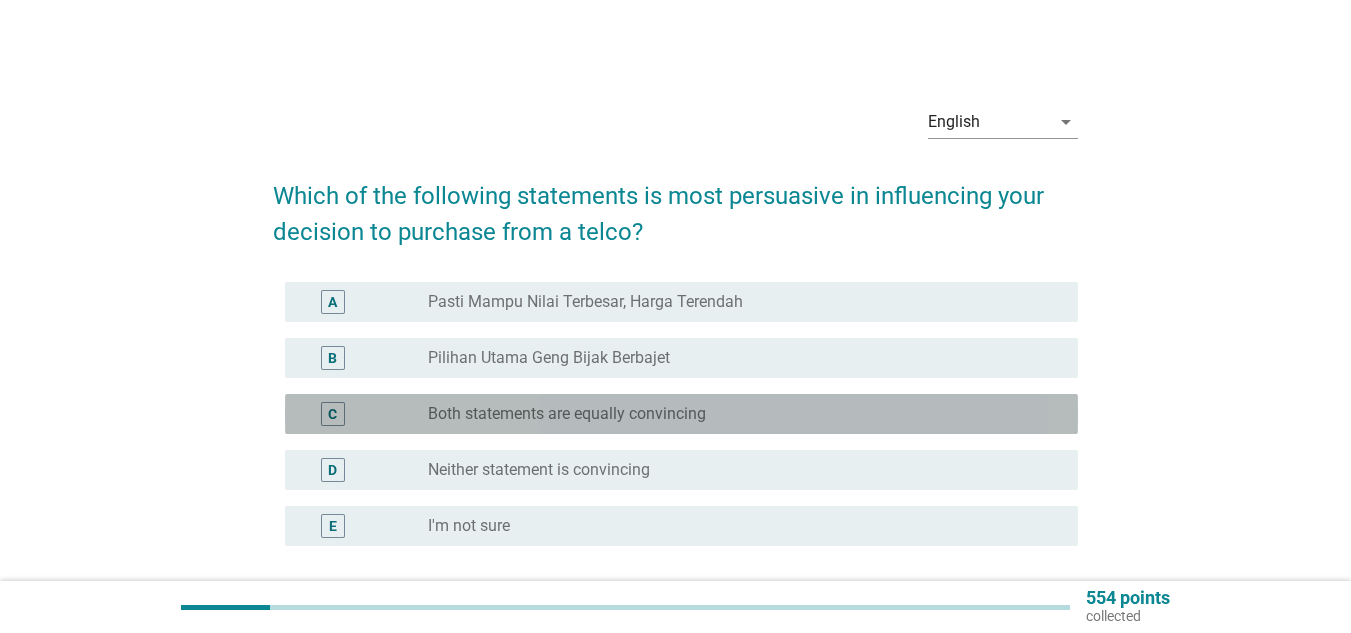 click on "Both statements are equally convincing" at bounding box center [567, 414] 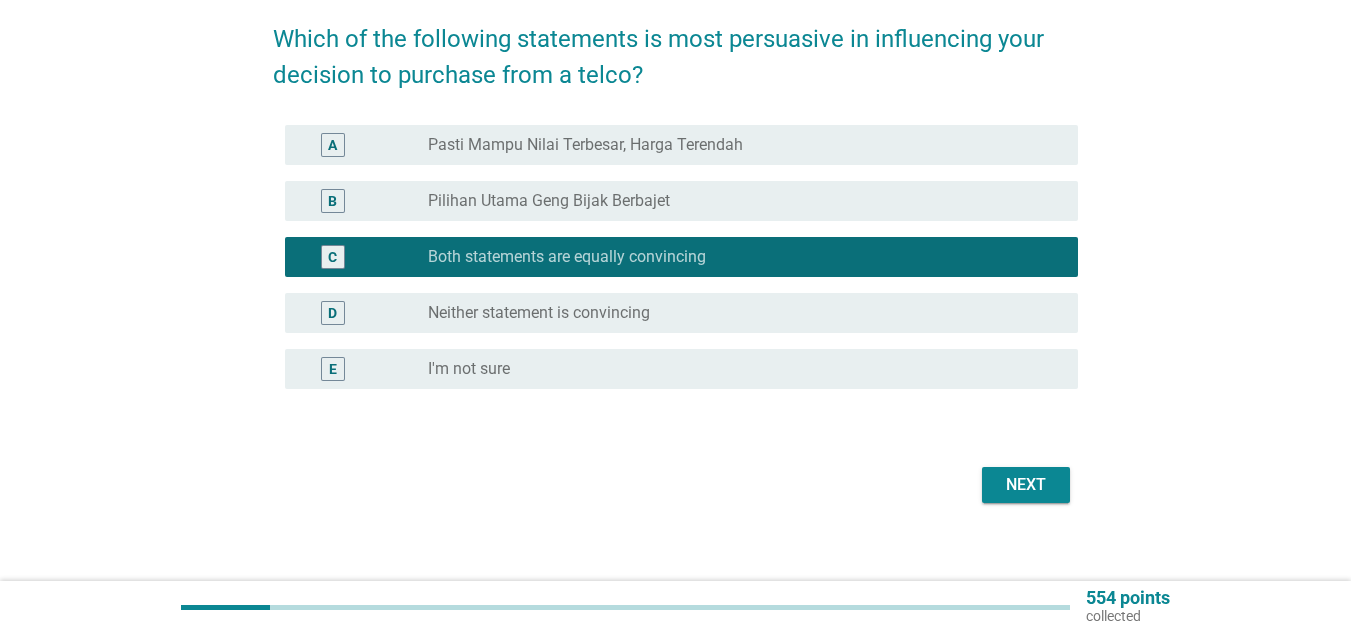 scroll, scrollTop: 168, scrollLeft: 0, axis: vertical 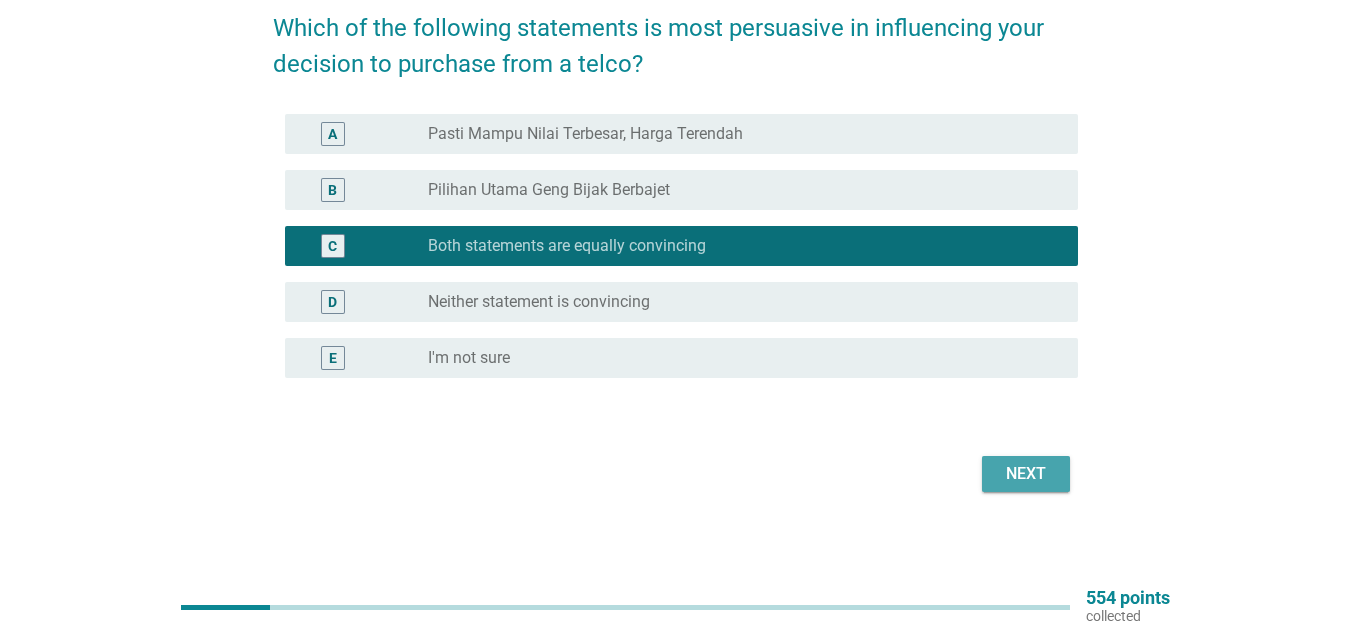 click on "Next" at bounding box center [1026, 474] 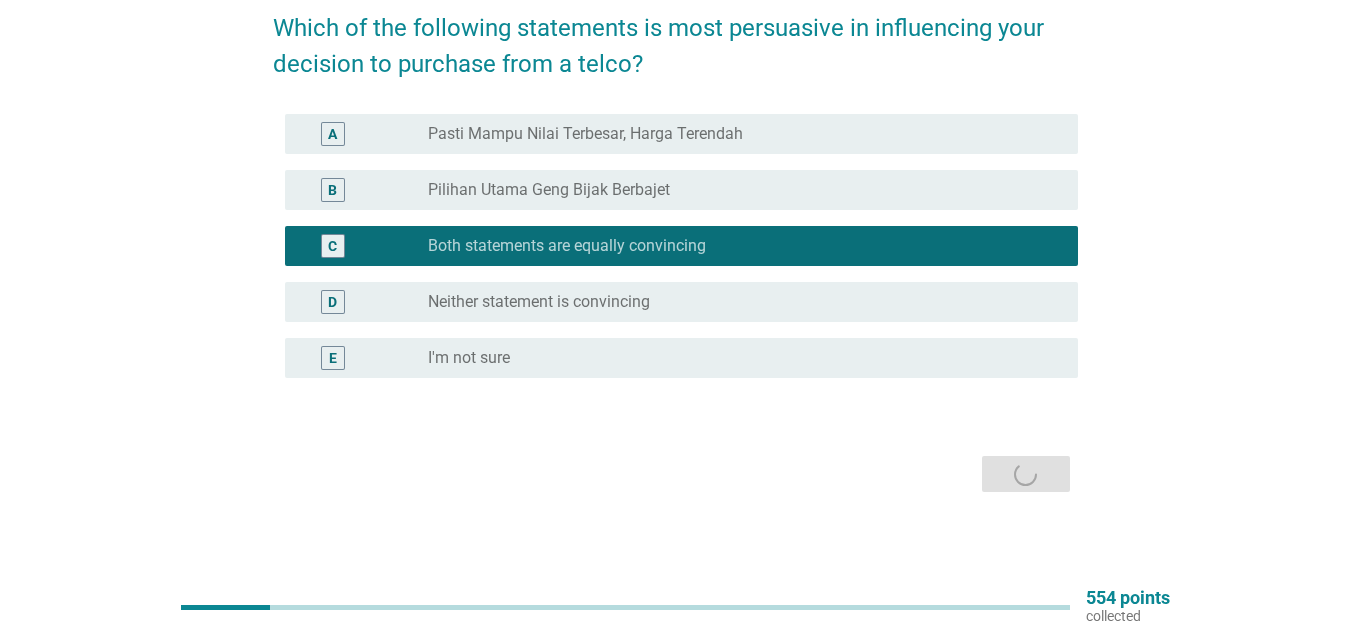 scroll, scrollTop: 0, scrollLeft: 0, axis: both 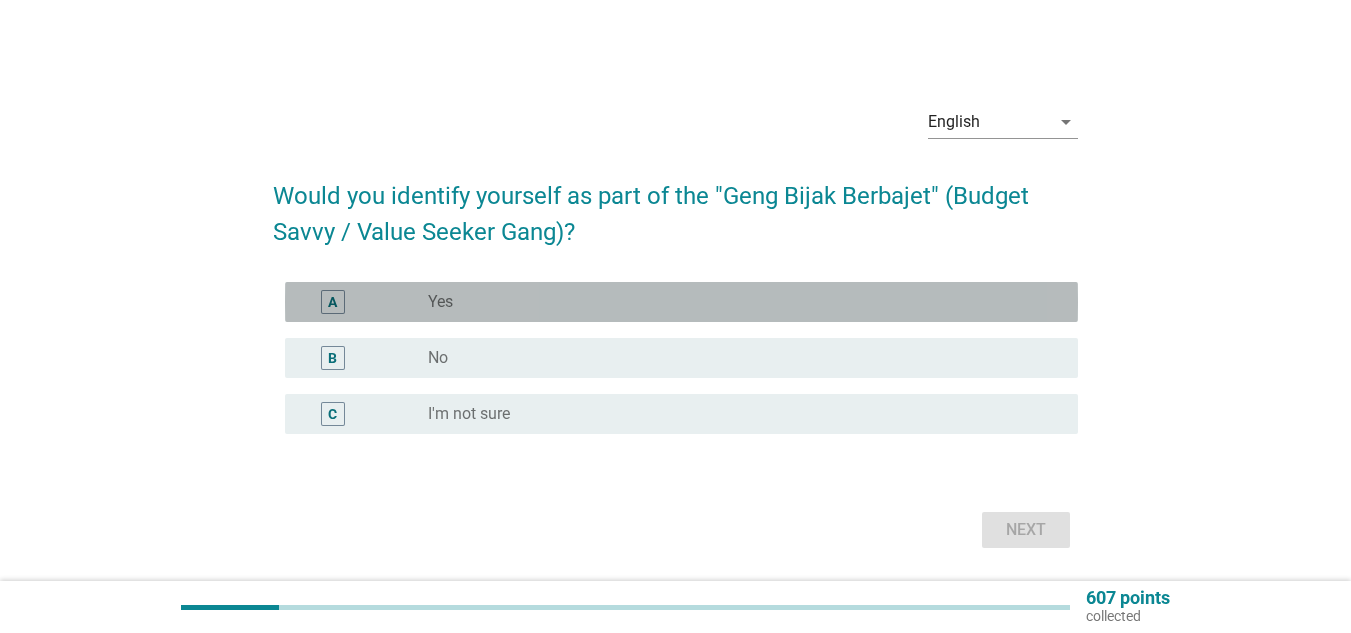 click on "A     radio_button_unchecked Yes" at bounding box center [681, 302] 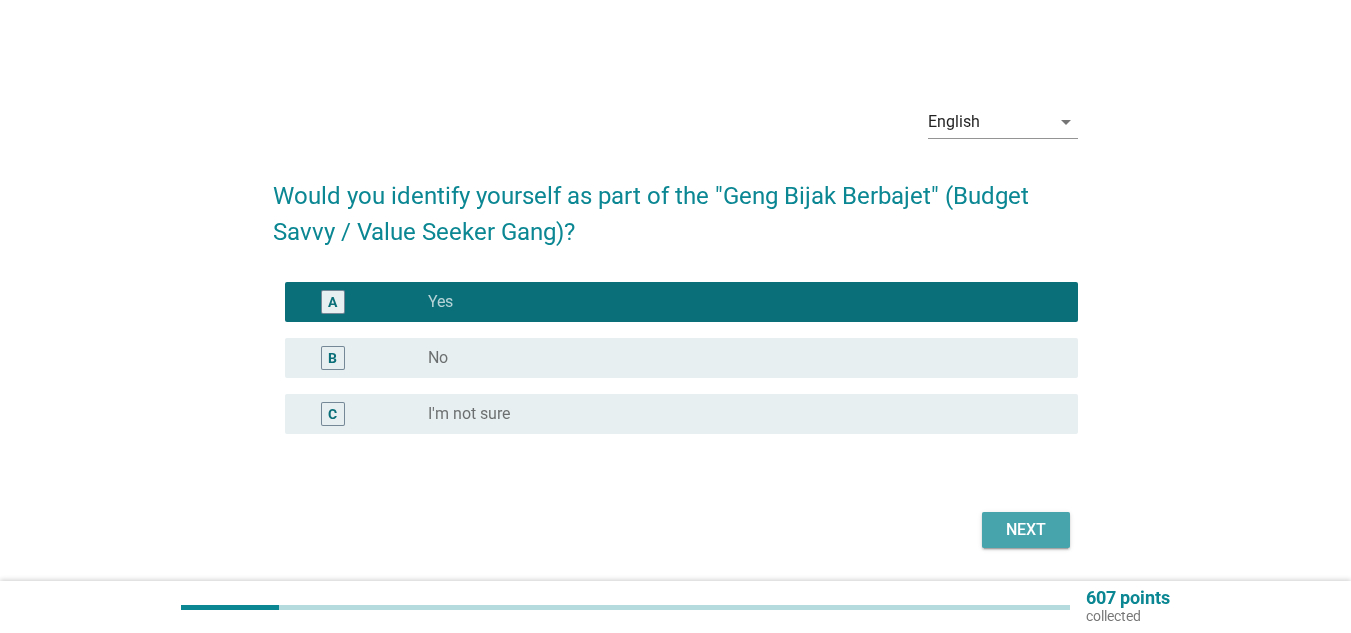 click on "Next" at bounding box center (1026, 530) 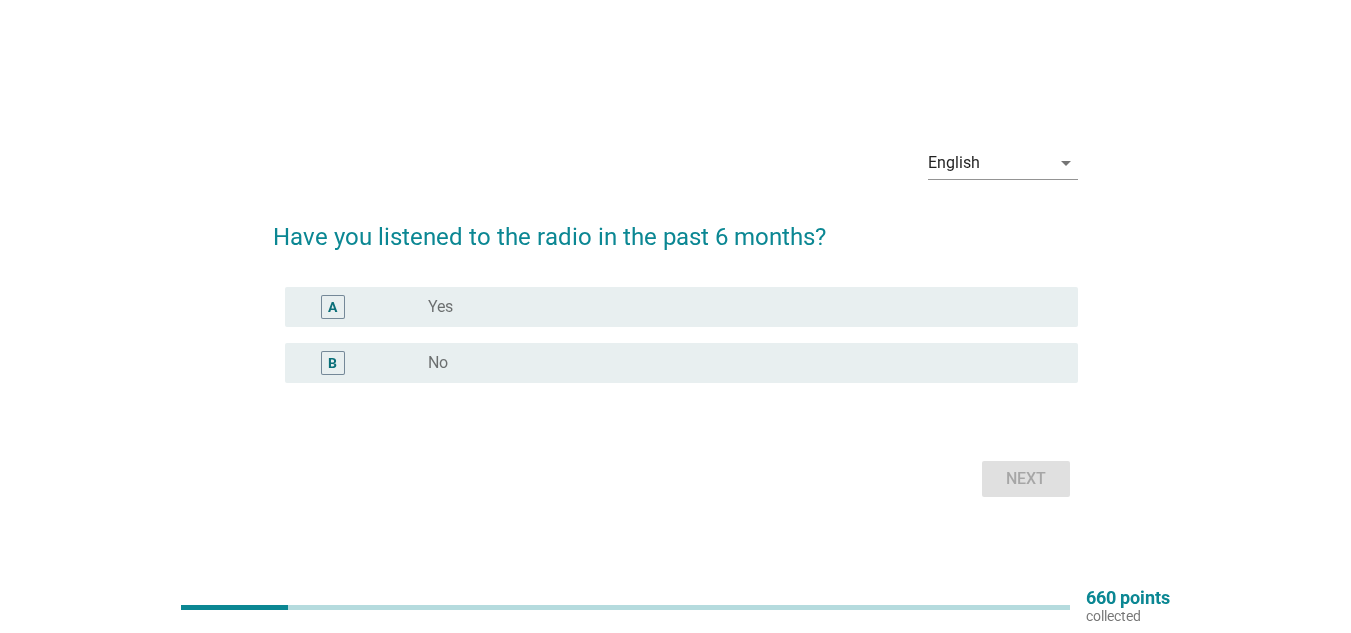 click on "radio_button_unchecked Yes" at bounding box center [737, 307] 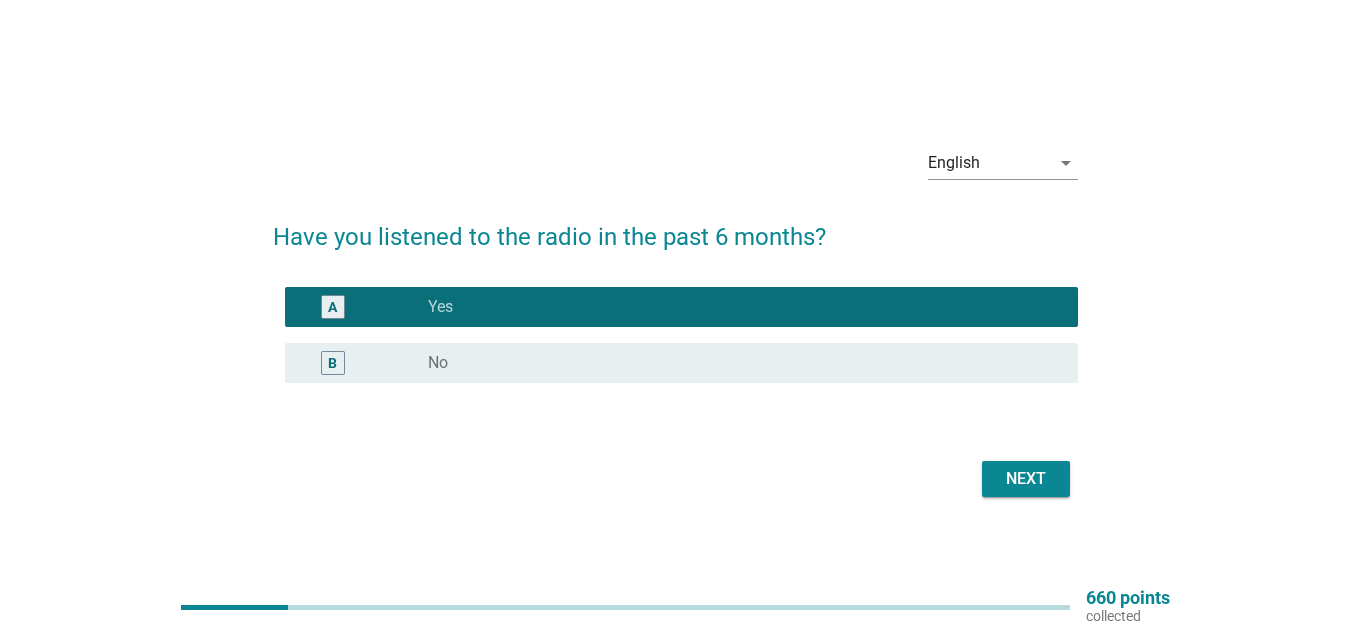 click on "Next" at bounding box center (1026, 479) 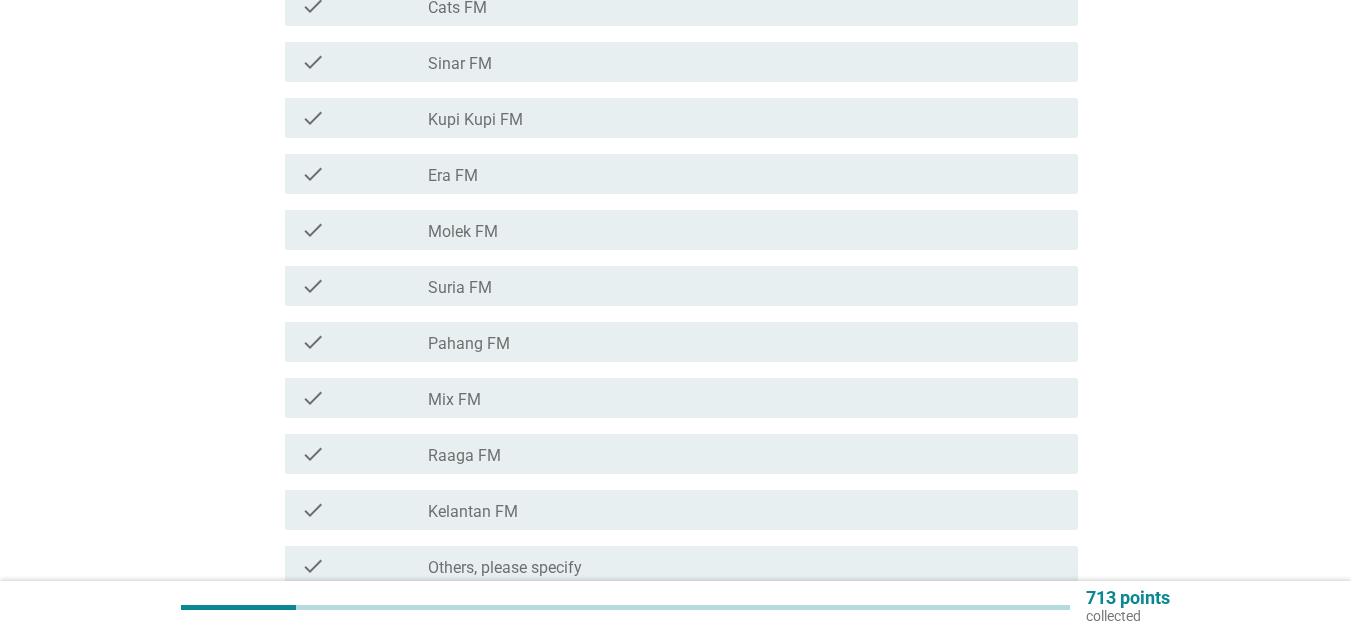 scroll, scrollTop: 673, scrollLeft: 0, axis: vertical 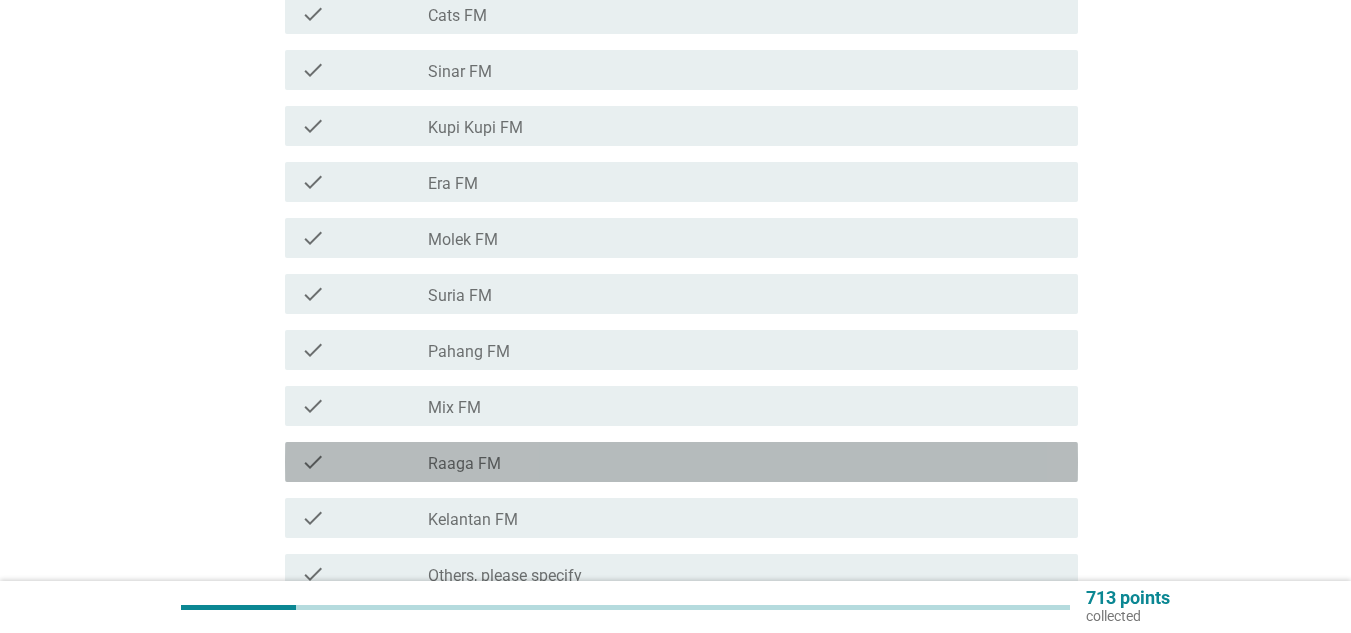 click on "check_box_outline_blank Raaga FM" at bounding box center (745, 462) 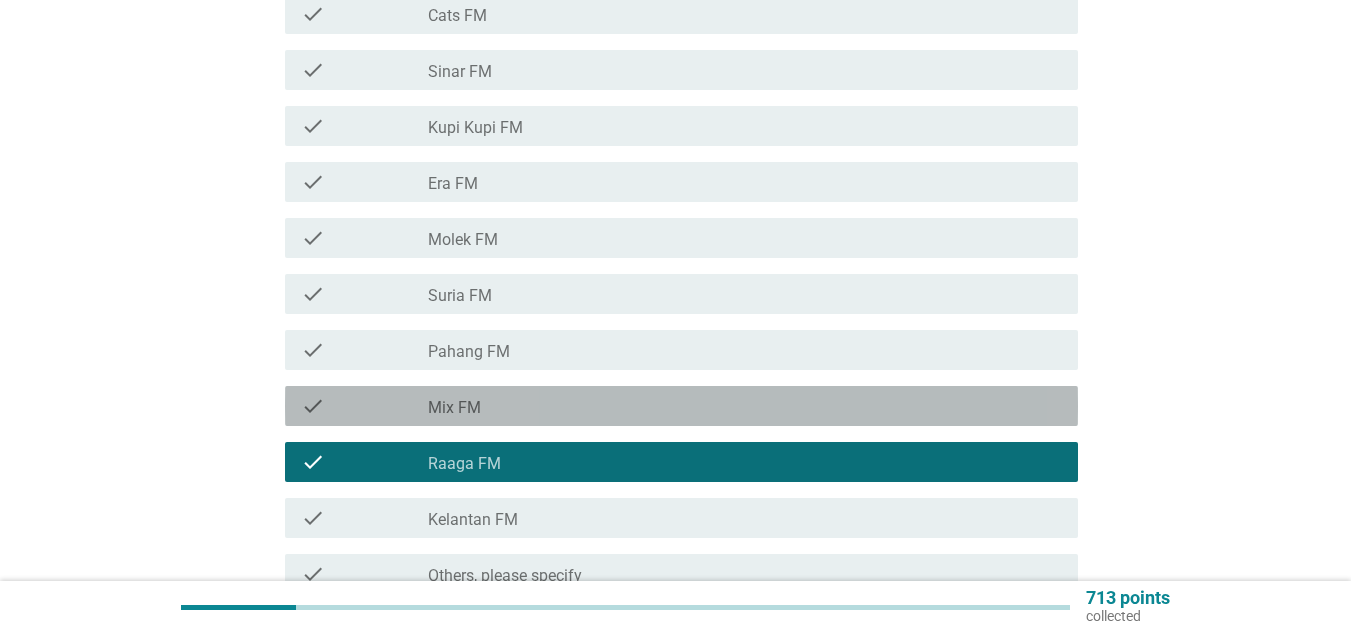 drag, startPoint x: 660, startPoint y: 404, endPoint x: 801, endPoint y: 386, distance: 142.14429 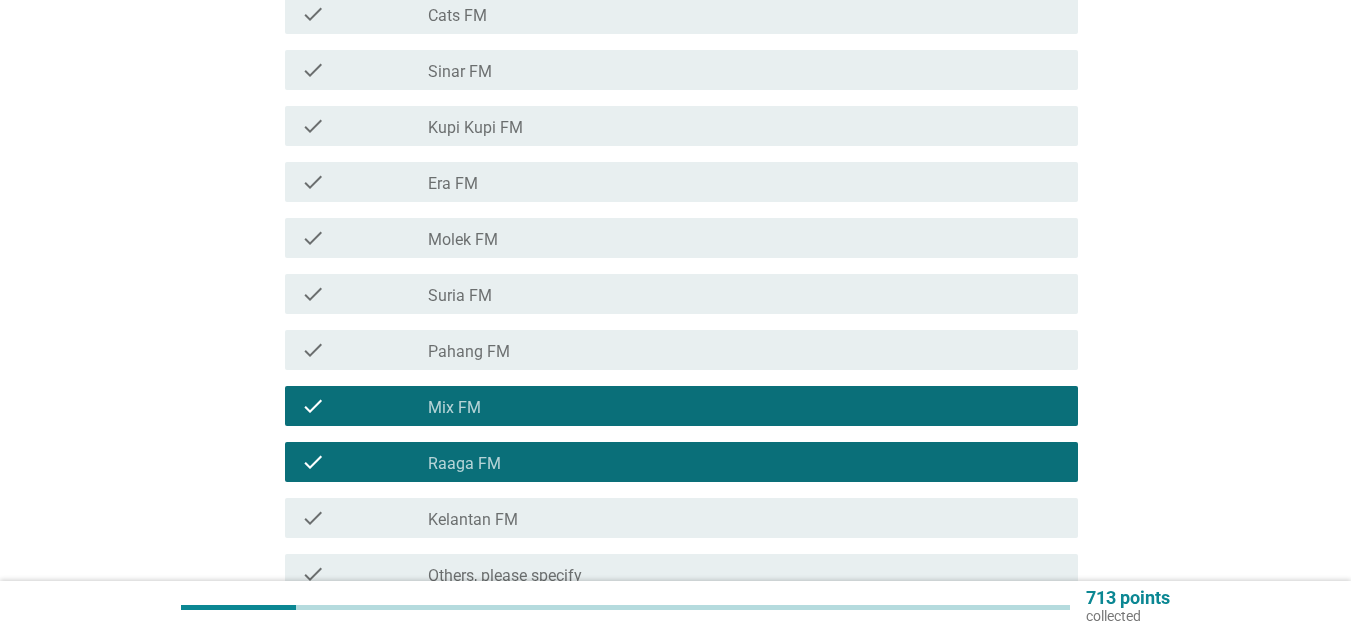 scroll, scrollTop: 872, scrollLeft: 0, axis: vertical 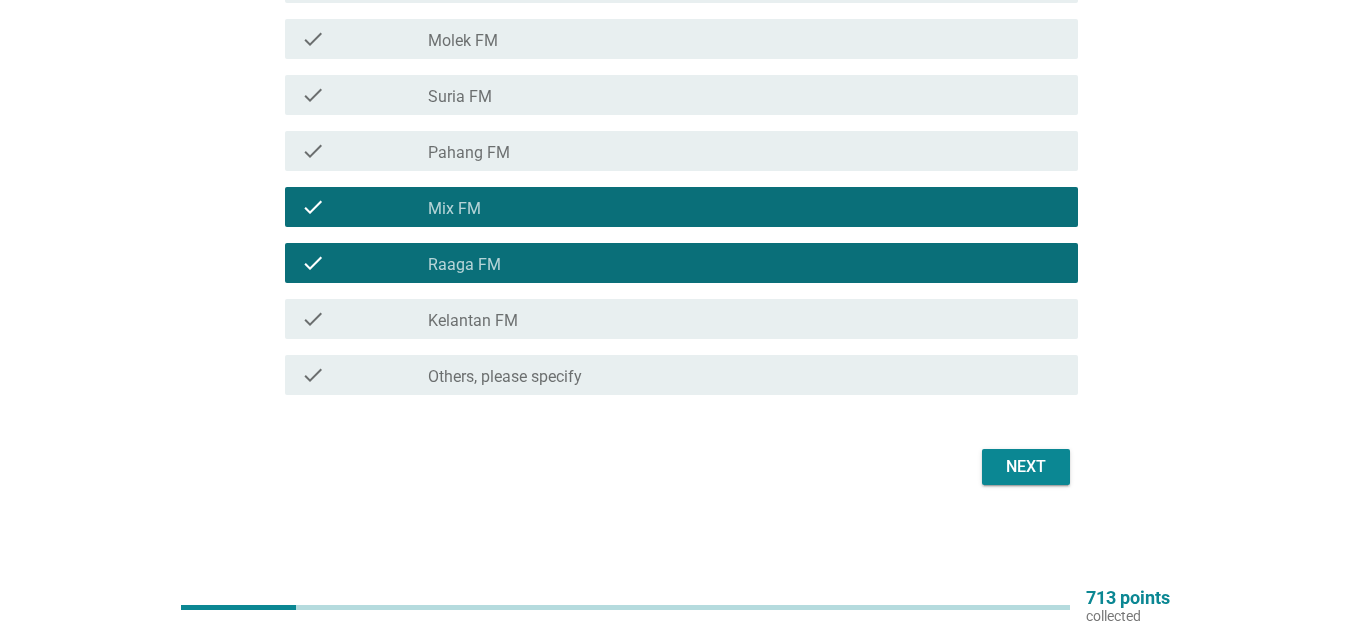 click on "Next" at bounding box center (1026, 467) 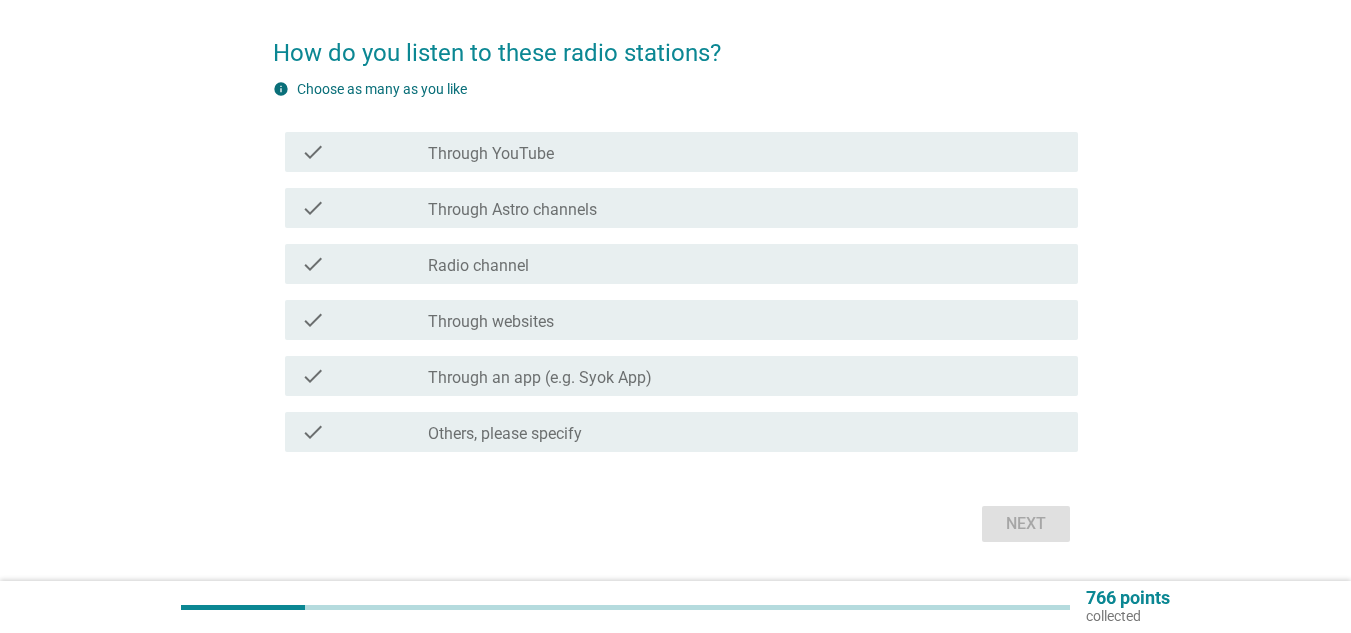 scroll, scrollTop: 154, scrollLeft: 0, axis: vertical 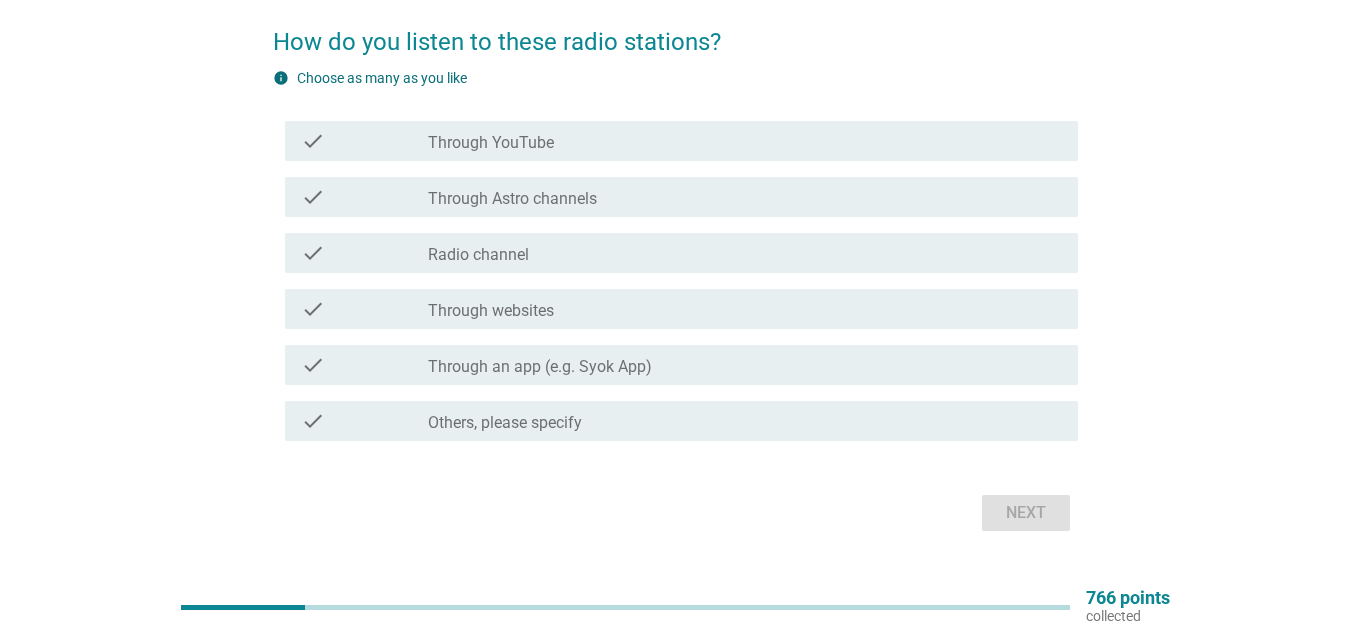 click on "Radio channel" at bounding box center [478, 255] 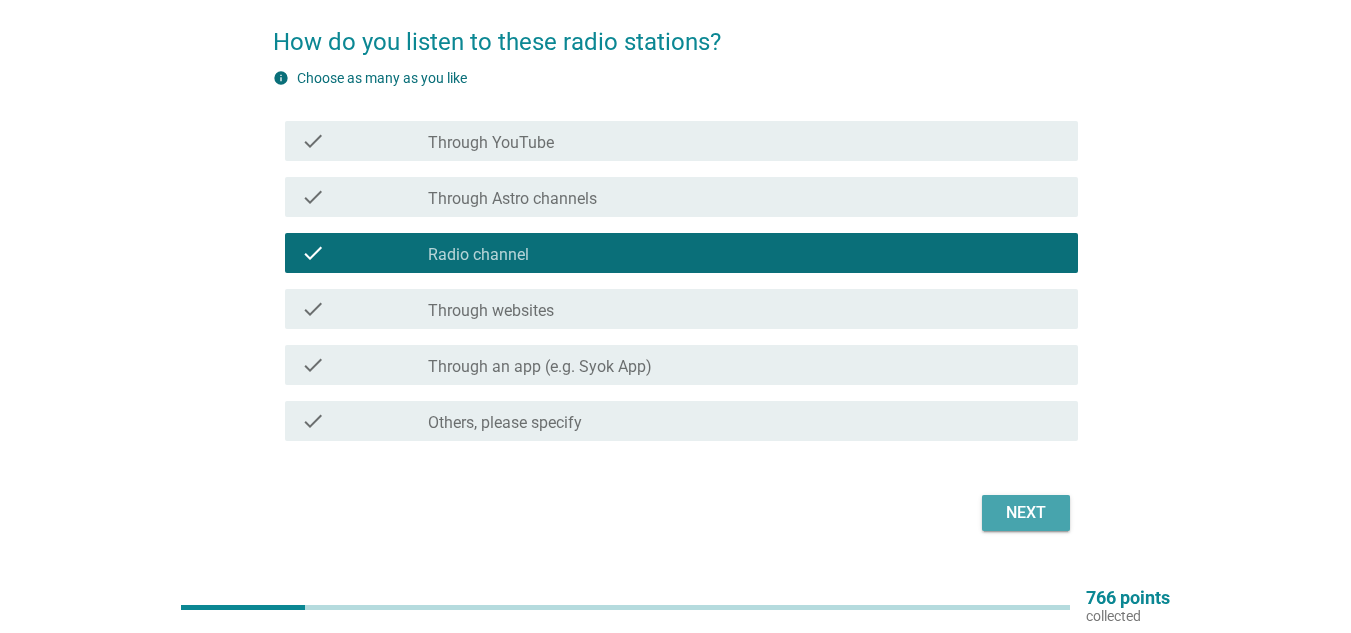click on "Next" at bounding box center [1026, 513] 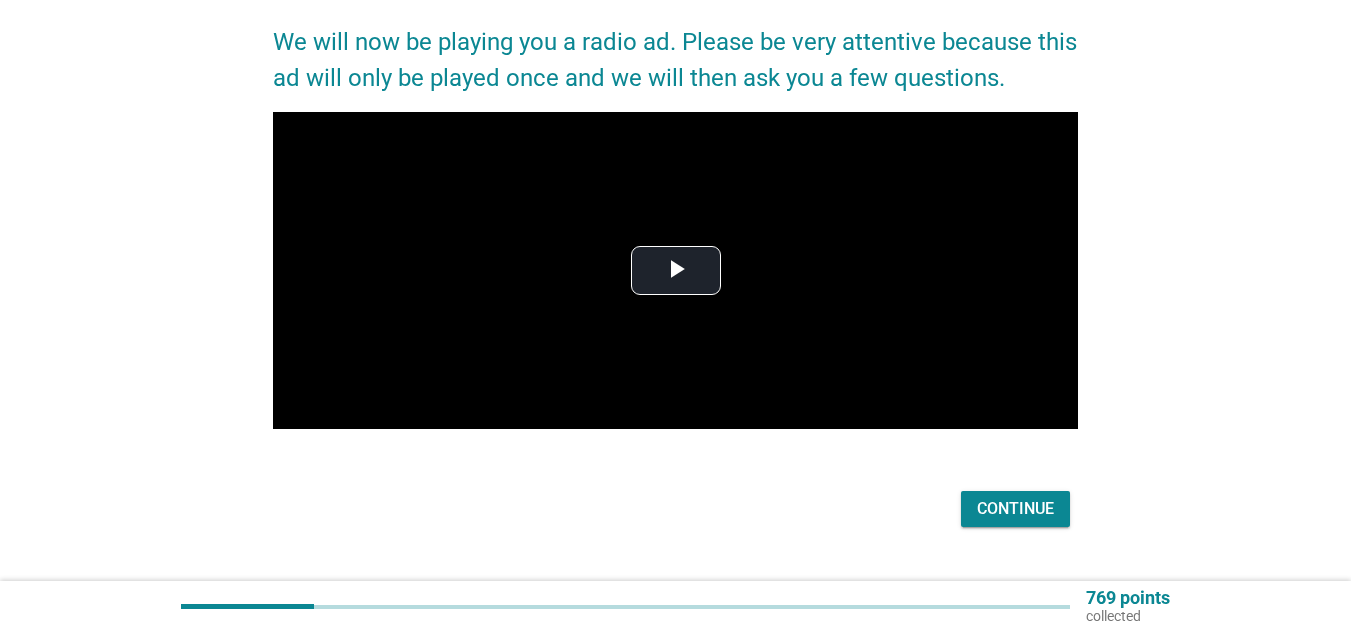 scroll, scrollTop: 0, scrollLeft: 0, axis: both 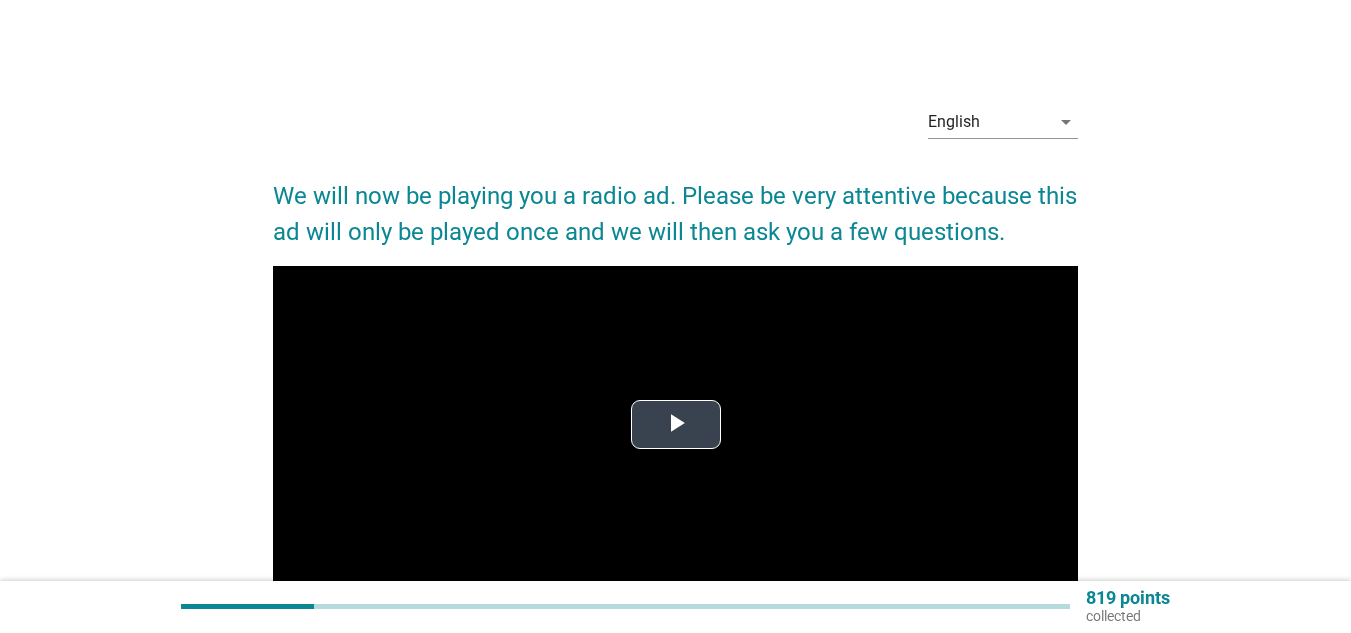 click at bounding box center (676, 424) 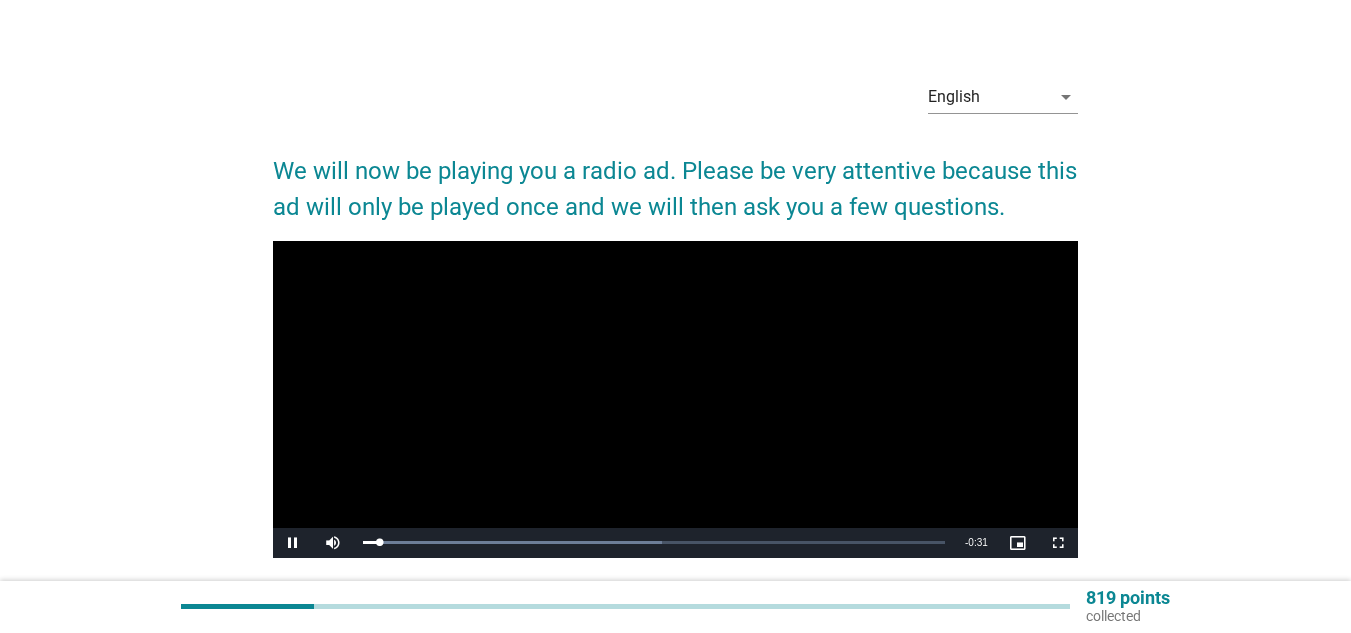 scroll, scrollTop: 92, scrollLeft: 0, axis: vertical 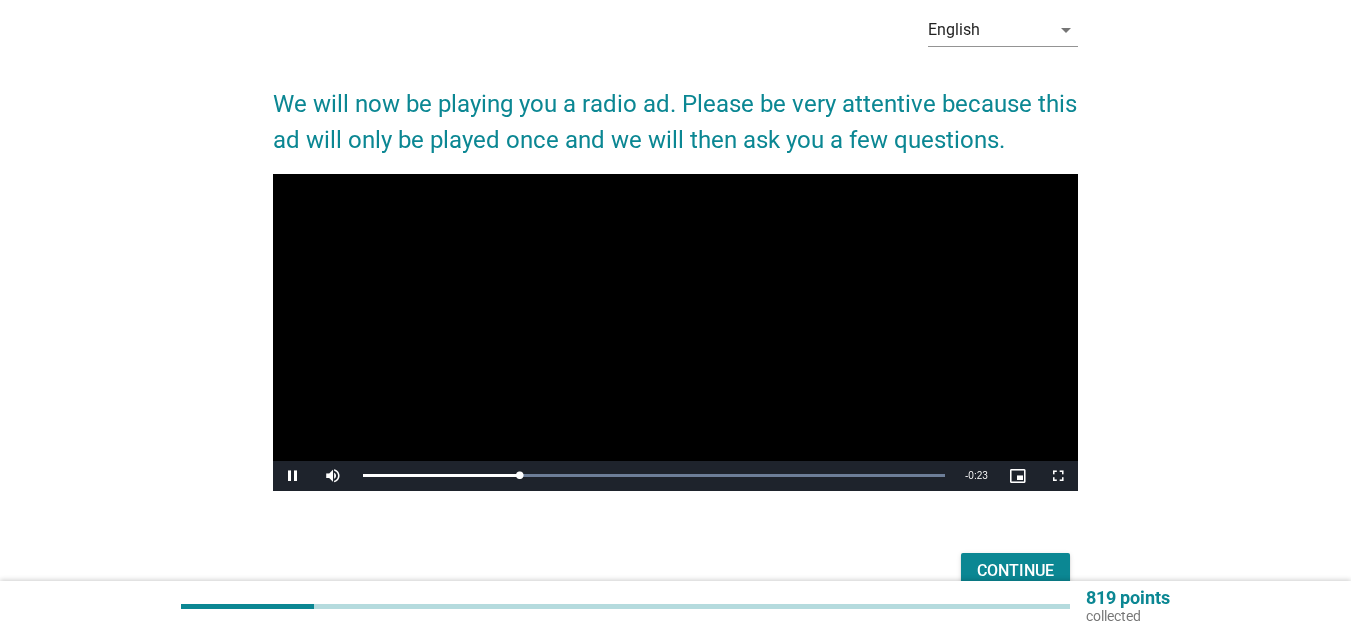 click on "English arrow_drop_down   We will now be playing you a radio ad. Please be very attentive because this ad will only be played once and we will then ask you a few questions.       Video Player is loading. Play Video Pause Mute Current Time  0:08 / Duration  0:31 Loaded :  100.00% 0:08 Stream Type  LIVE Seek to live, currently behind live LIVE Remaining Time  - 0:23   1x Playback Rate Chapters Chapters Descriptions descriptions off , selected Subtitles subtitles settings , opens subtitles settings dialog subtitles off , selected Audio Track original , selected Picture-in-Picture Fullscreen This is a modal window. Beginning of dialog window. Escape will cancel and close the window. Text Color White Black [PERSON_NAME] Blue Yellow Magenta Cyan Transparency Opaque Semi-Transparent Background Color Black White [PERSON_NAME] Blue Yellow Magenta Cyan Transparency Opaque Semi-Transparent Transparent Window Color Black White [PERSON_NAME] Blue Yellow Magenta Cyan Transparency Transparent Semi-Transparent Opaque Font Size 50%" at bounding box center (675, 296) 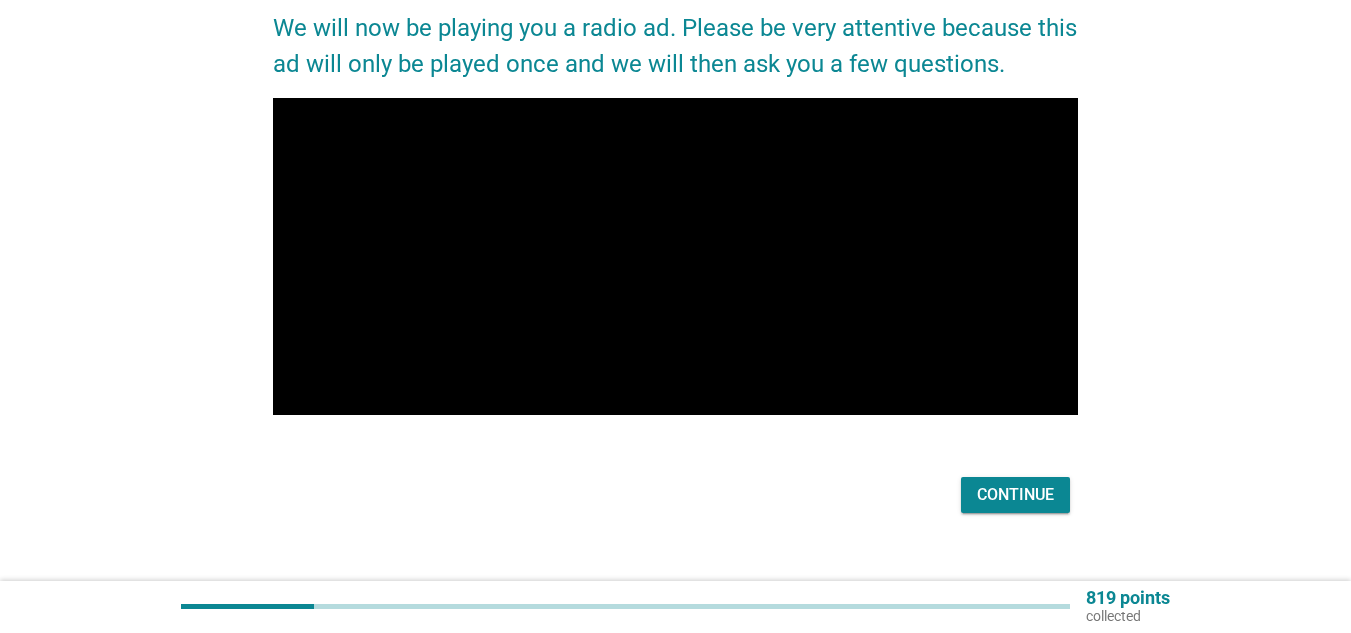 scroll, scrollTop: 196, scrollLeft: 0, axis: vertical 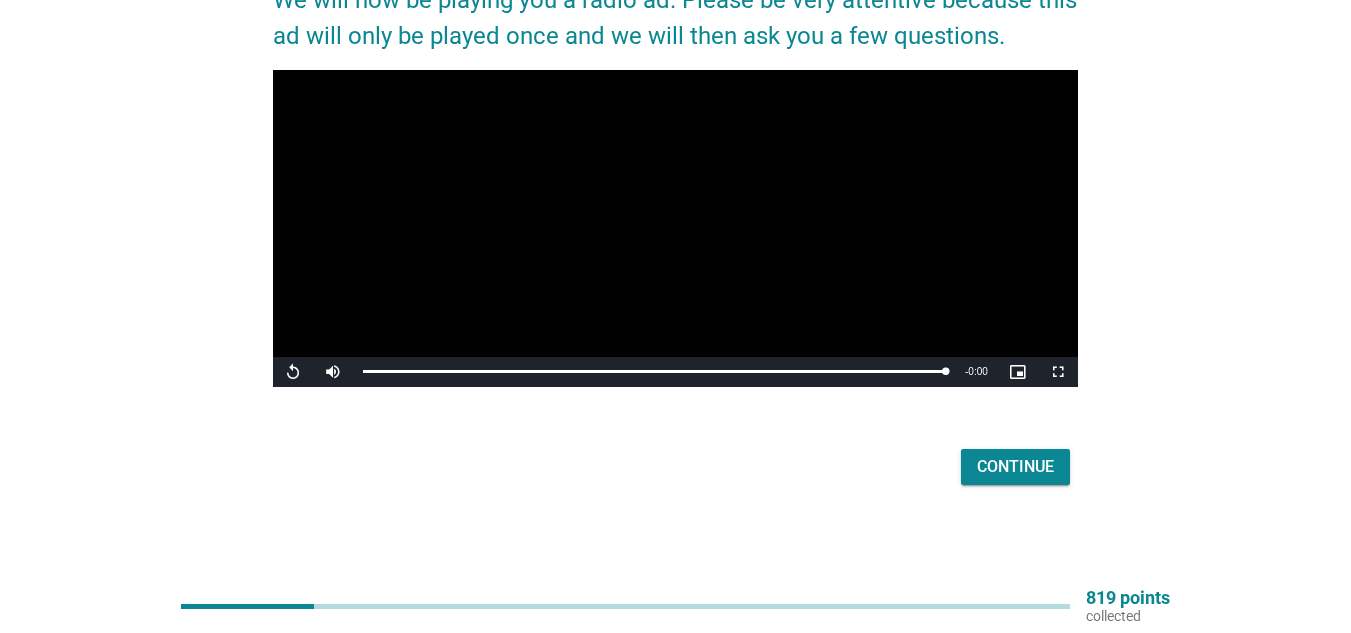 click on "Continue" at bounding box center [1015, 467] 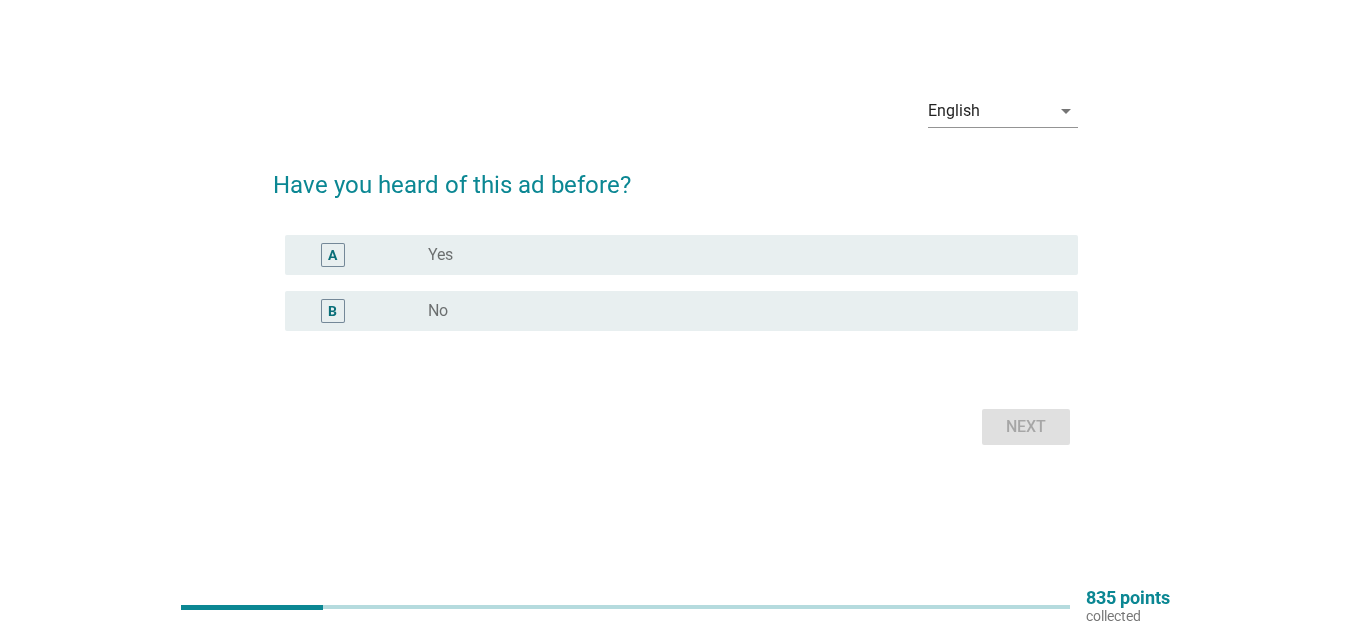 scroll, scrollTop: 0, scrollLeft: 0, axis: both 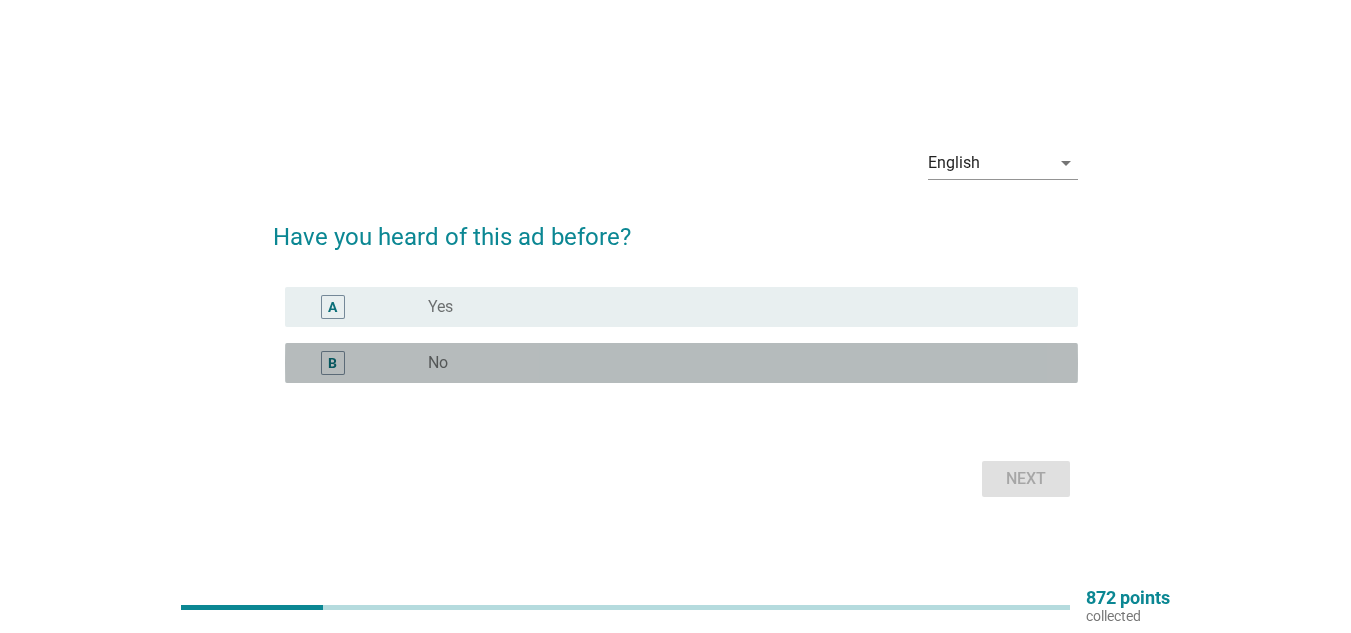 click on "No" at bounding box center [438, 363] 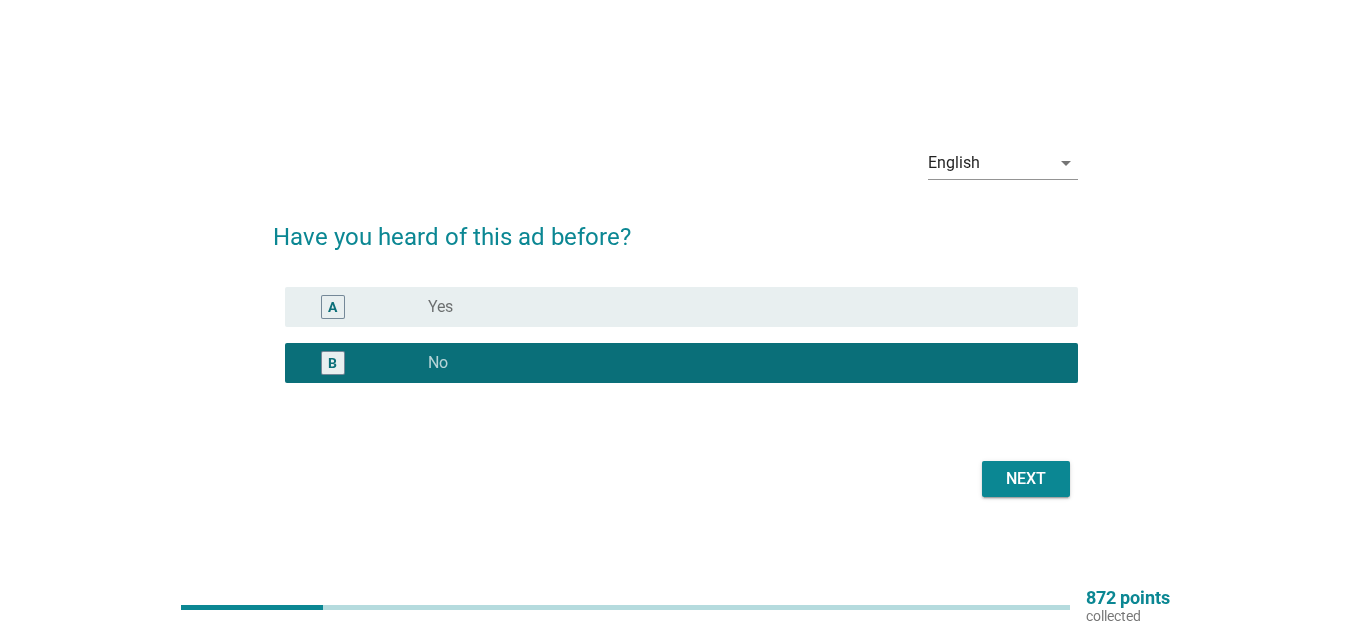 click on "Next" at bounding box center (1026, 479) 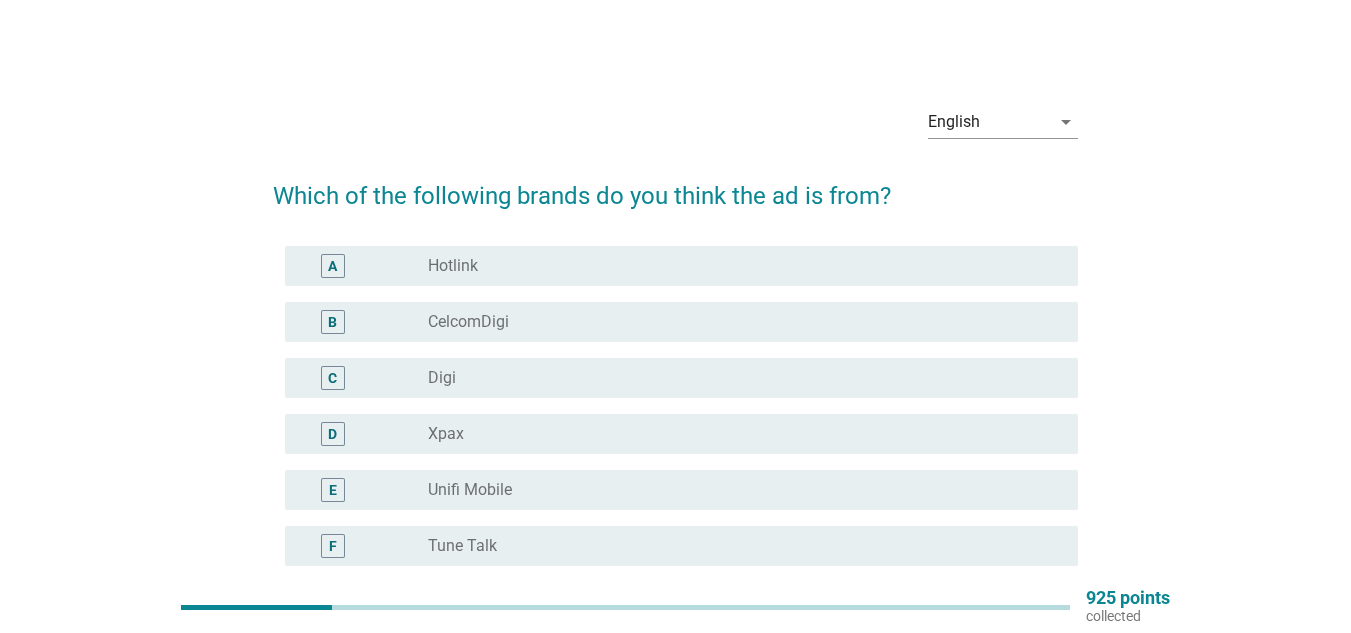 click on "Unifi Mobile" at bounding box center [470, 490] 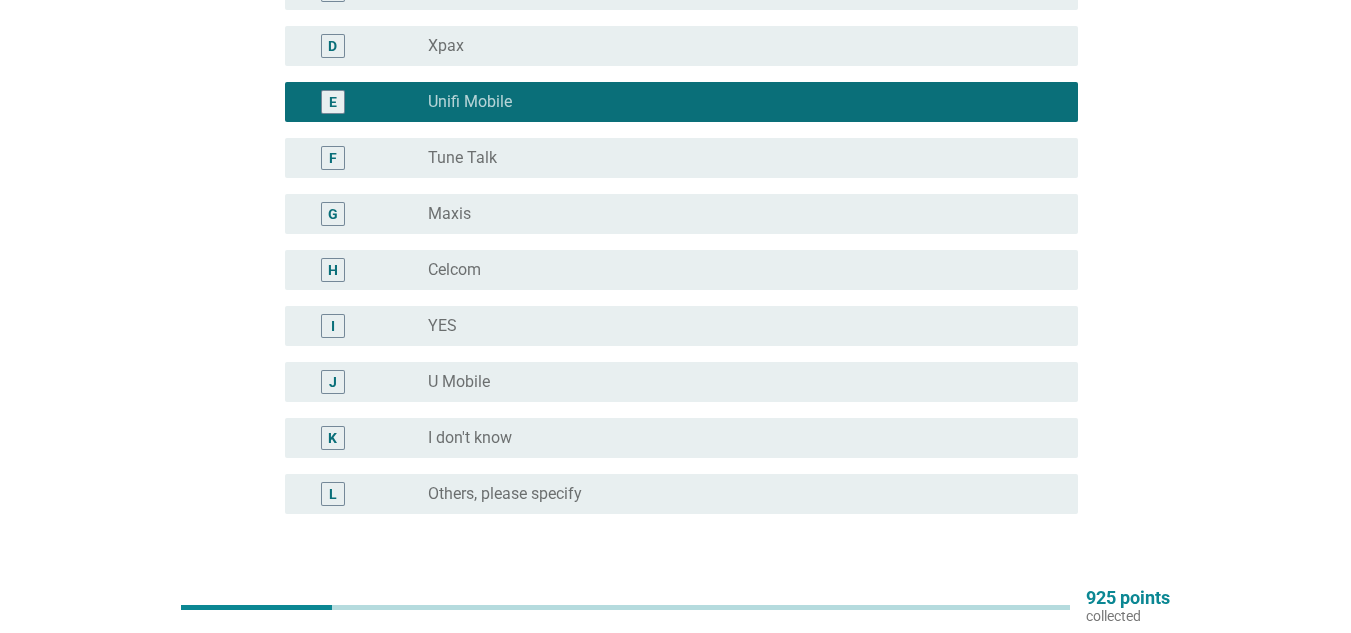 scroll, scrollTop: 431, scrollLeft: 0, axis: vertical 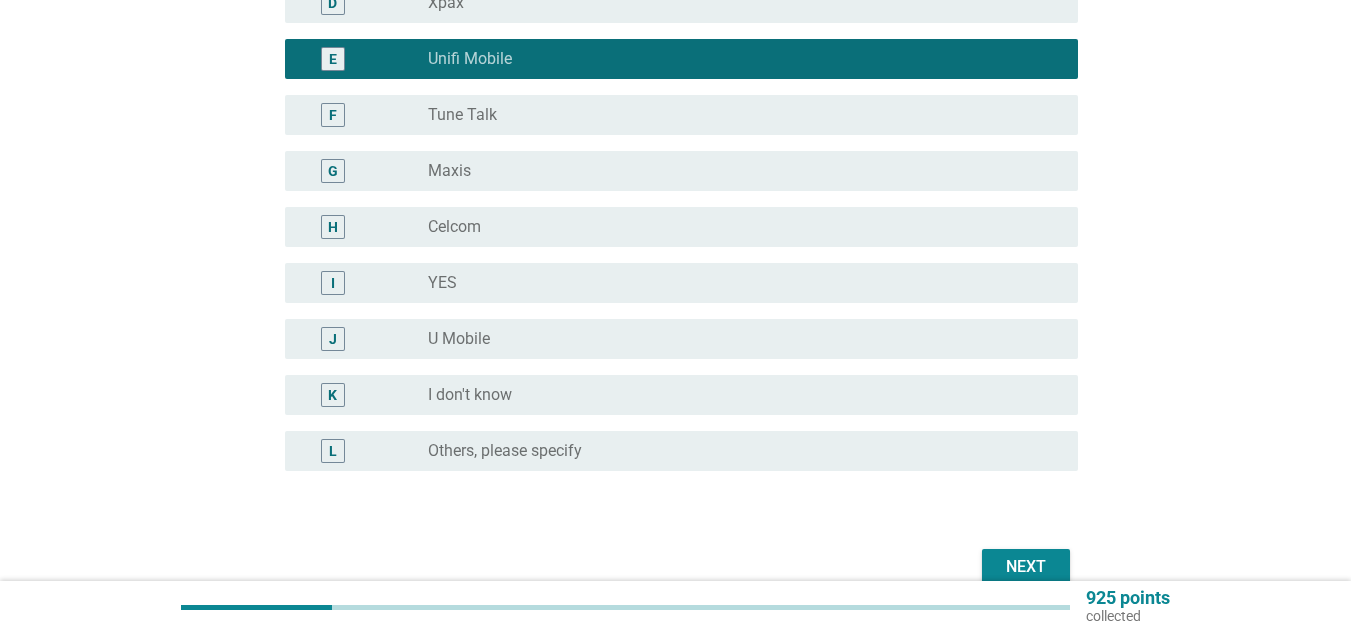 click on "Next" at bounding box center [1026, 567] 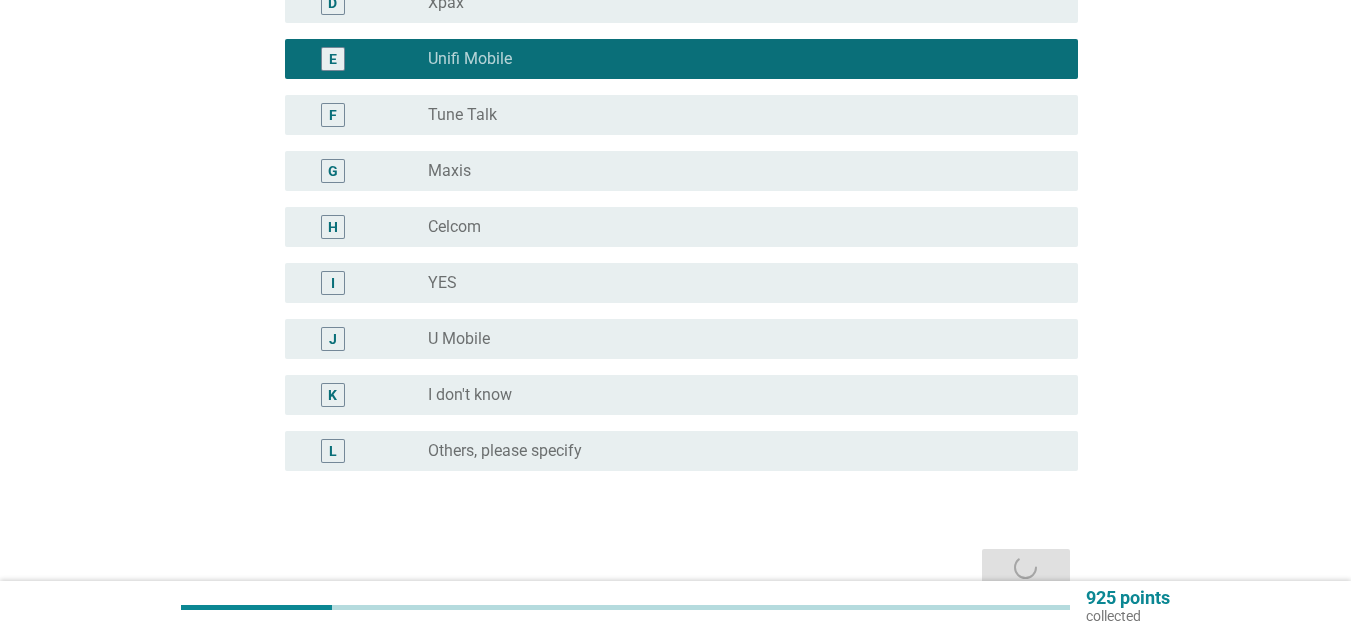 scroll, scrollTop: 0, scrollLeft: 0, axis: both 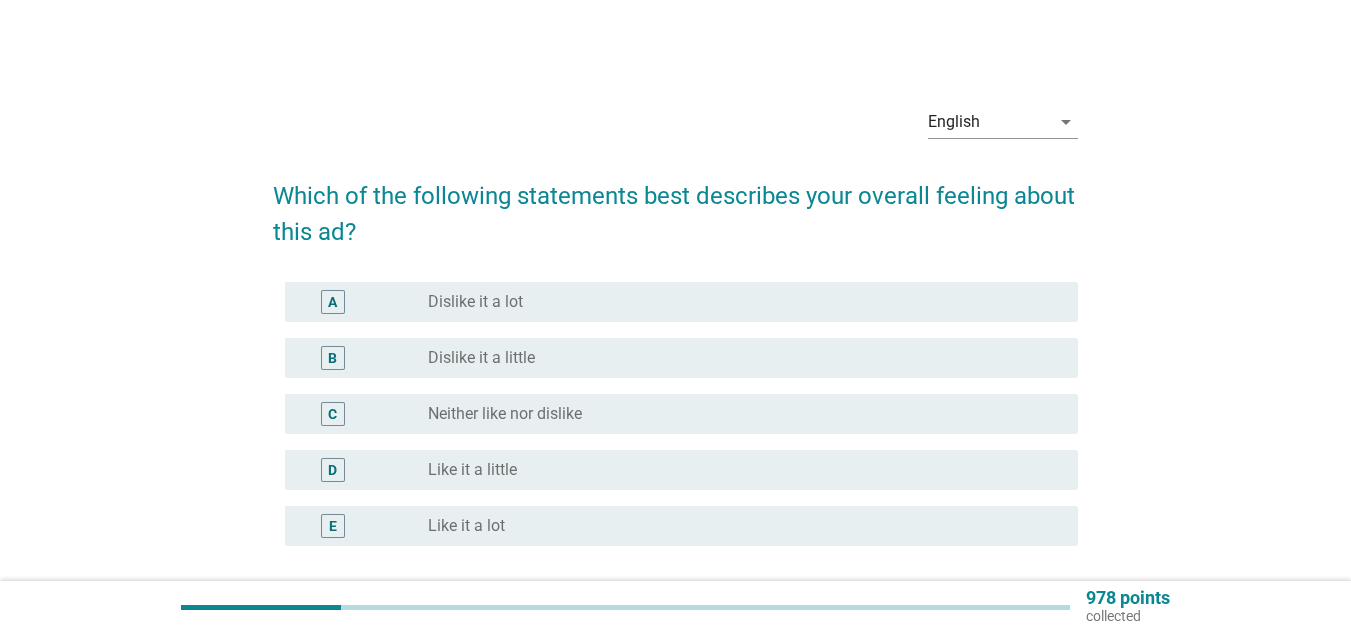 drag, startPoint x: 467, startPoint y: 420, endPoint x: 477, endPoint y: 422, distance: 10.198039 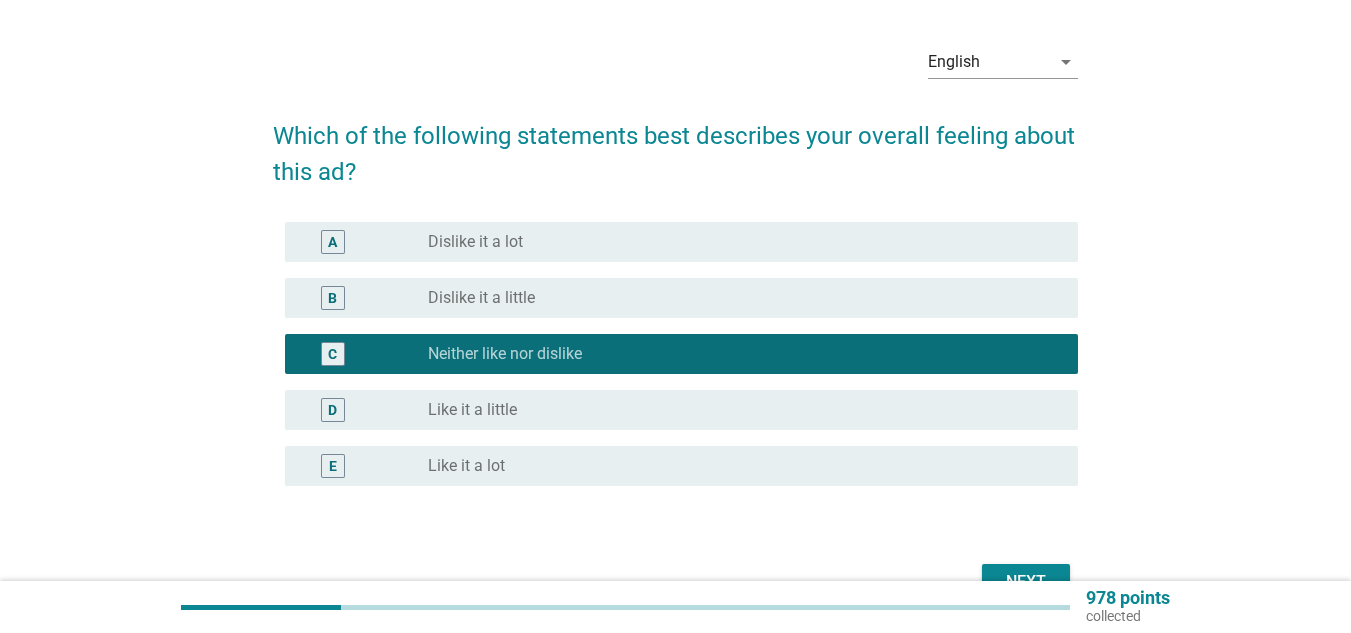 scroll, scrollTop: 175, scrollLeft: 0, axis: vertical 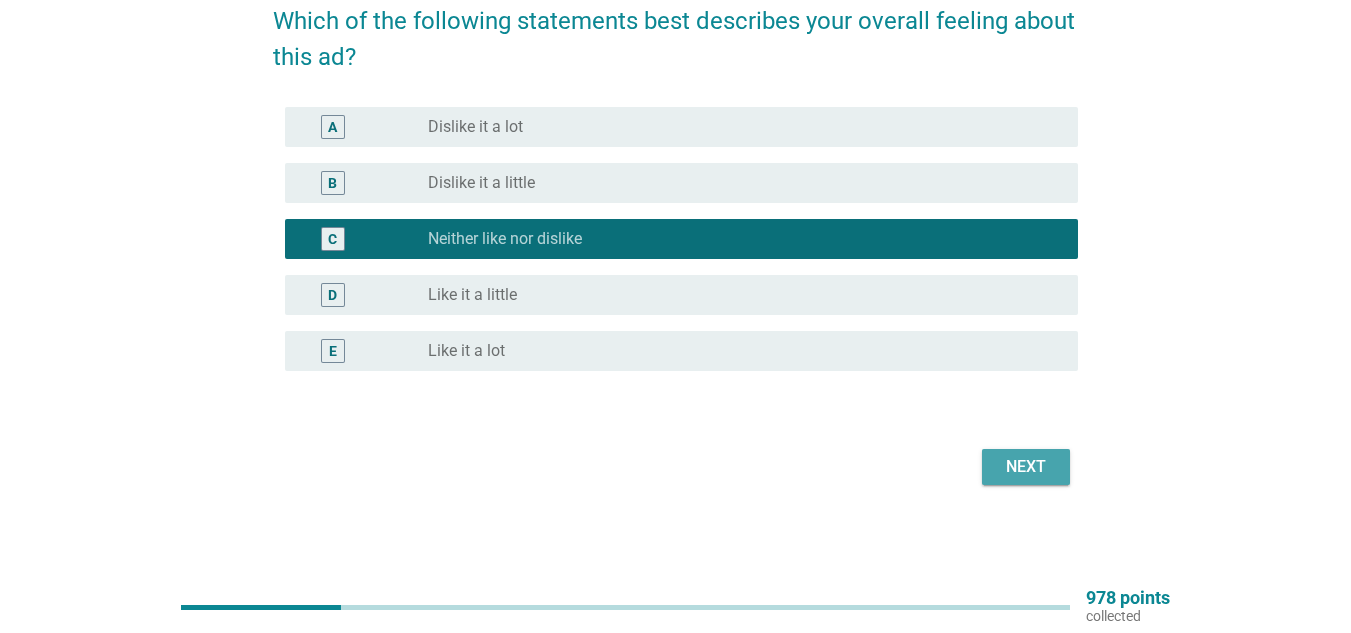 click on "Next" at bounding box center [1026, 467] 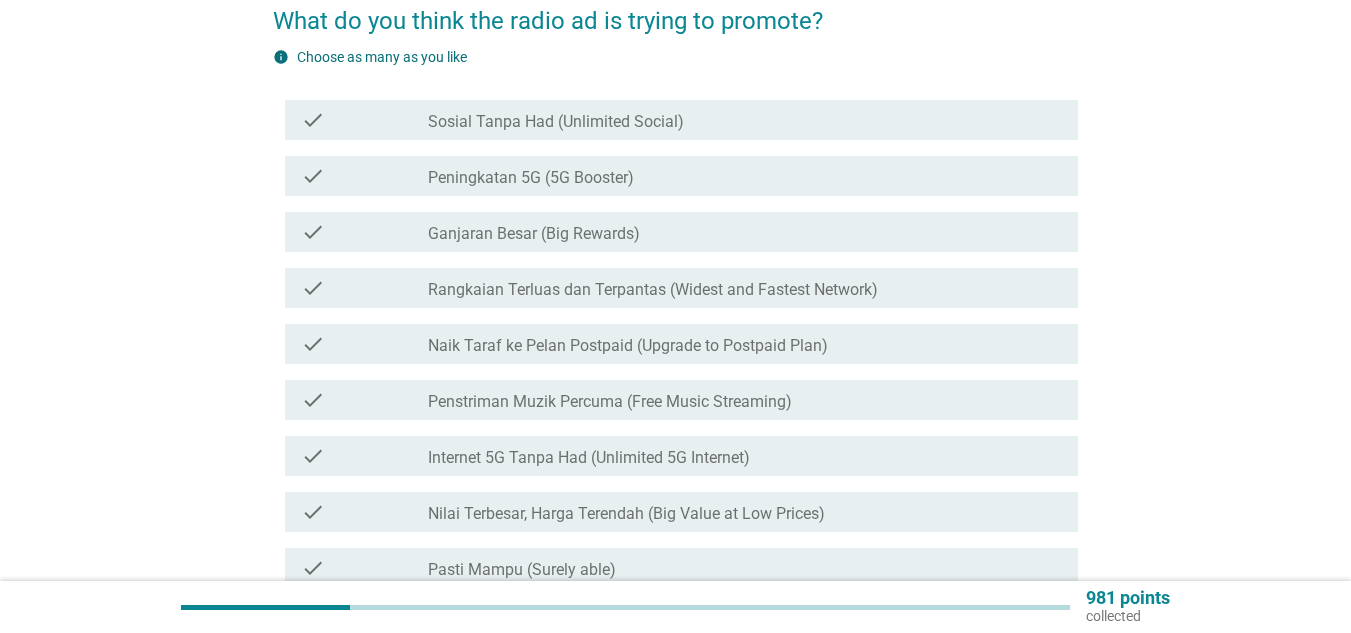 scroll, scrollTop: 0, scrollLeft: 0, axis: both 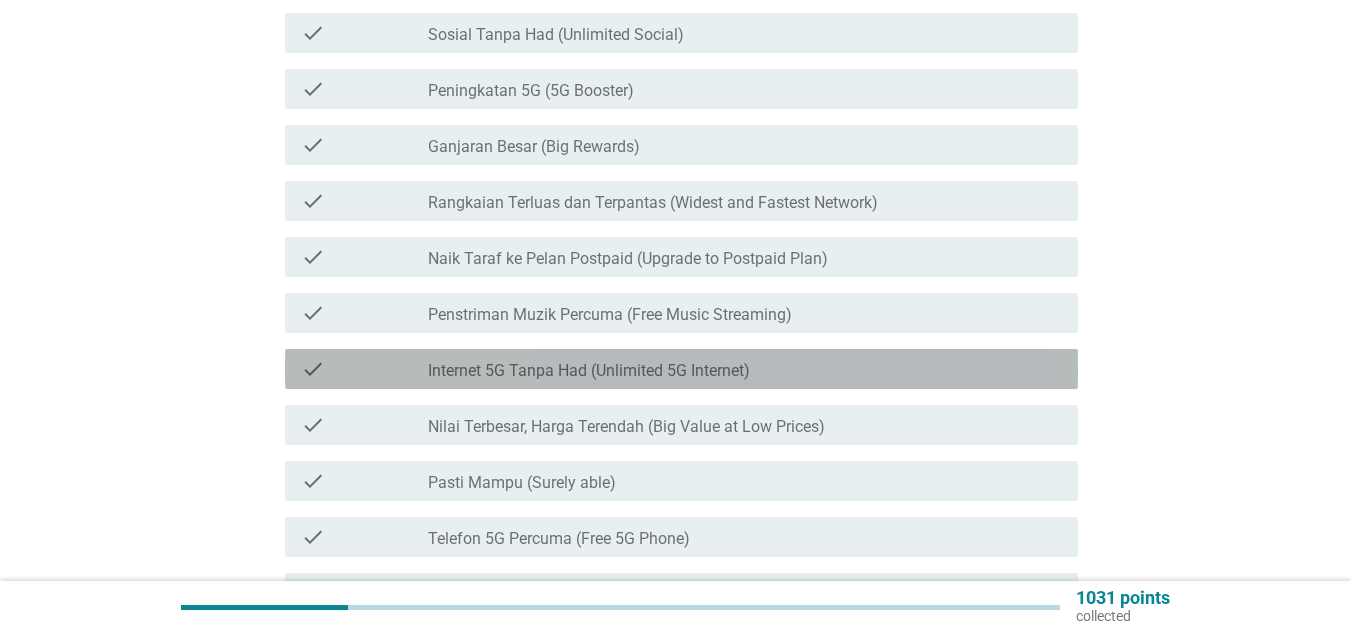 click on "check     check_box_outline_blank Internet 5G Tanpa Had (Unlimited 5G Internet)" at bounding box center [681, 369] 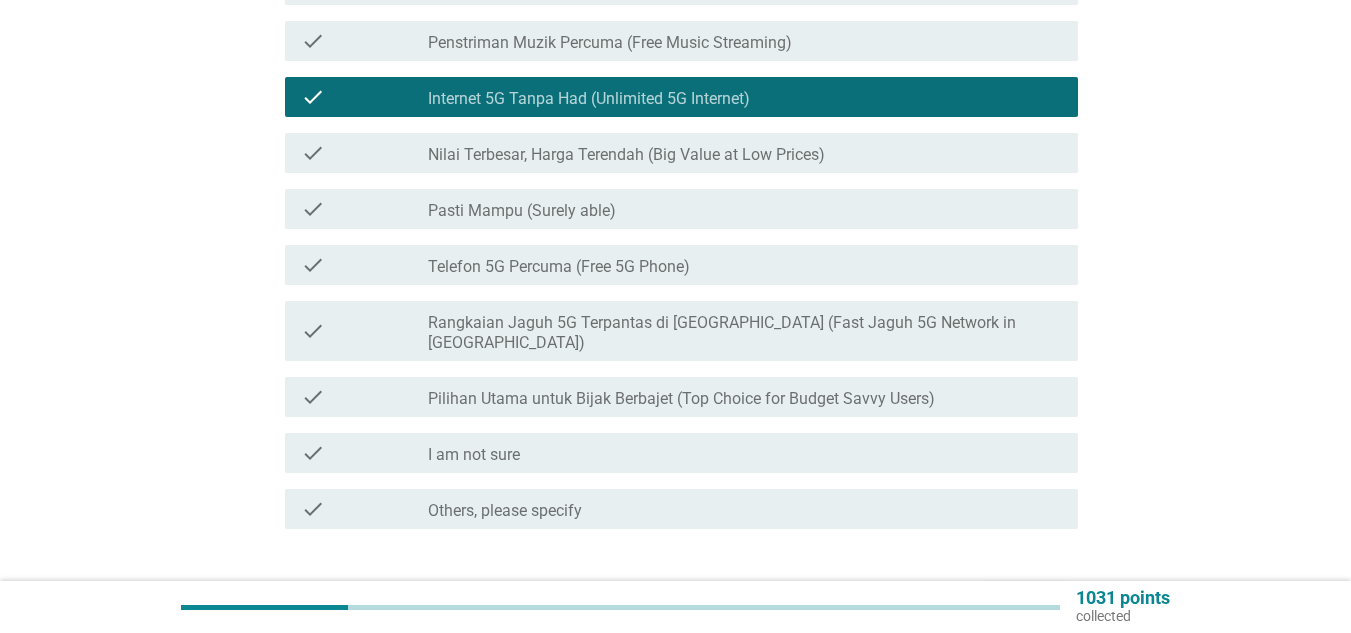 scroll, scrollTop: 536, scrollLeft: 0, axis: vertical 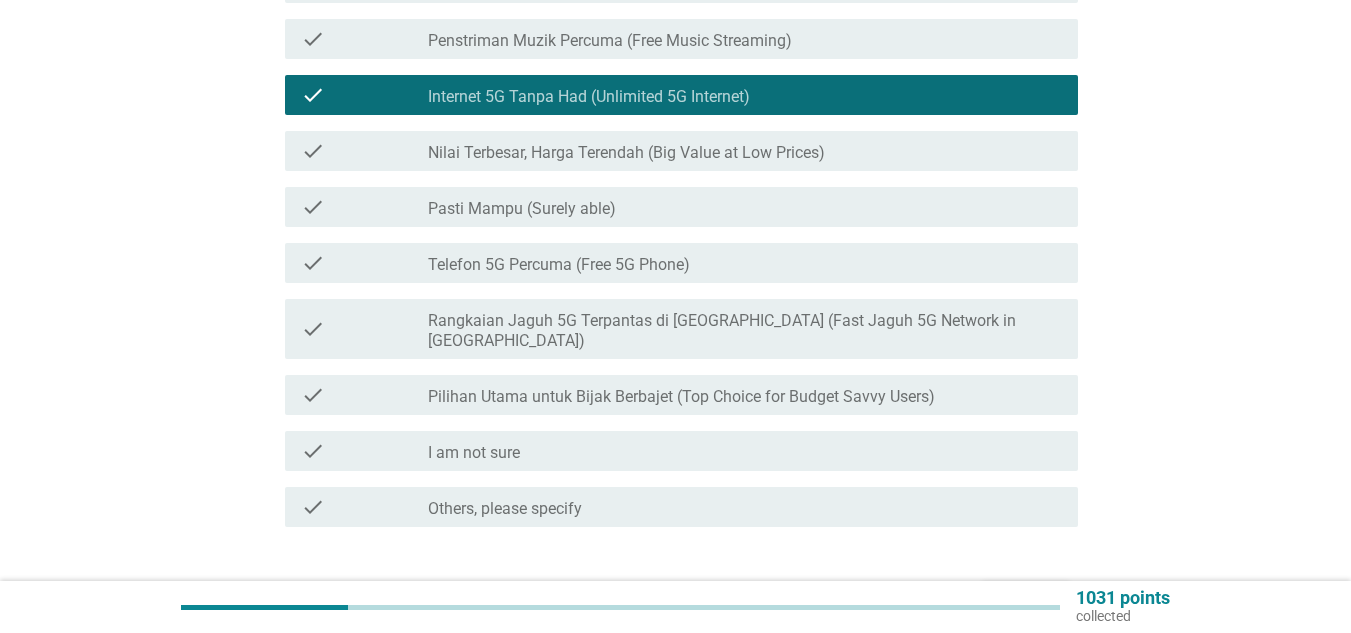 click on "Next" at bounding box center (1026, 599) 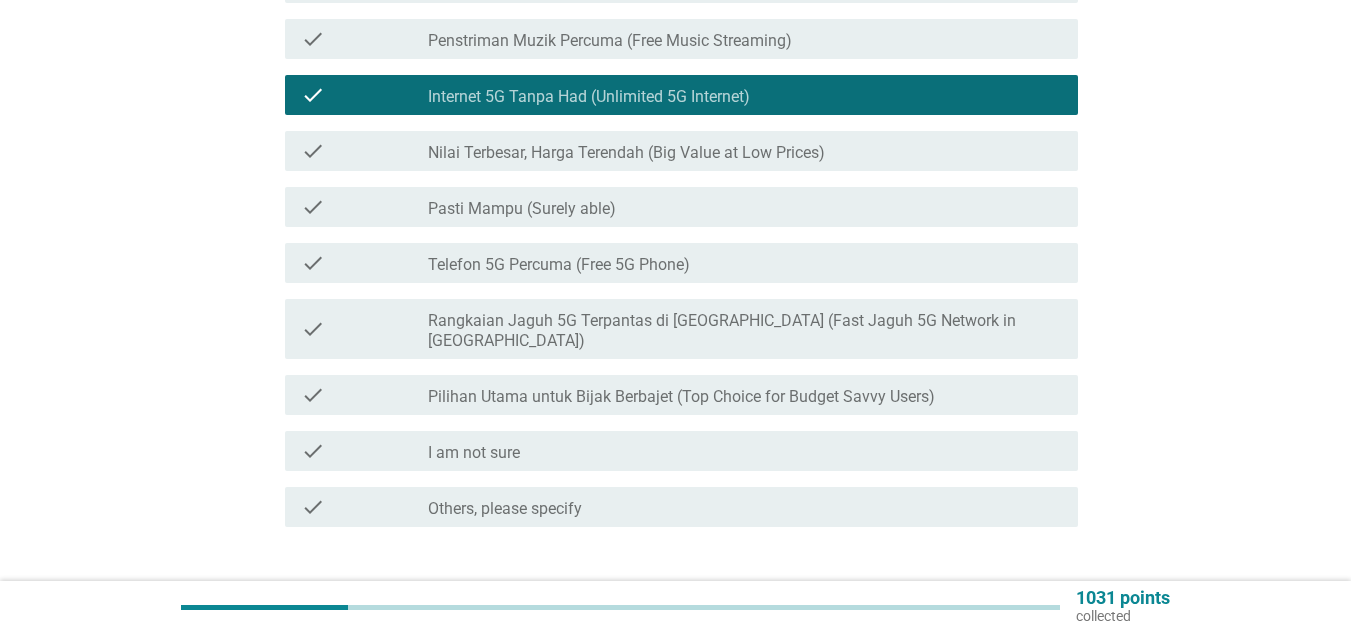 scroll, scrollTop: 0, scrollLeft: 0, axis: both 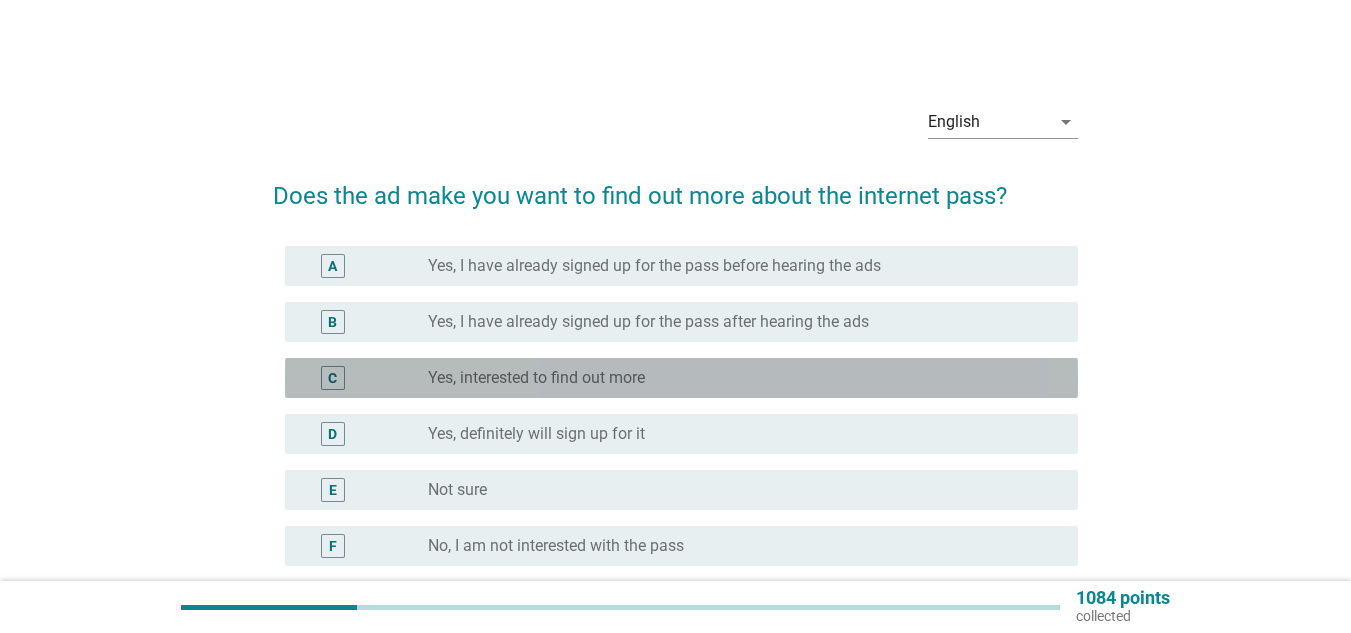 drag, startPoint x: 493, startPoint y: 387, endPoint x: 577, endPoint y: 372, distance: 85.32877 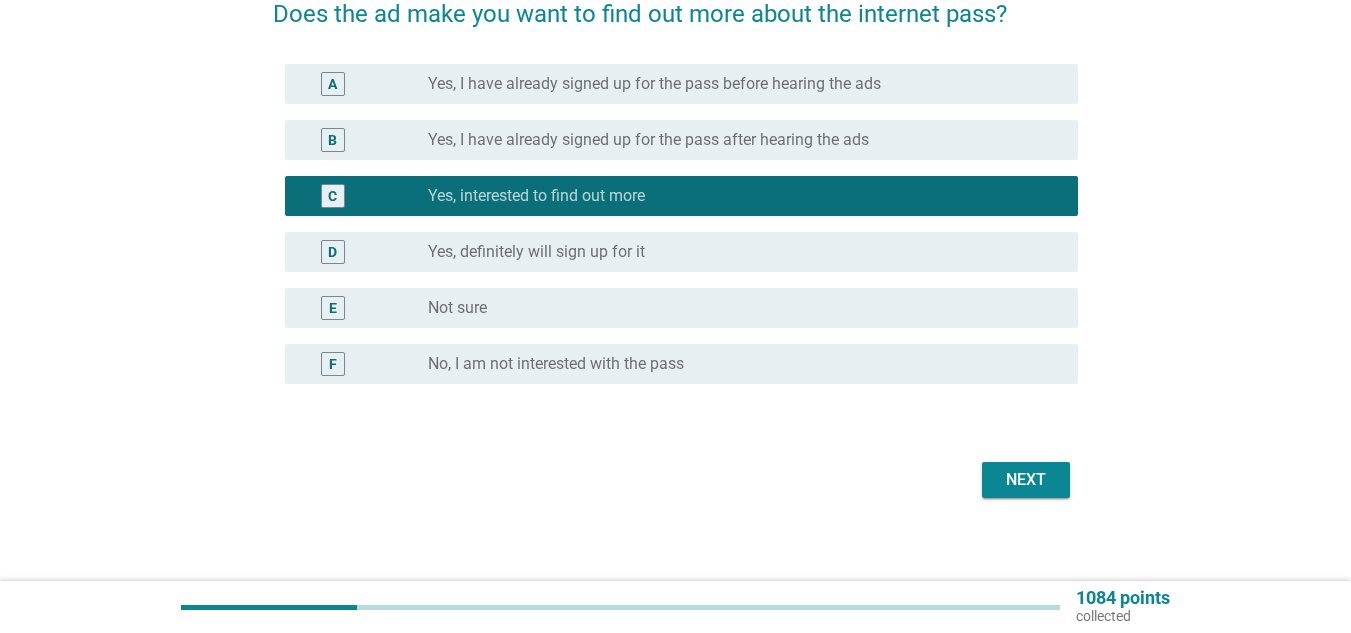 scroll, scrollTop: 195, scrollLeft: 0, axis: vertical 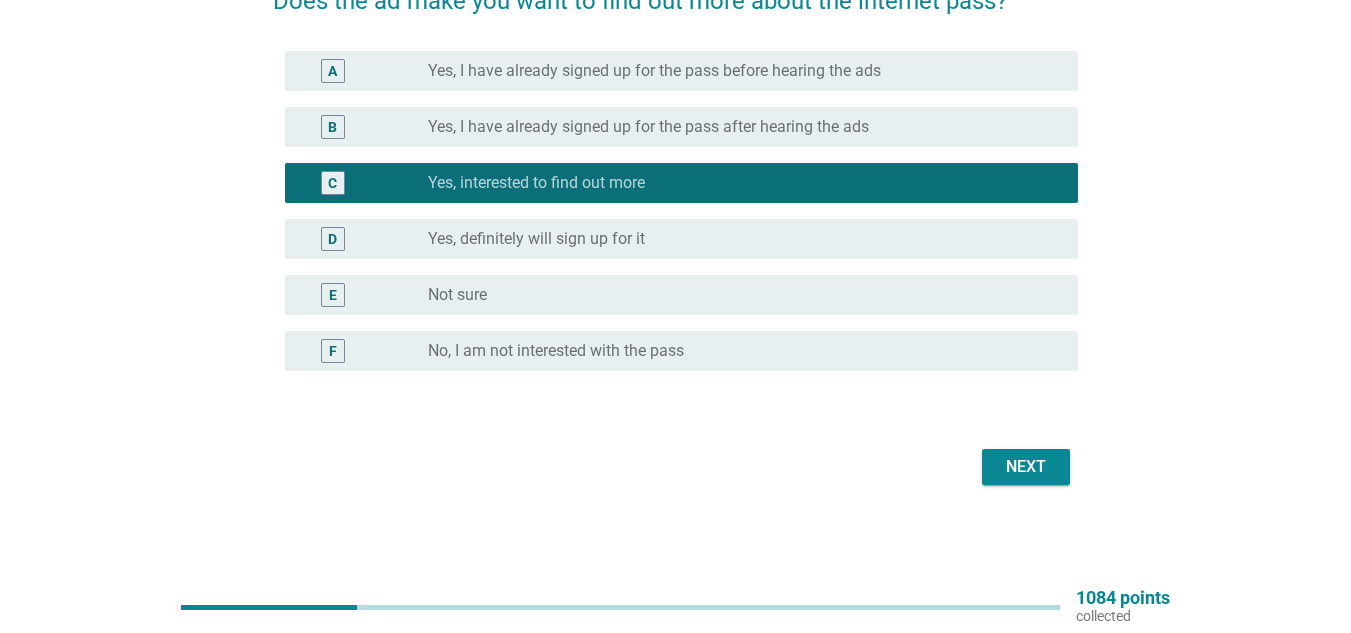 click on "Next" at bounding box center [1026, 467] 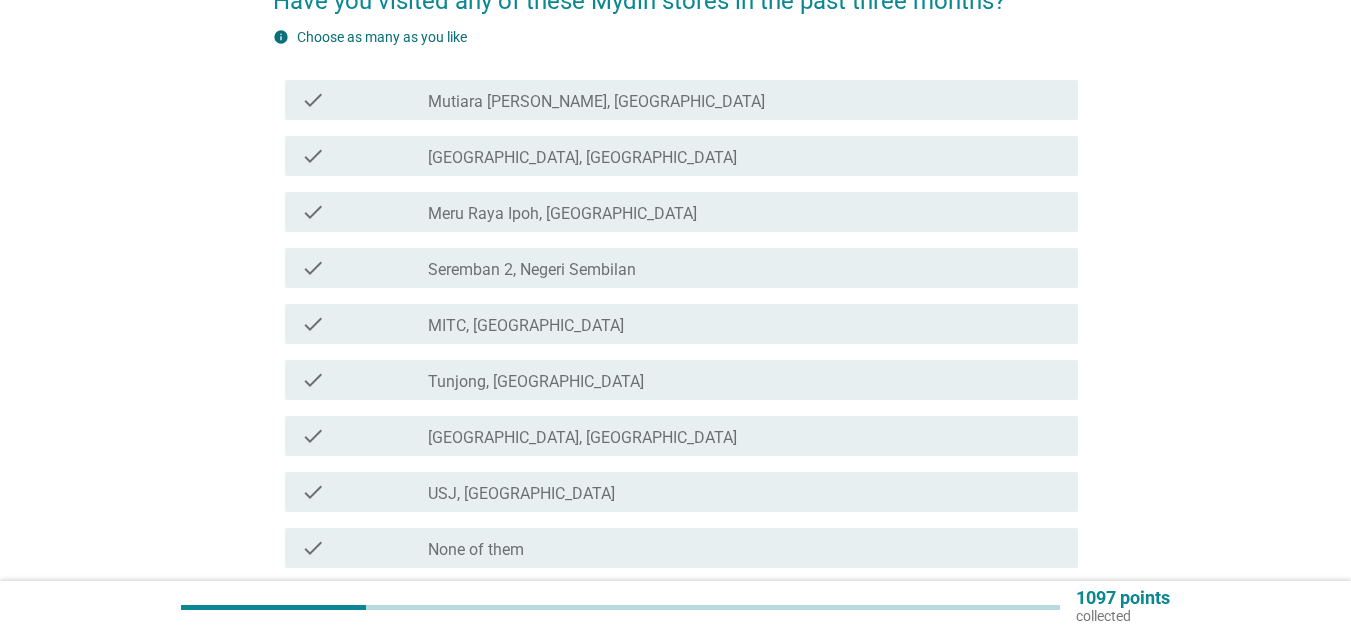 scroll, scrollTop: 0, scrollLeft: 0, axis: both 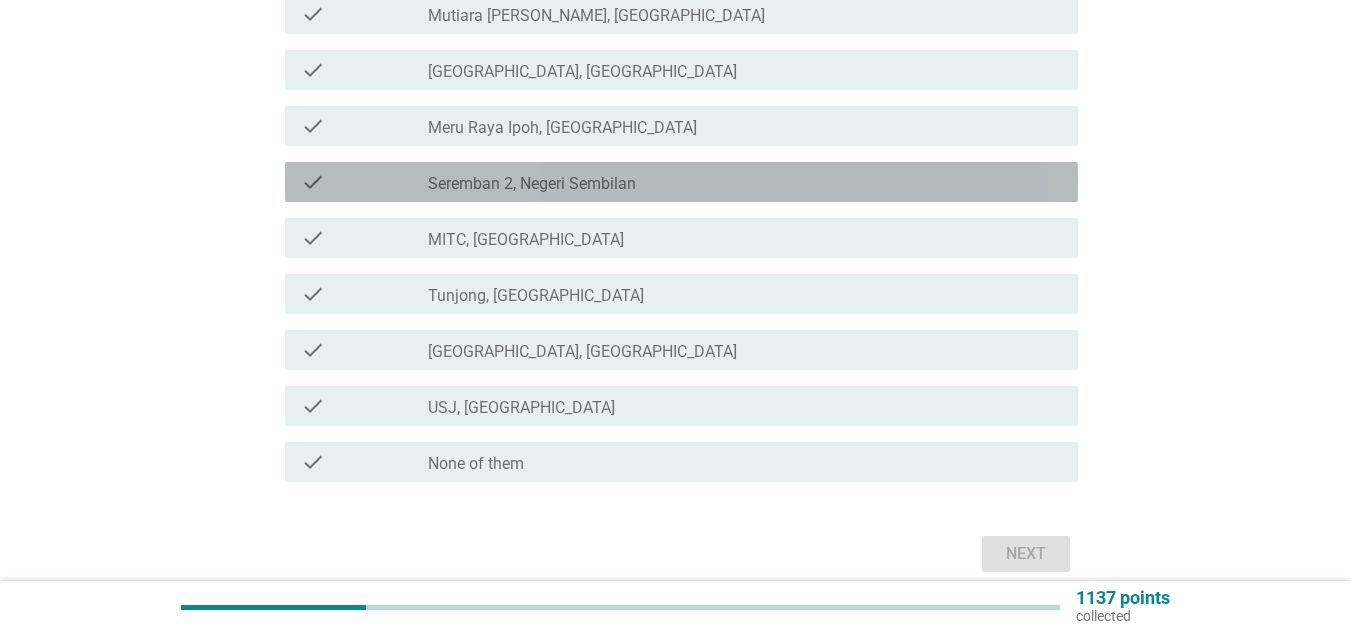 click on "Seremban 2, Negeri Sembilan" at bounding box center (532, 184) 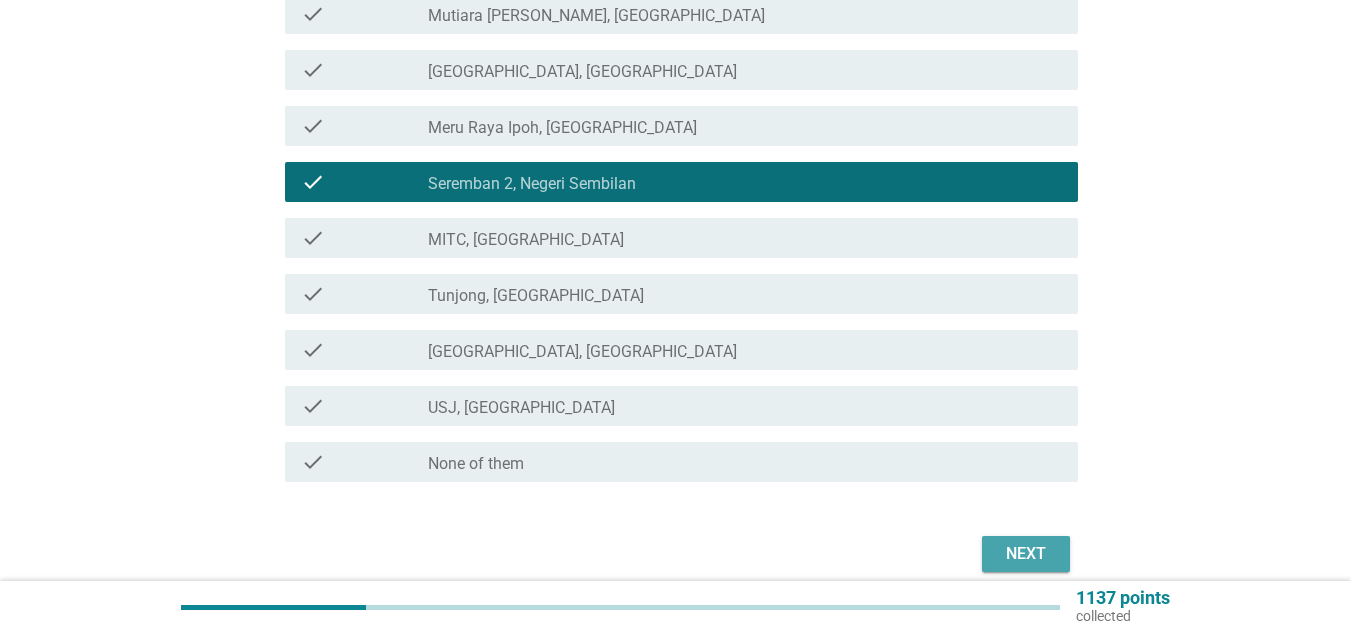 click on "Next" at bounding box center [1026, 554] 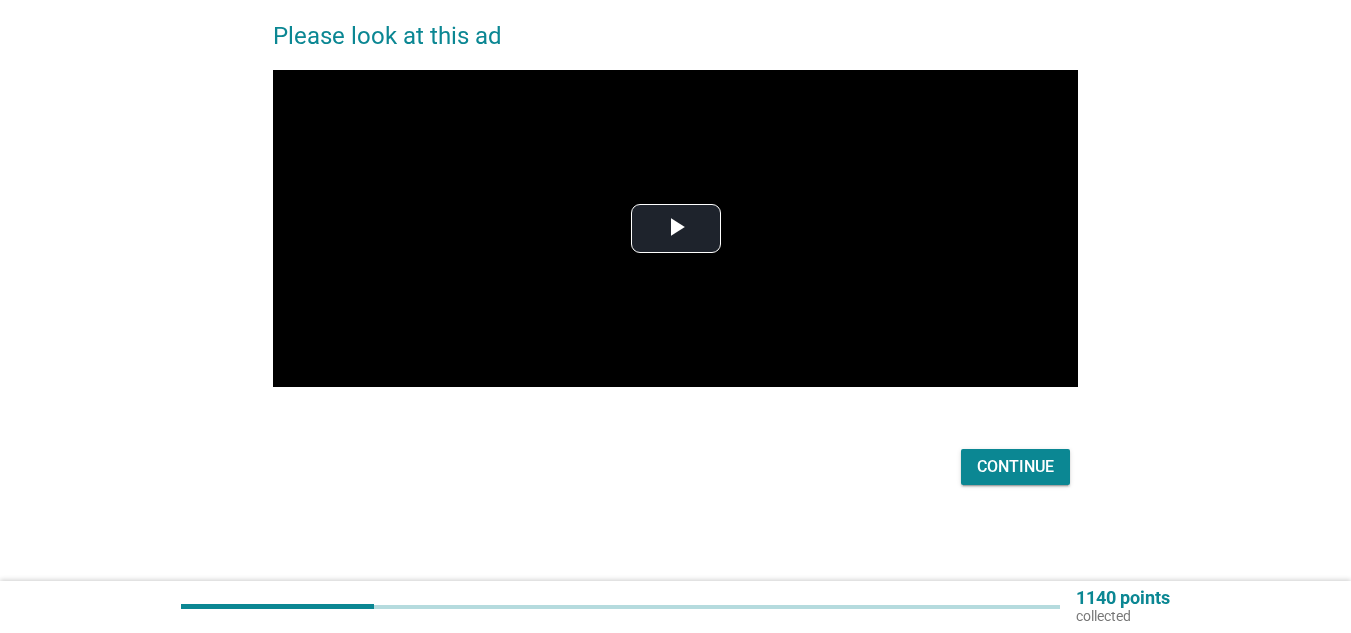 scroll, scrollTop: 0, scrollLeft: 0, axis: both 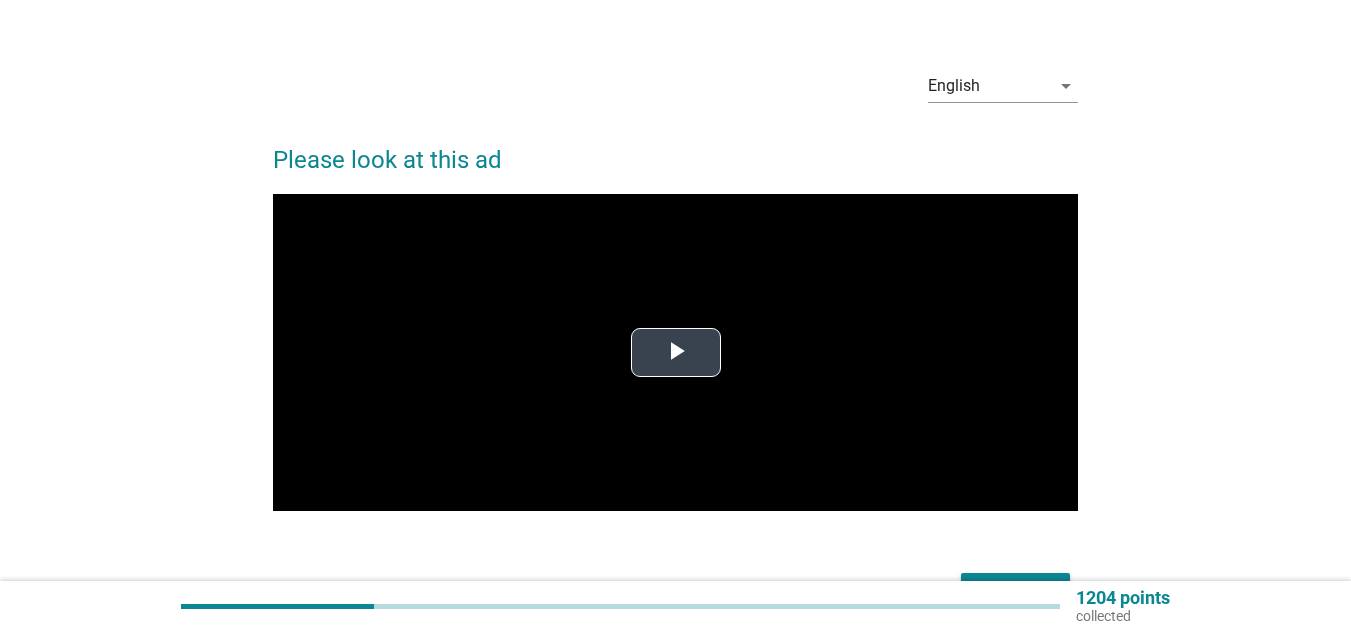 click at bounding box center [676, 352] 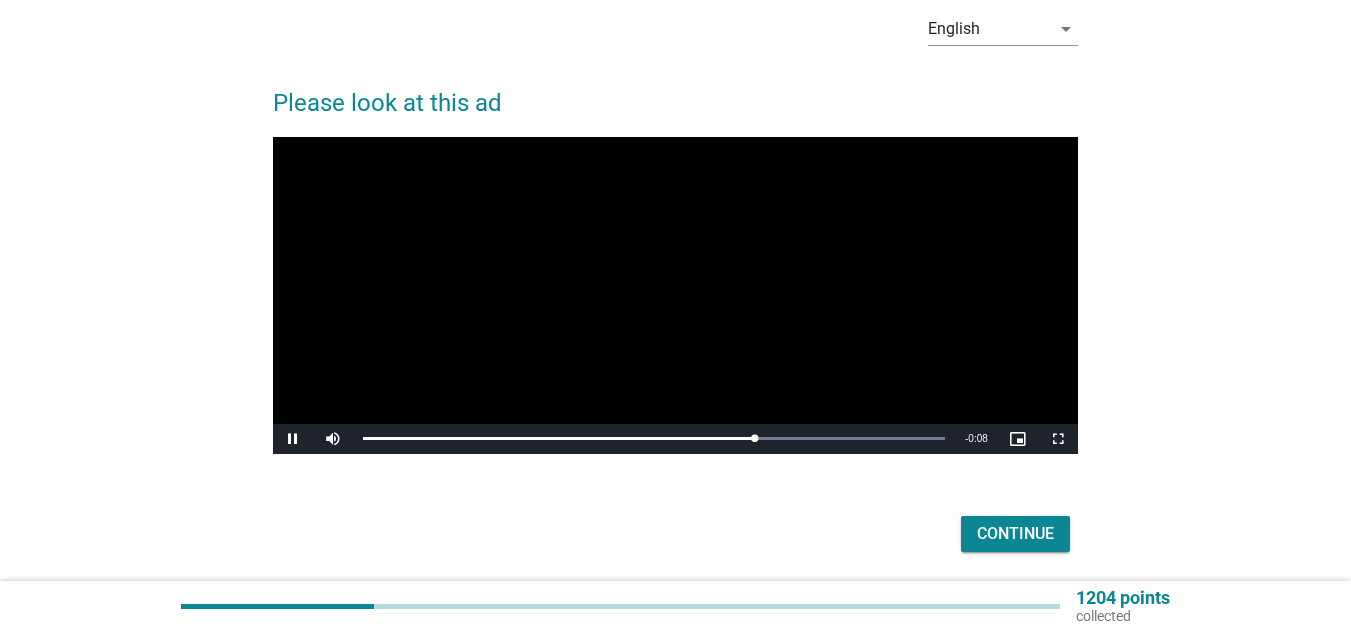 scroll, scrollTop: 160, scrollLeft: 0, axis: vertical 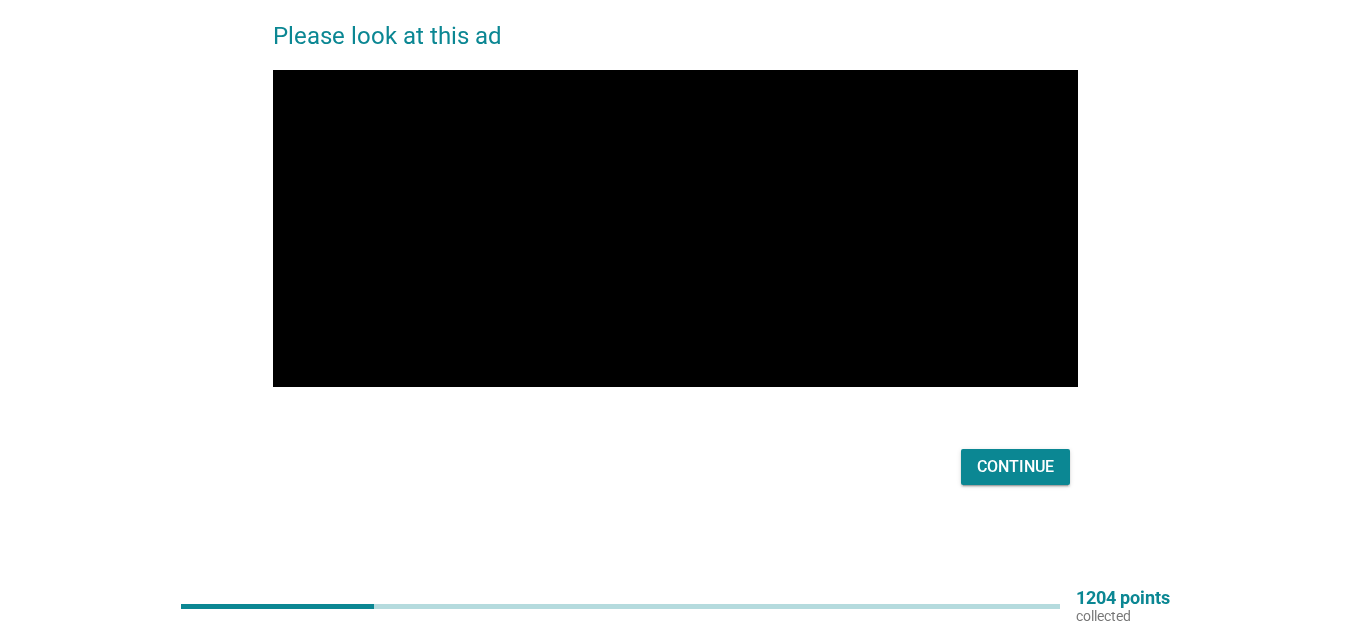 click on "Continue" at bounding box center [1015, 467] 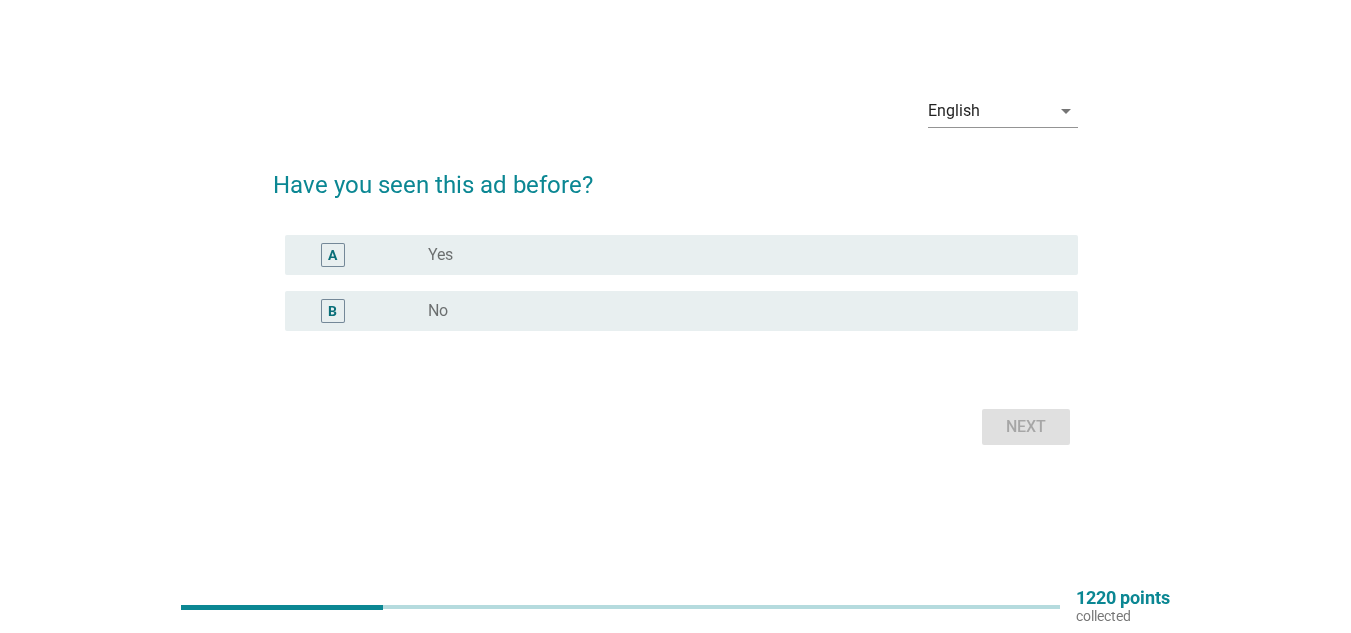 scroll, scrollTop: 0, scrollLeft: 0, axis: both 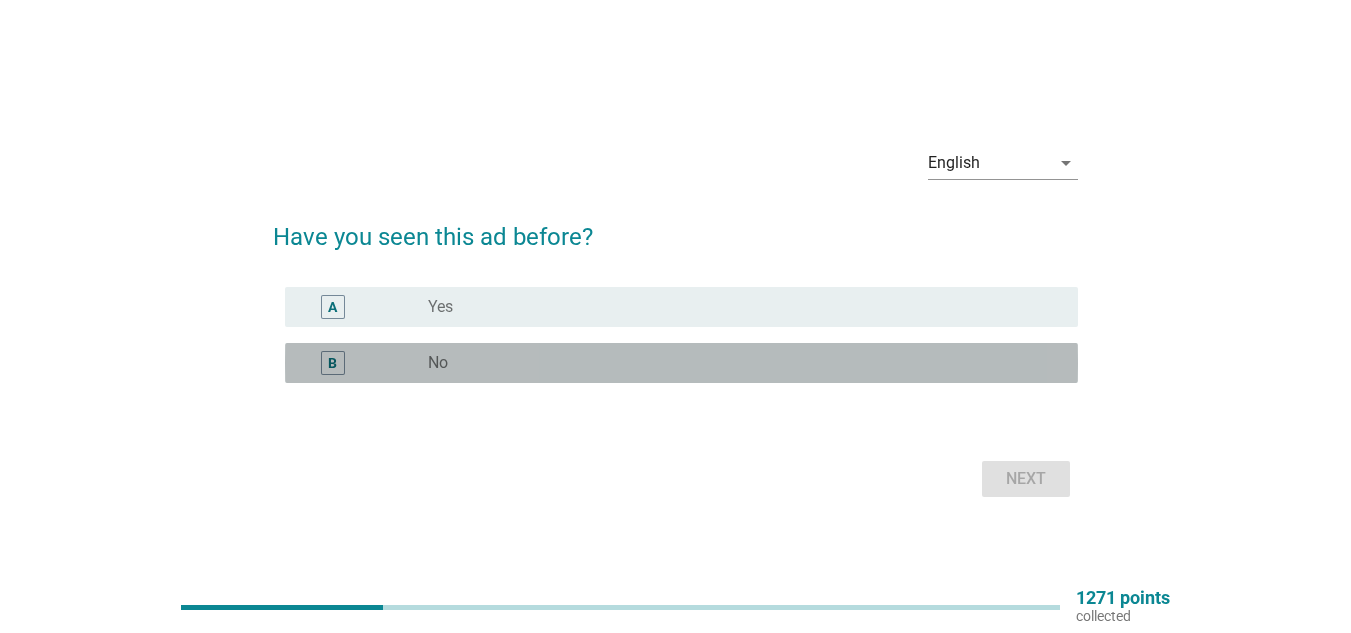 drag, startPoint x: 449, startPoint y: 364, endPoint x: 480, endPoint y: 373, distance: 32.280025 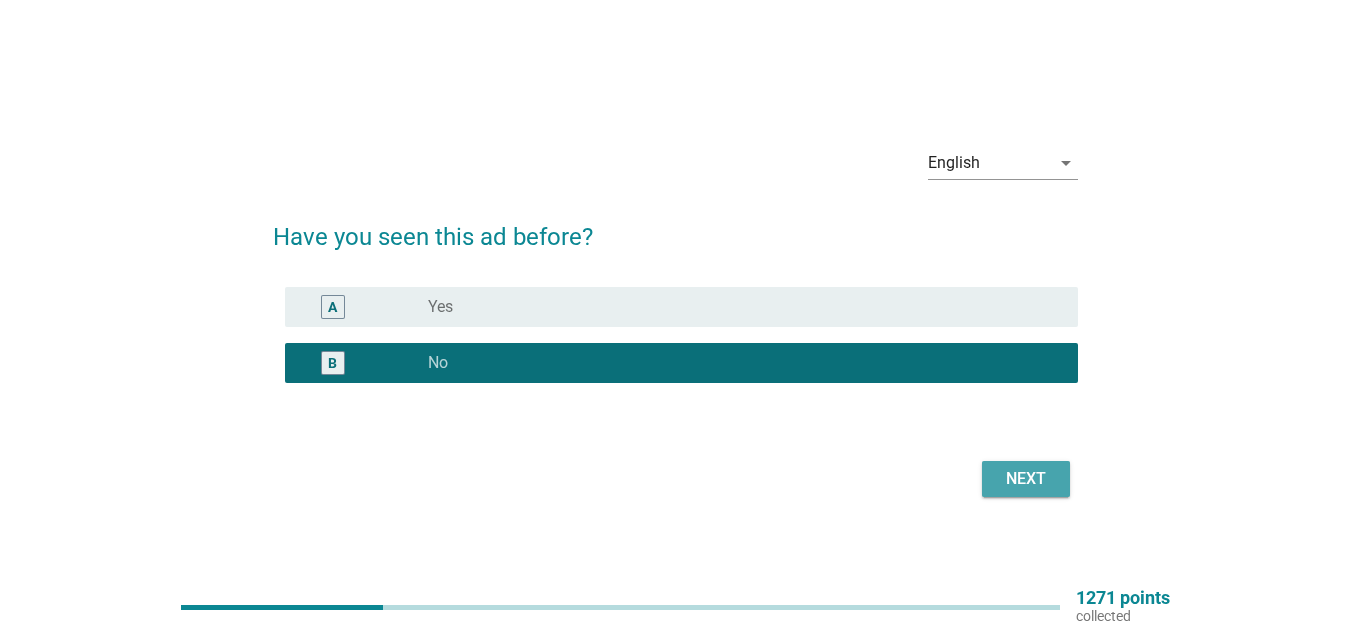 click on "Next" at bounding box center (1026, 479) 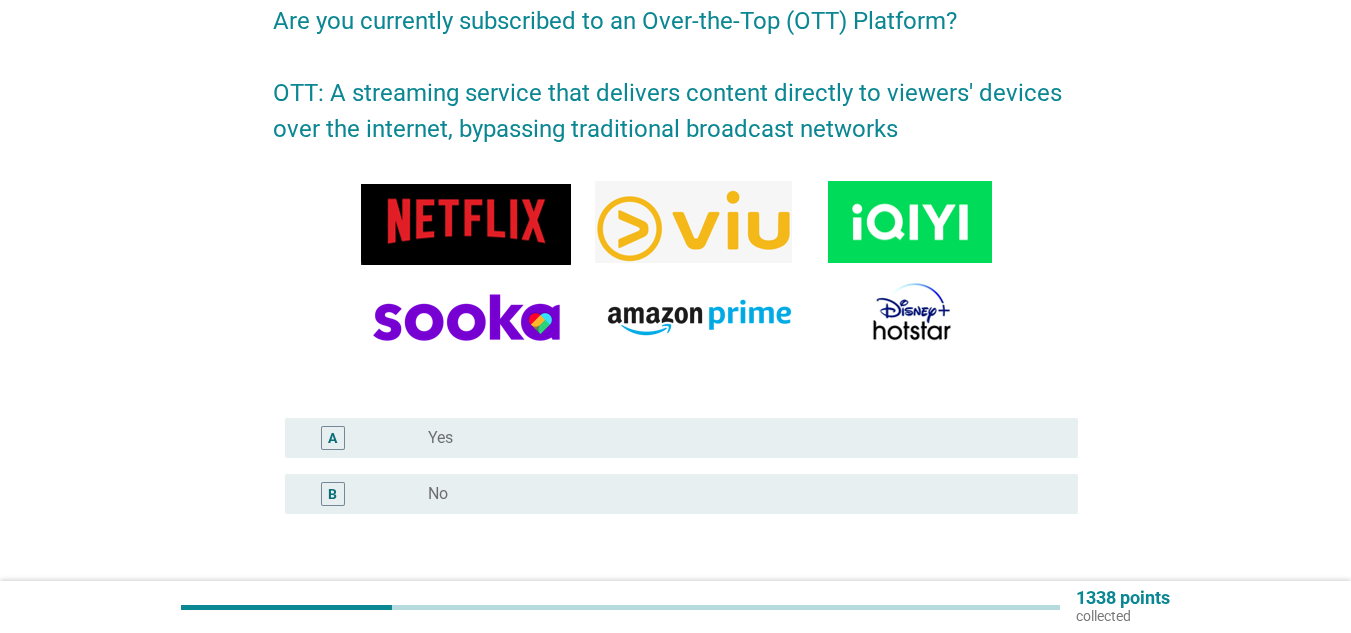 scroll, scrollTop: 280, scrollLeft: 0, axis: vertical 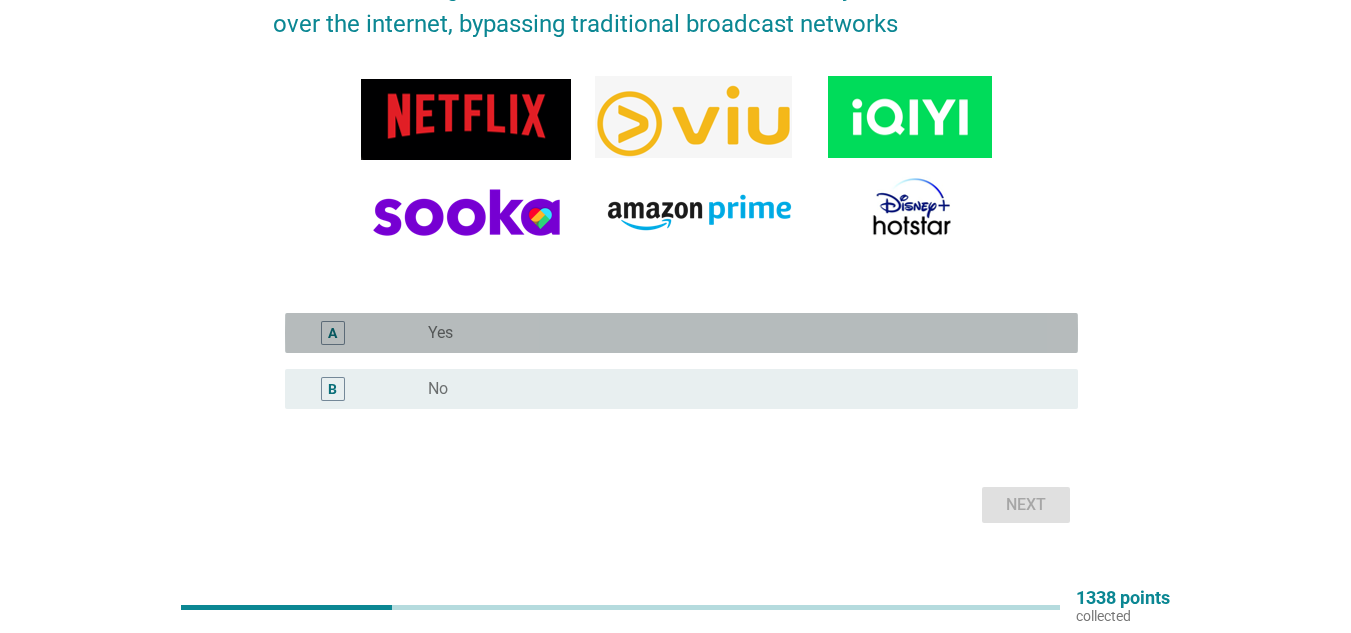 click on "radio_button_unchecked Yes" at bounding box center (737, 333) 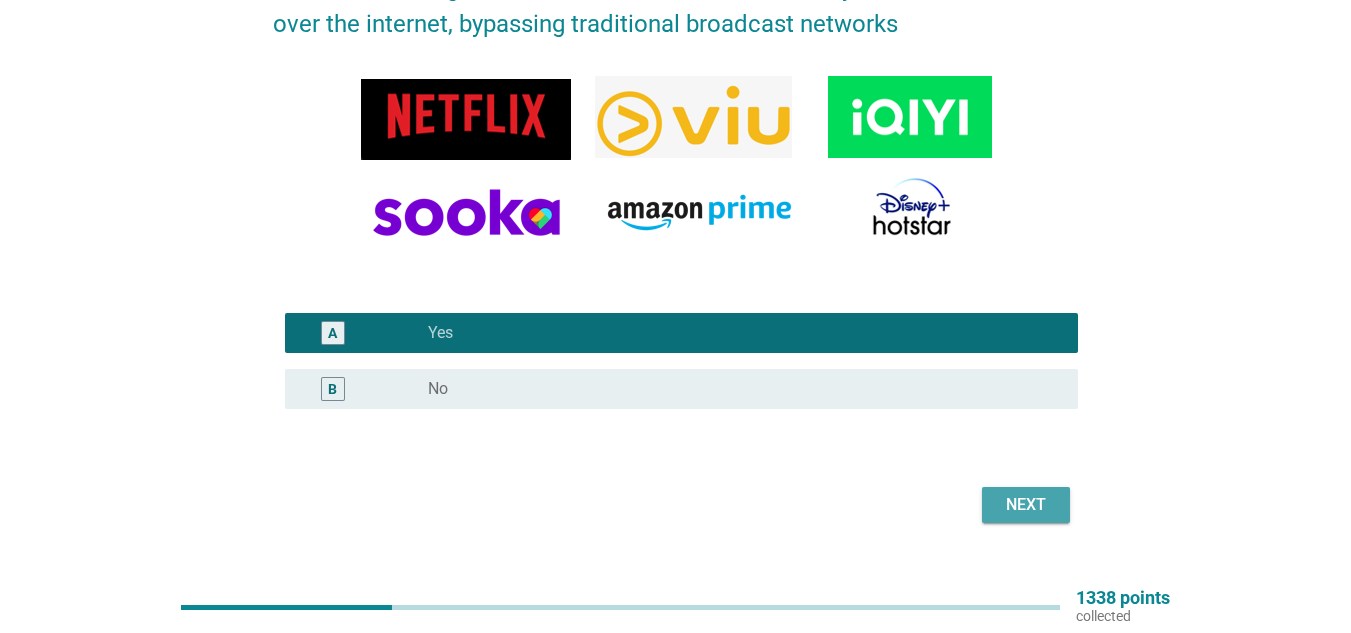 click on "Next" at bounding box center [1026, 505] 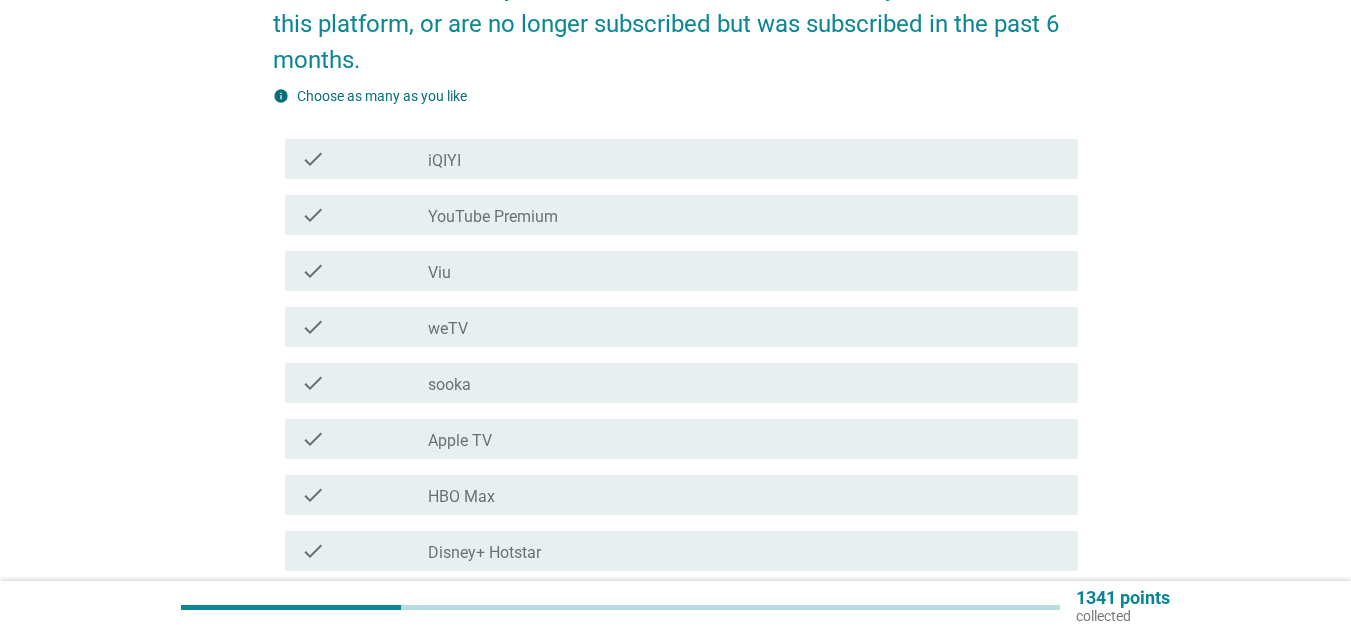 scroll, scrollTop: 0, scrollLeft: 0, axis: both 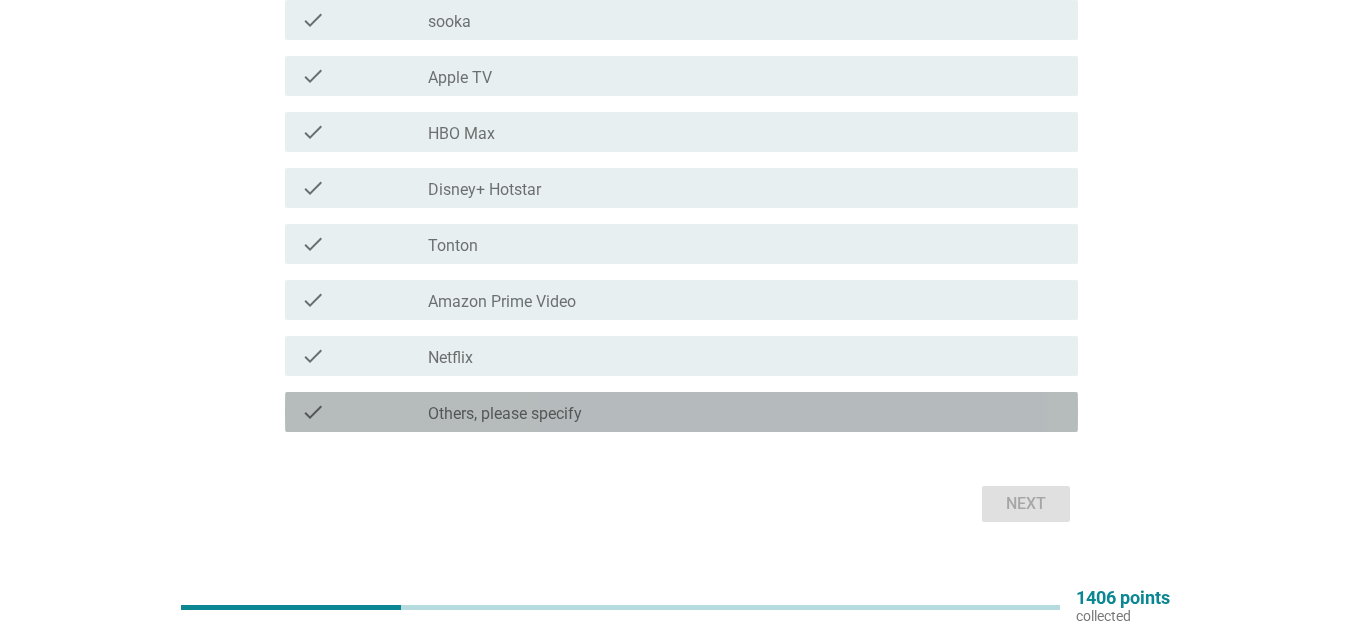 click on "Others, please specify" at bounding box center (505, 414) 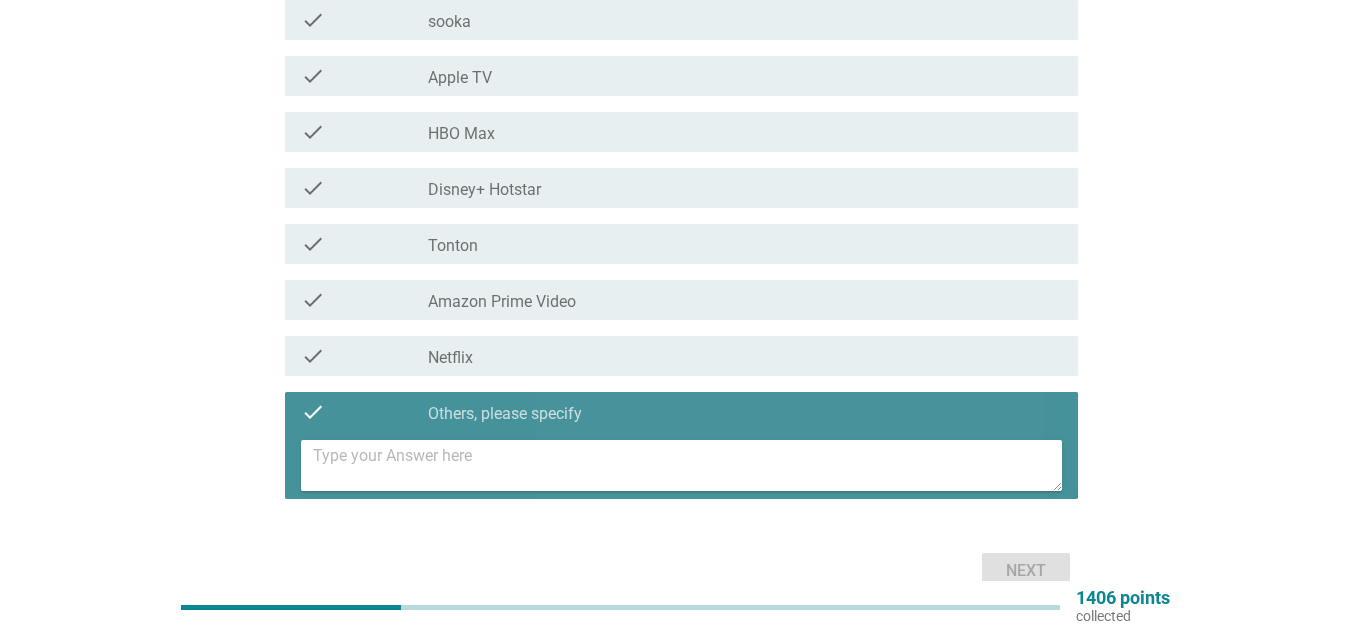 click at bounding box center (687, 465) 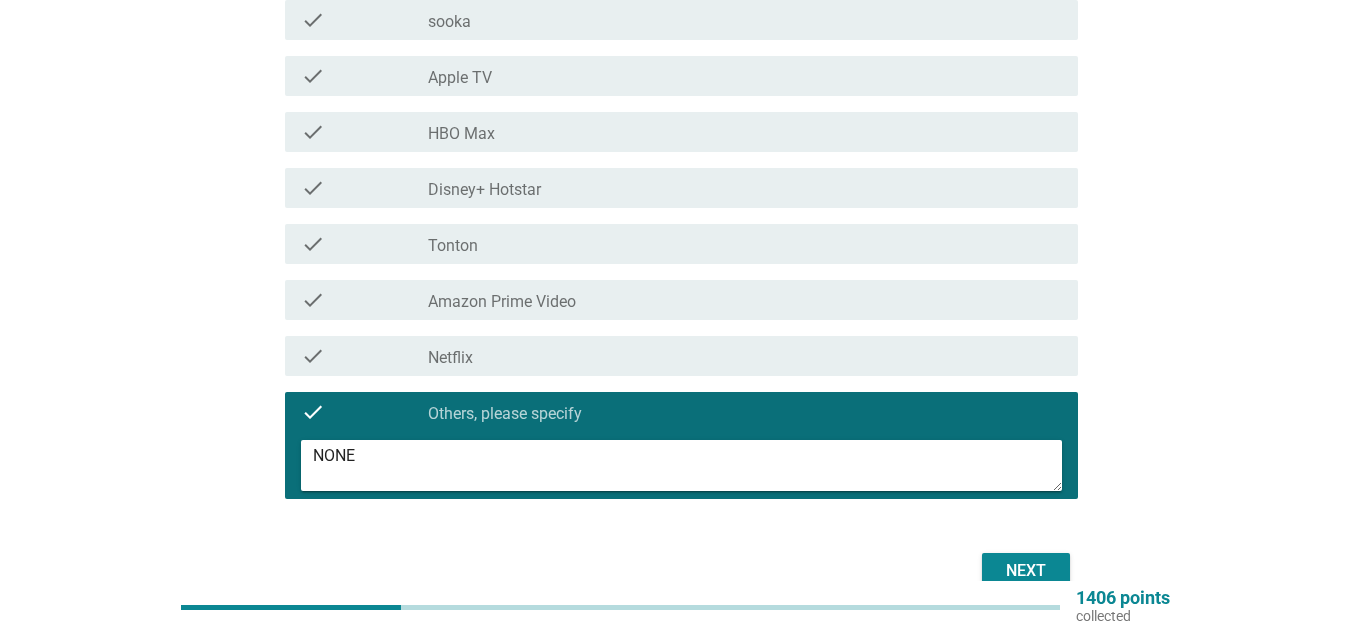 type on "NONE" 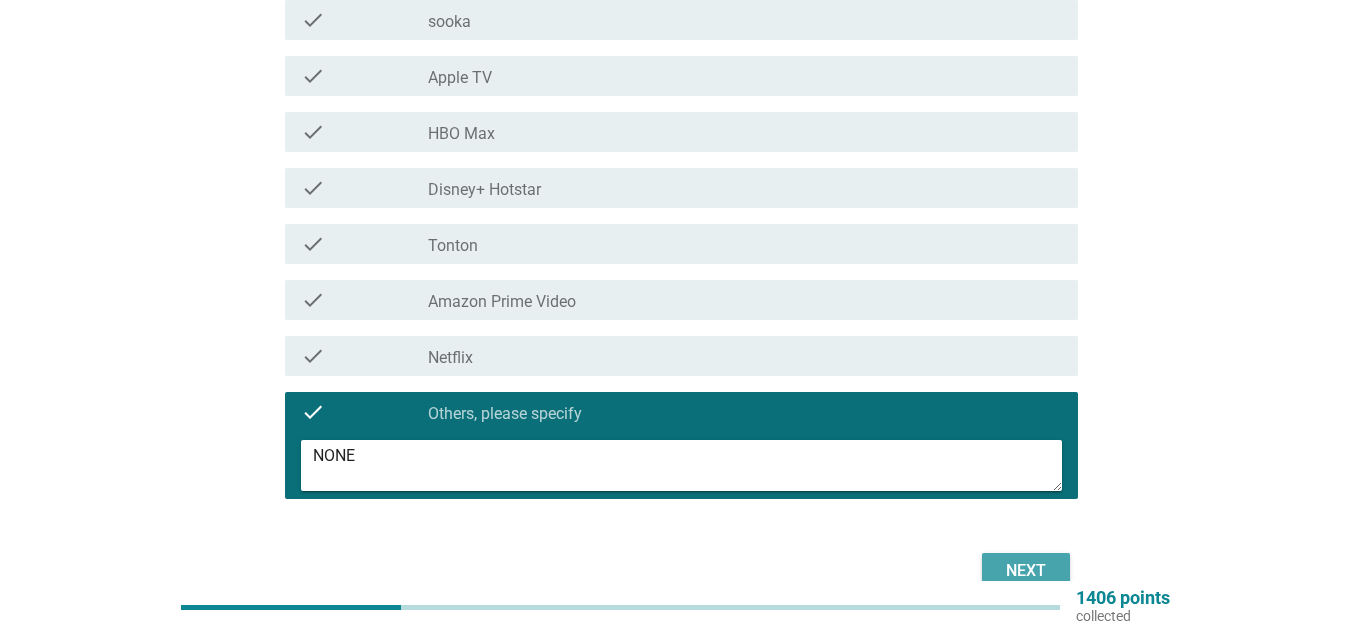 click on "Next" at bounding box center [1026, 571] 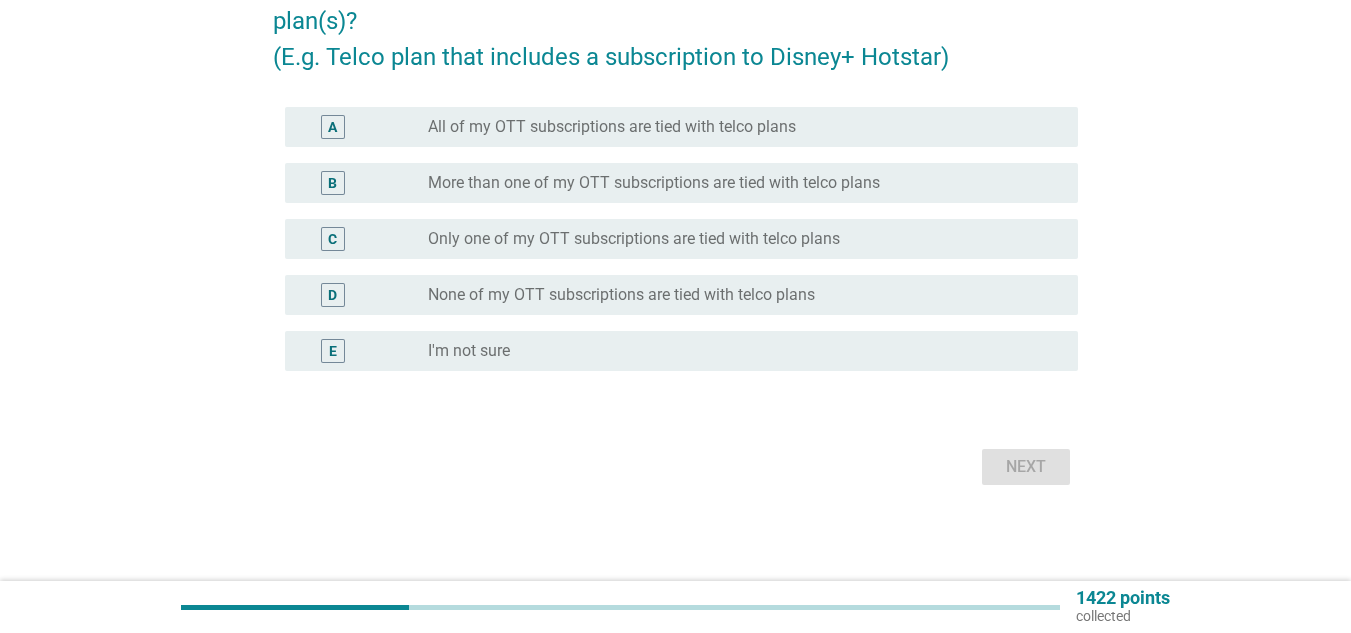 scroll, scrollTop: 0, scrollLeft: 0, axis: both 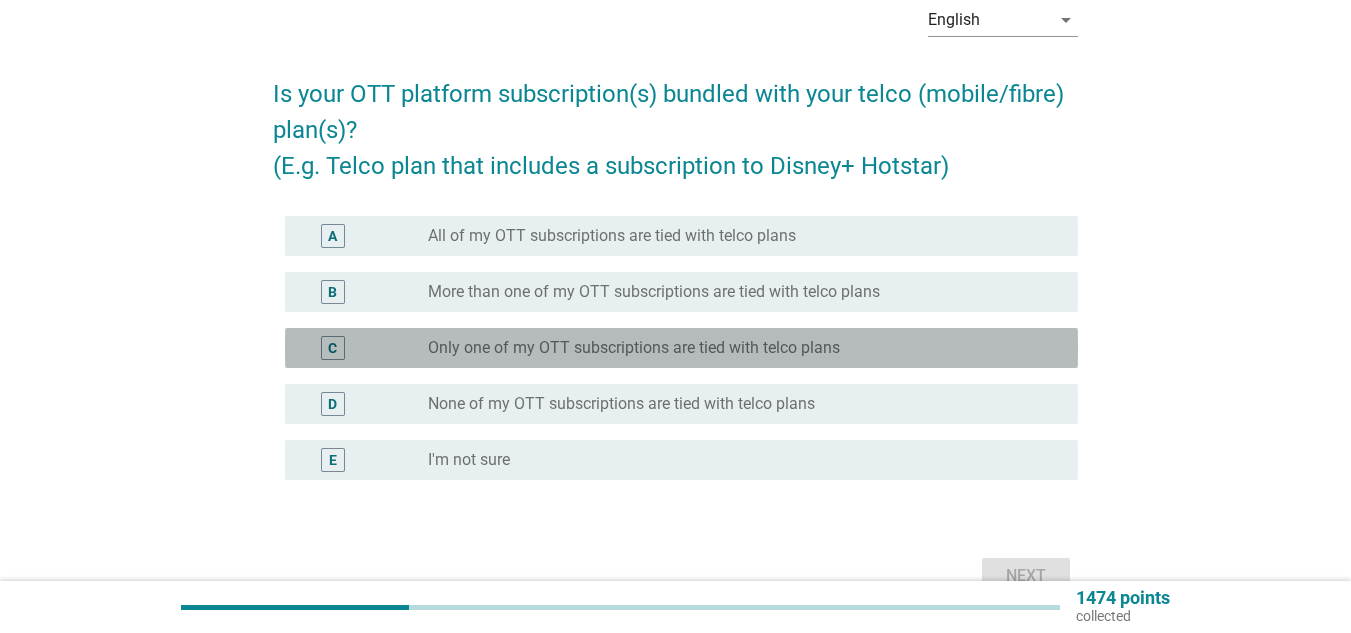 click on "Only one of my OTT subscriptions are tied with telco plans" at bounding box center [634, 348] 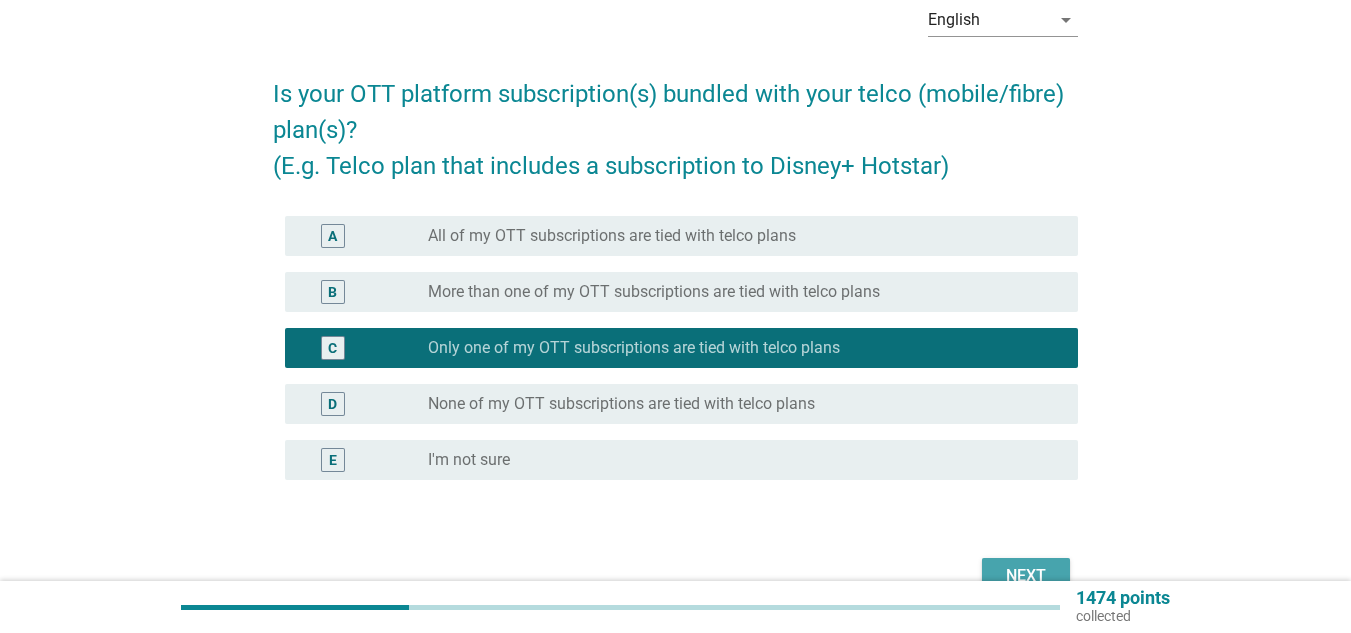 click on "Next" at bounding box center [1026, 576] 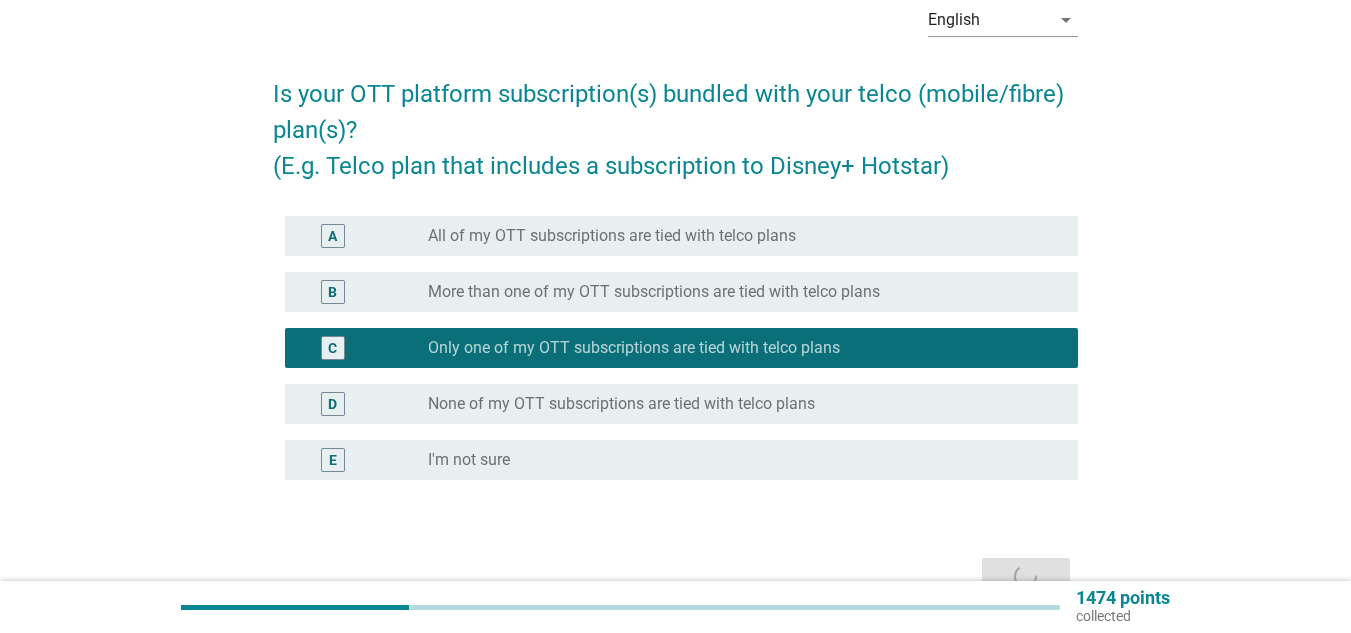 scroll, scrollTop: 0, scrollLeft: 0, axis: both 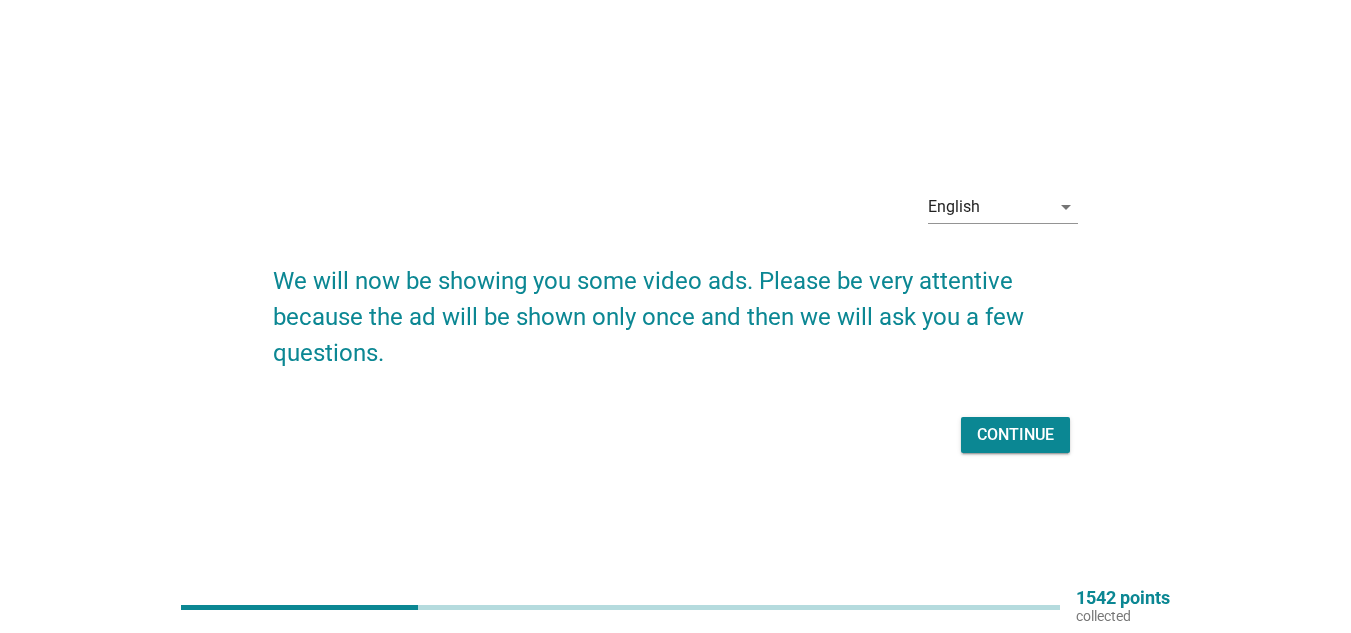 click on "Continue" at bounding box center (675, 435) 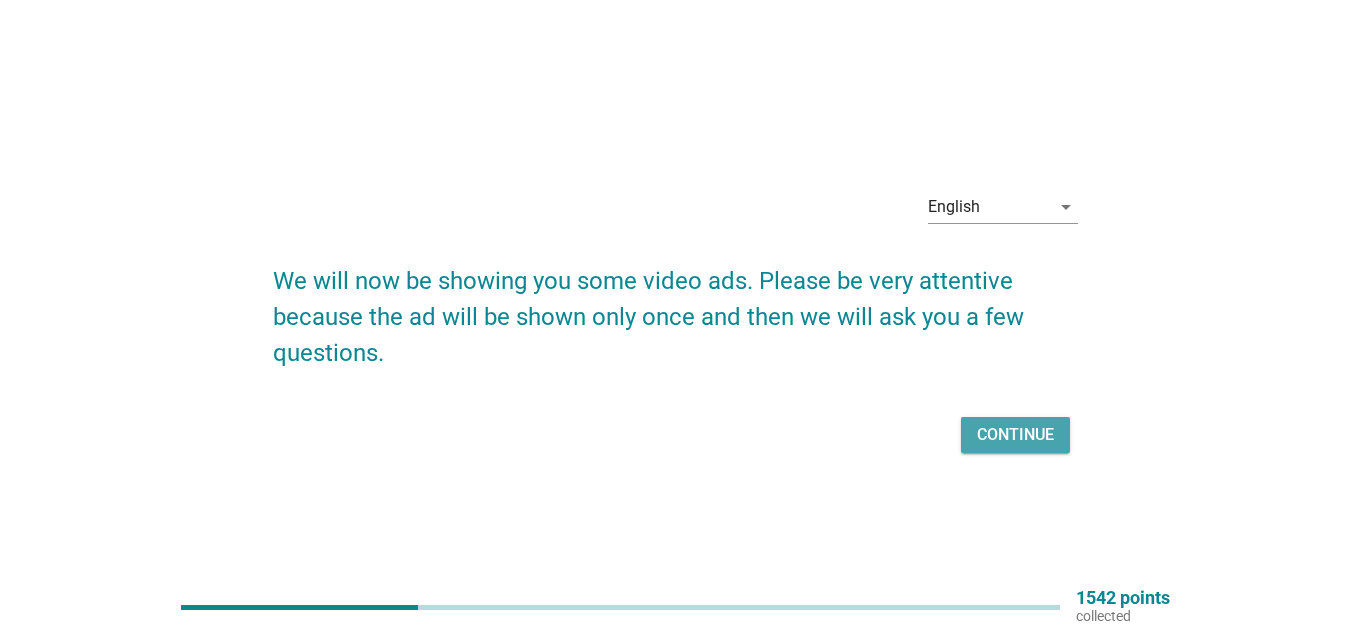 click on "Continue" at bounding box center (1015, 435) 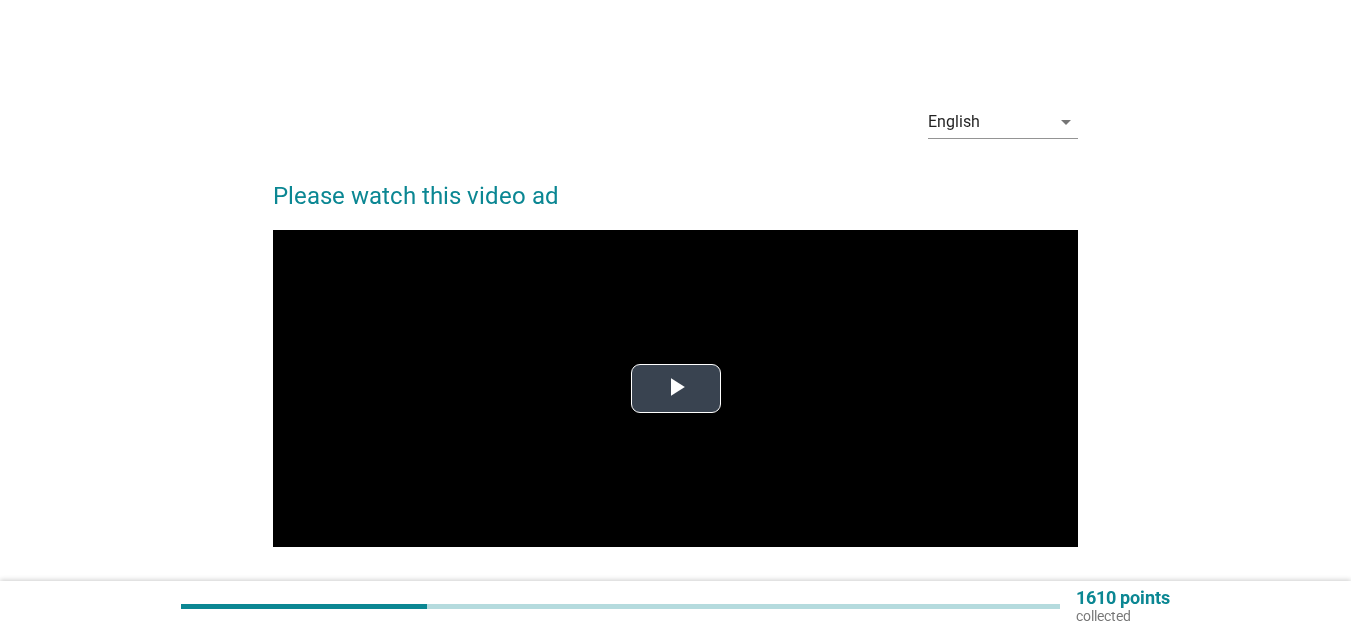 click at bounding box center (676, 388) 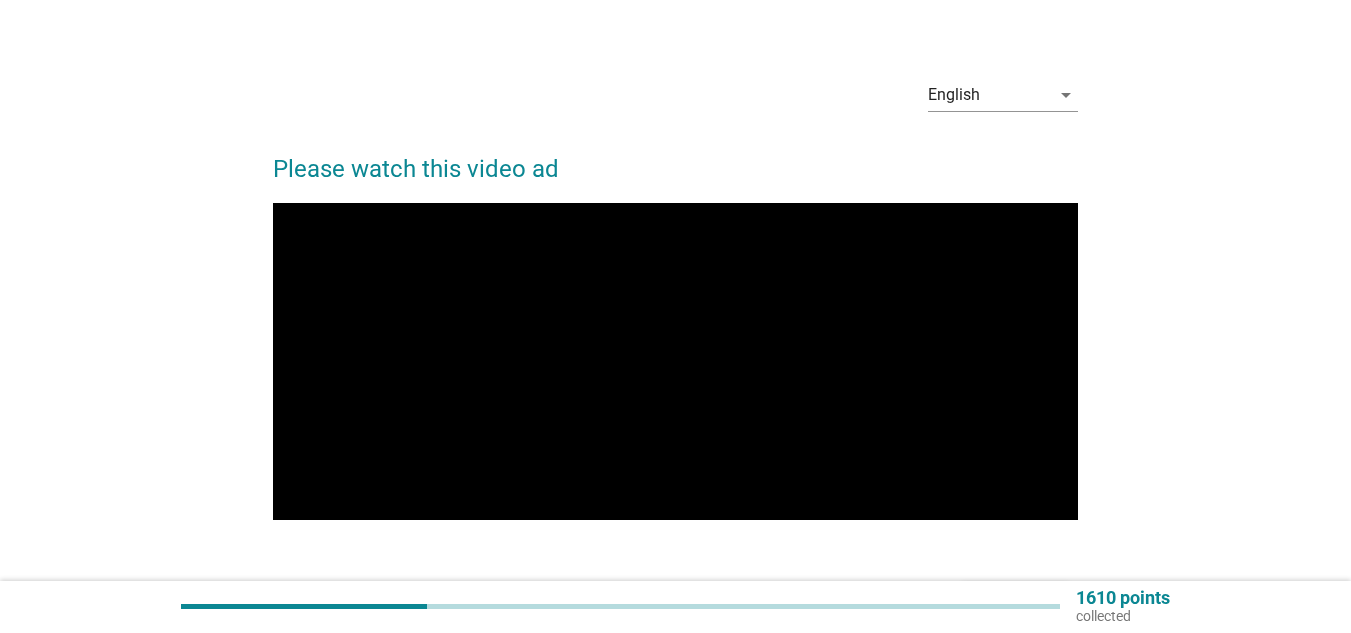 scroll, scrollTop: 39, scrollLeft: 0, axis: vertical 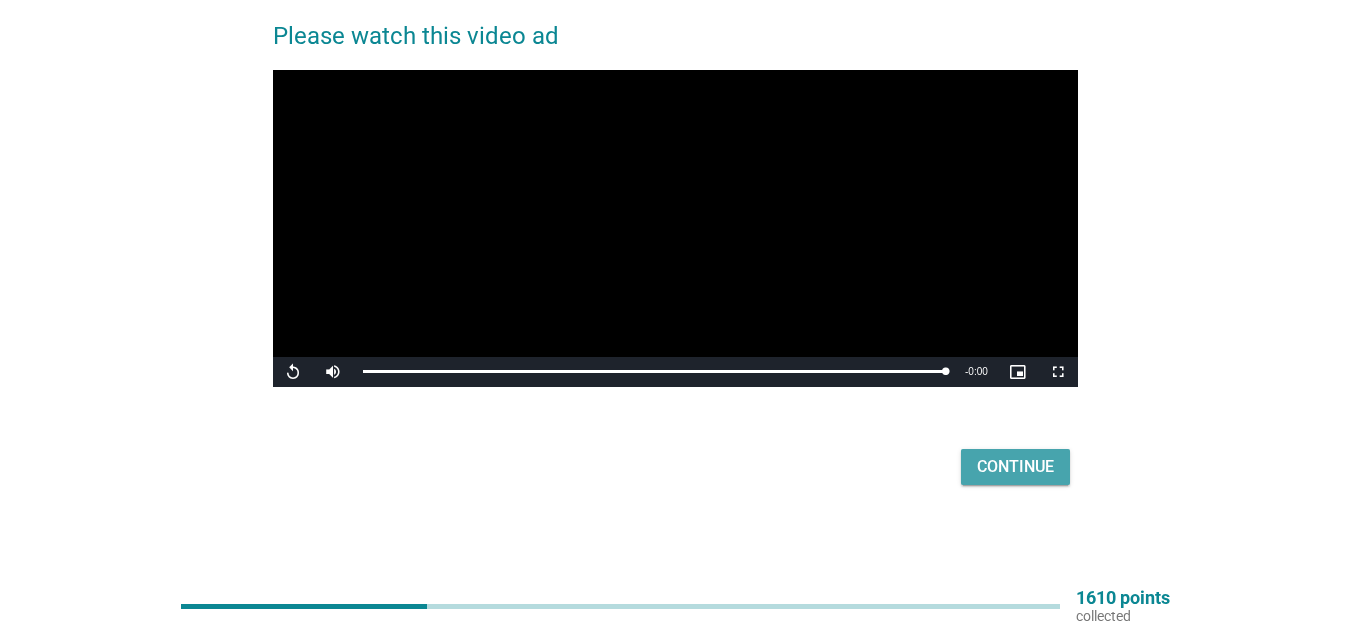click on "Continue" at bounding box center [1015, 467] 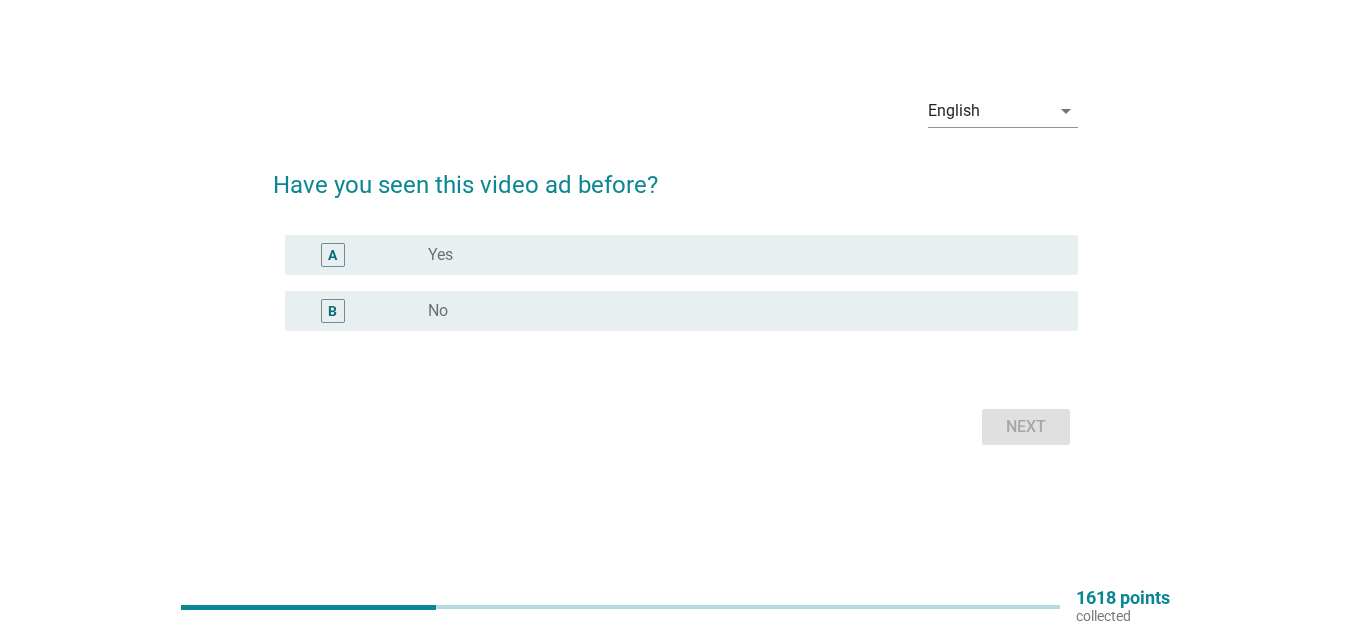 scroll, scrollTop: 0, scrollLeft: 0, axis: both 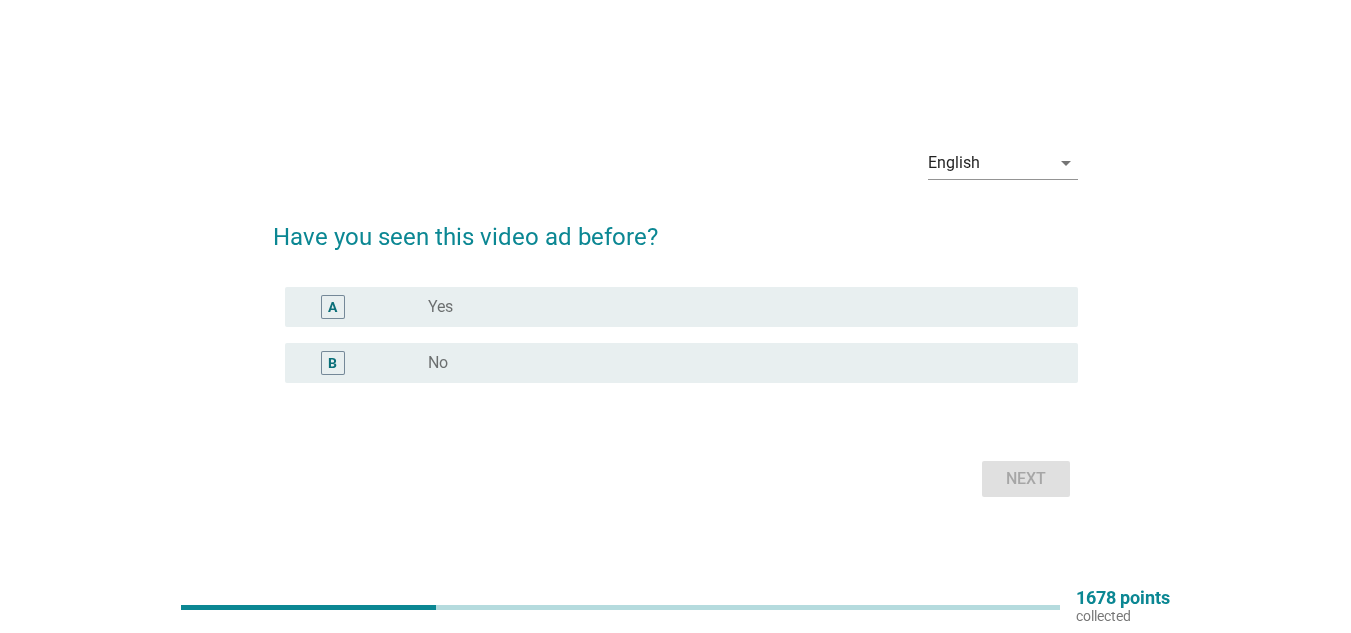 click on "radio_button_unchecked No" at bounding box center (737, 363) 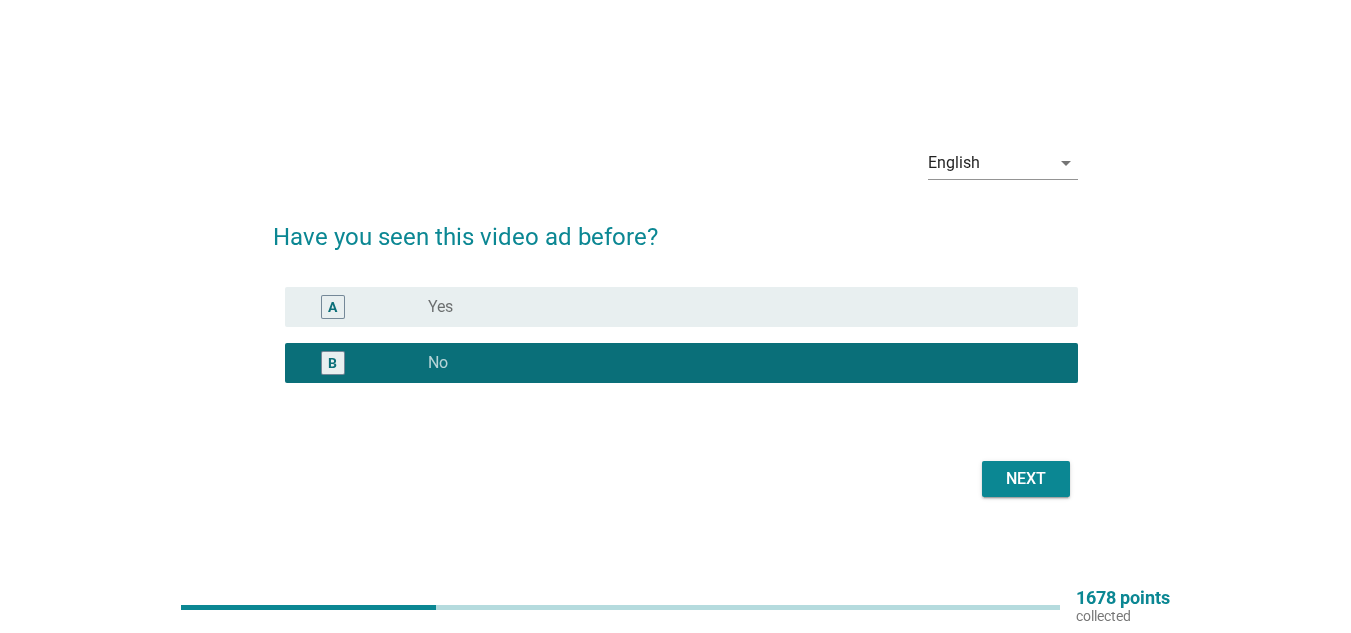 click on "Next" at bounding box center (1026, 479) 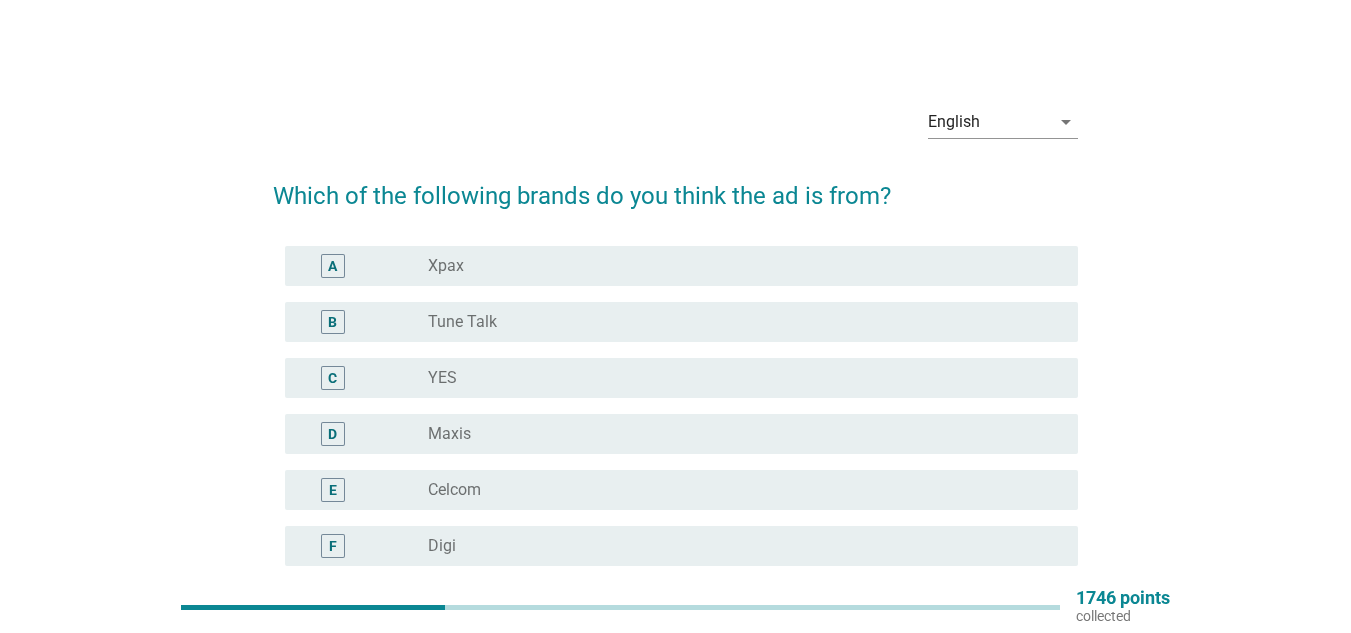 click on "Tune Talk" at bounding box center [462, 322] 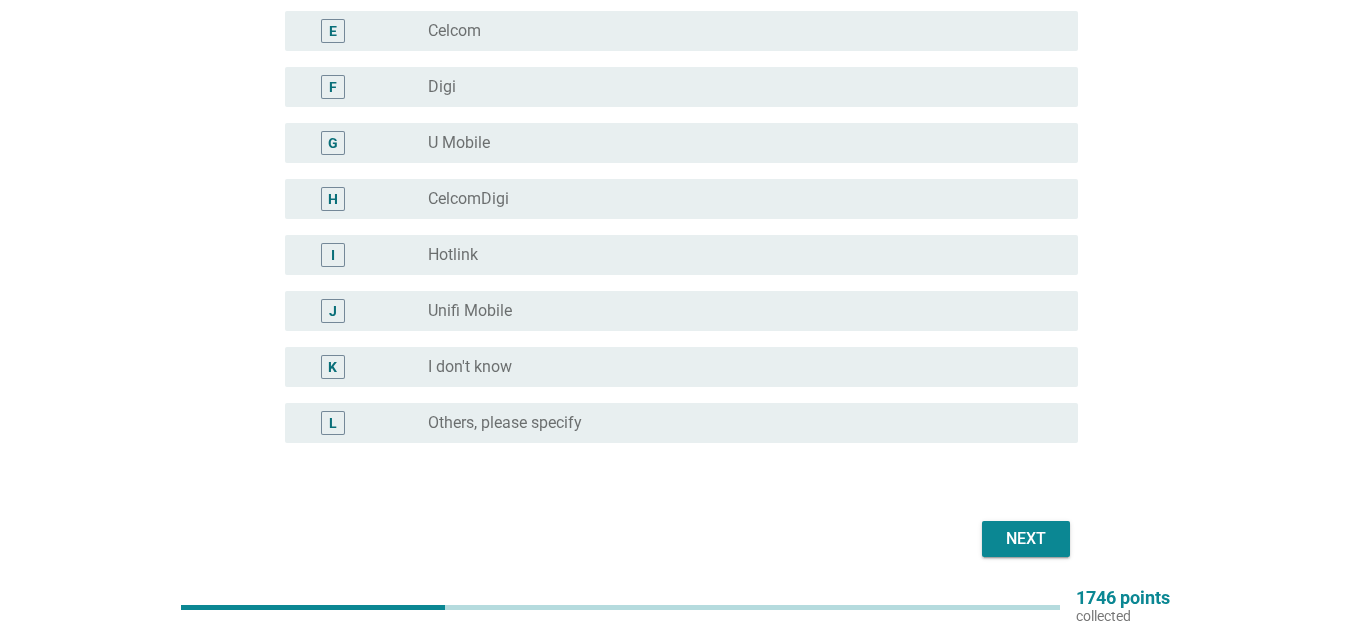 scroll, scrollTop: 496, scrollLeft: 0, axis: vertical 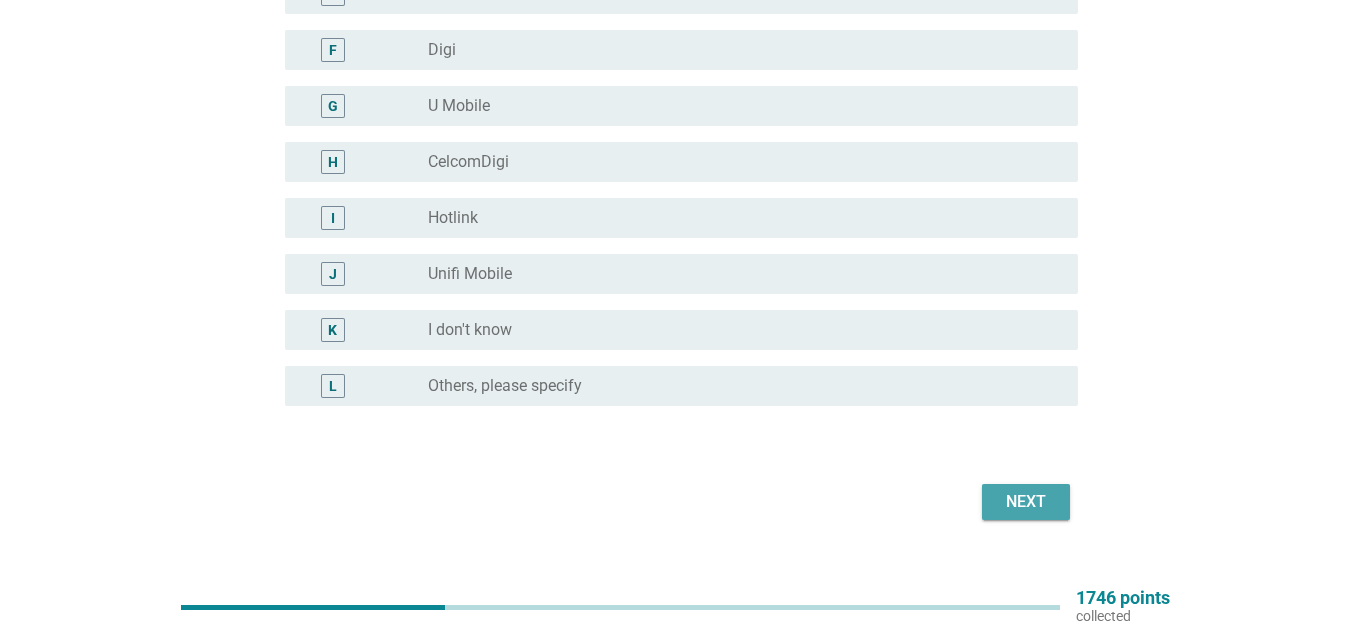 click on "Next" at bounding box center [1026, 502] 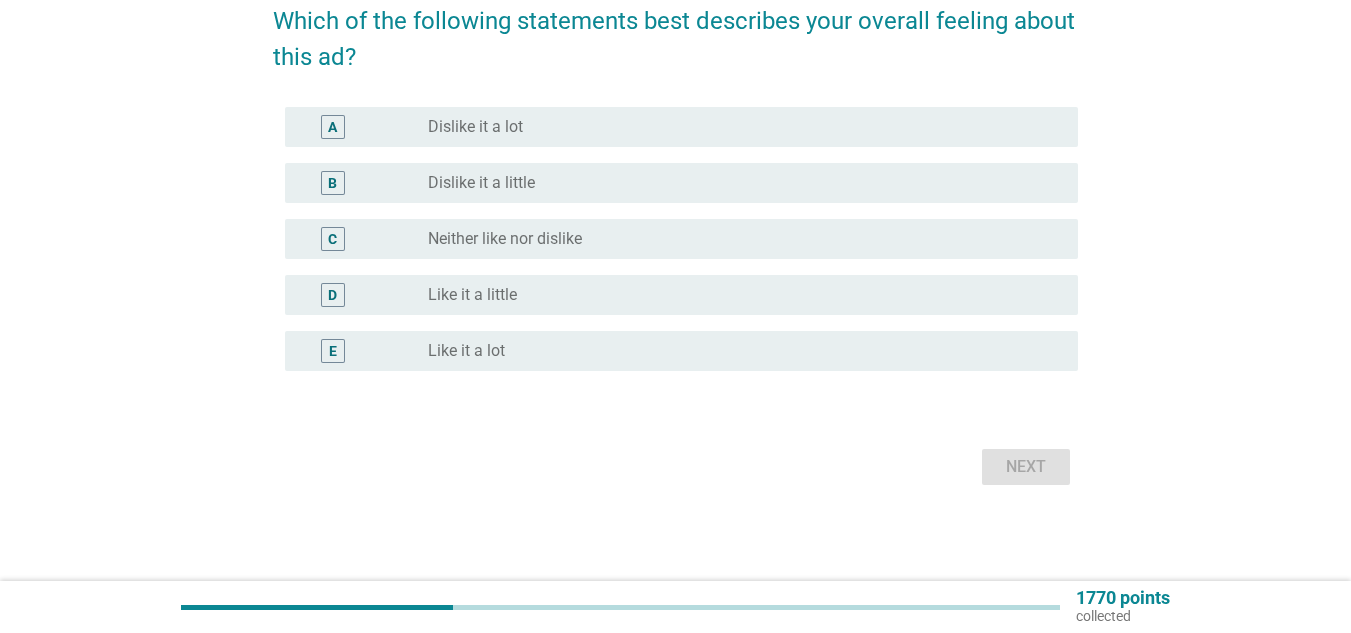 scroll, scrollTop: 0, scrollLeft: 0, axis: both 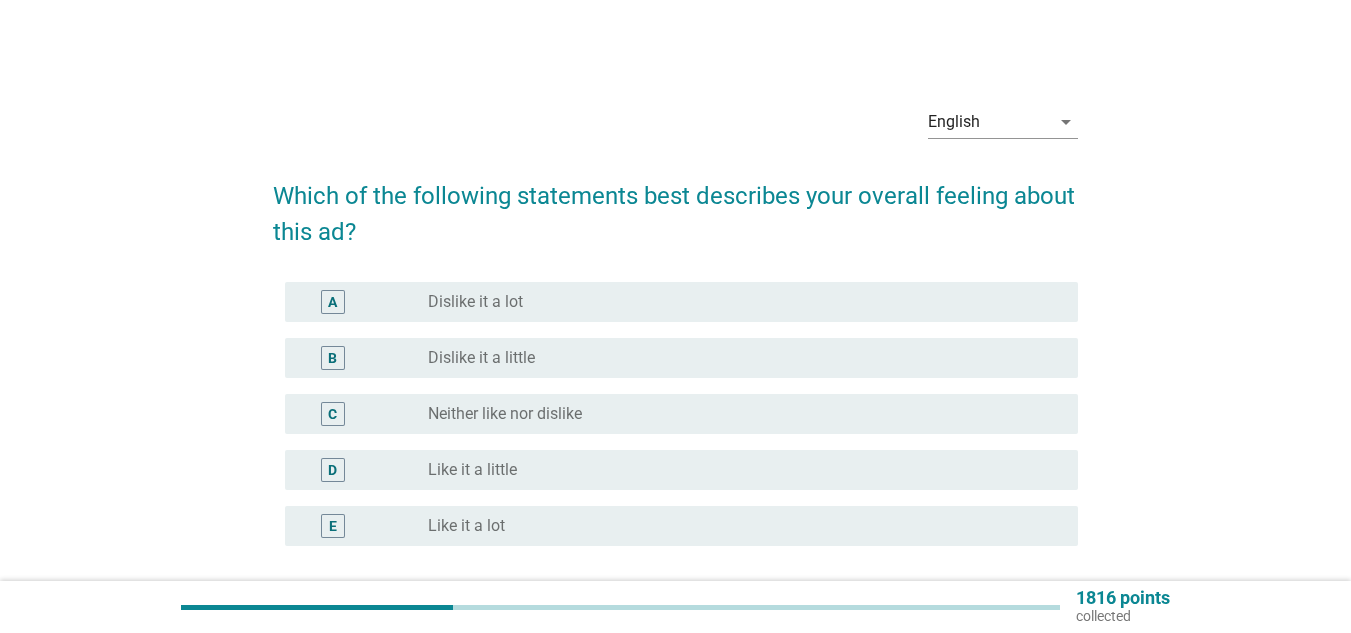 click on "C     radio_button_unchecked Neither like nor dislike" at bounding box center (675, 414) 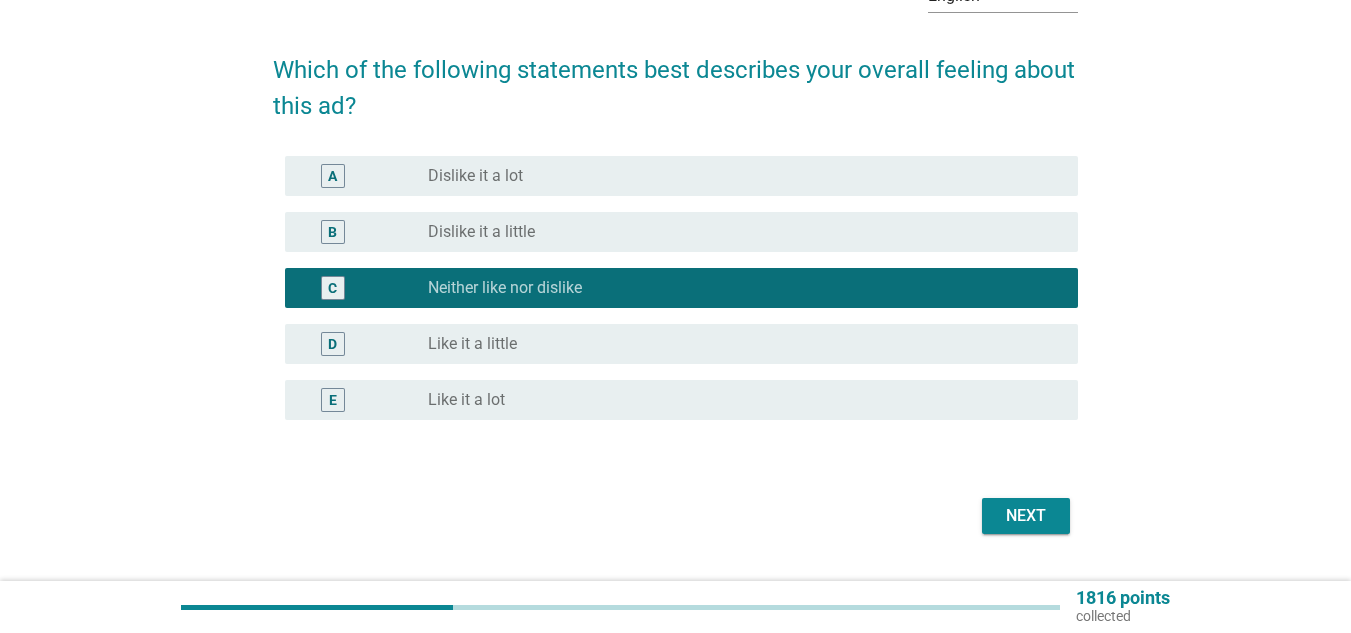 scroll, scrollTop: 175, scrollLeft: 0, axis: vertical 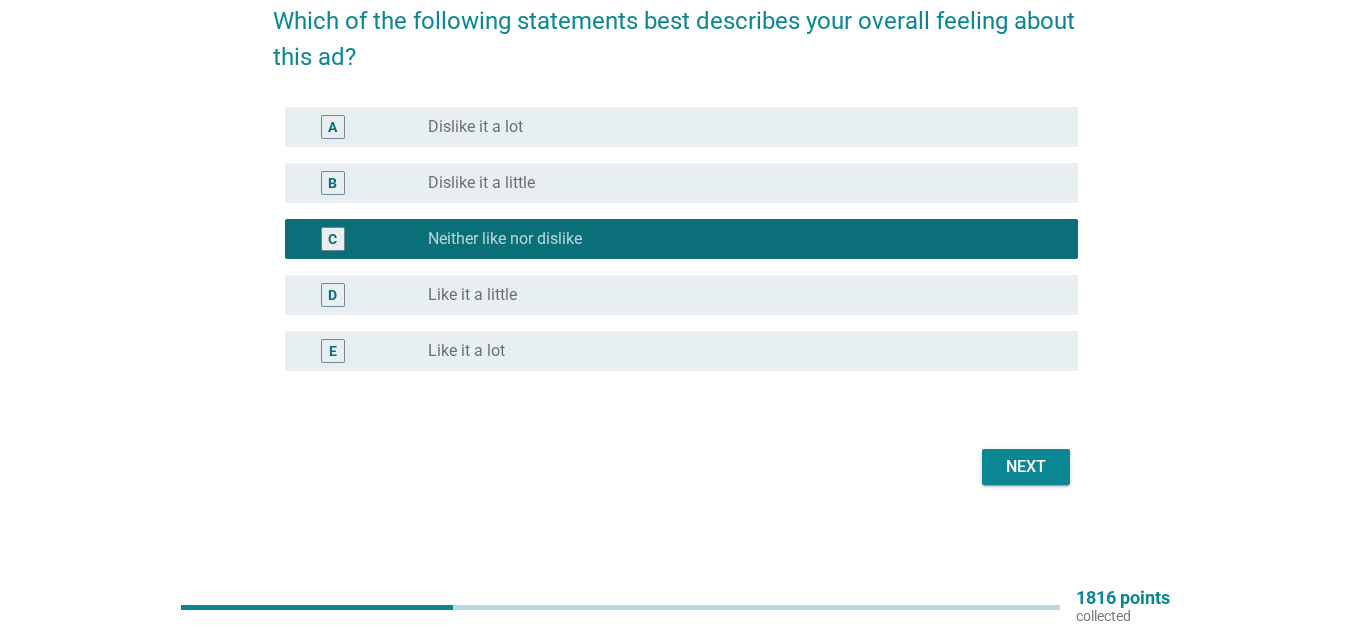 click on "Next" at bounding box center [675, 467] 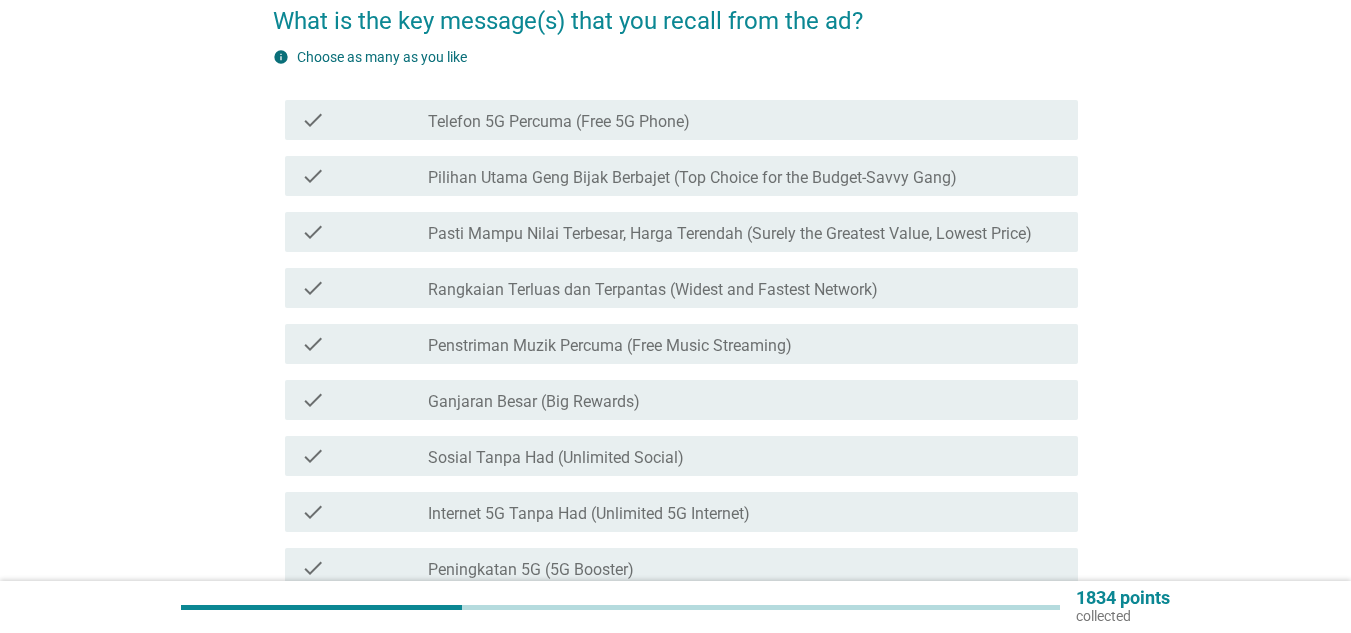 scroll, scrollTop: 0, scrollLeft: 0, axis: both 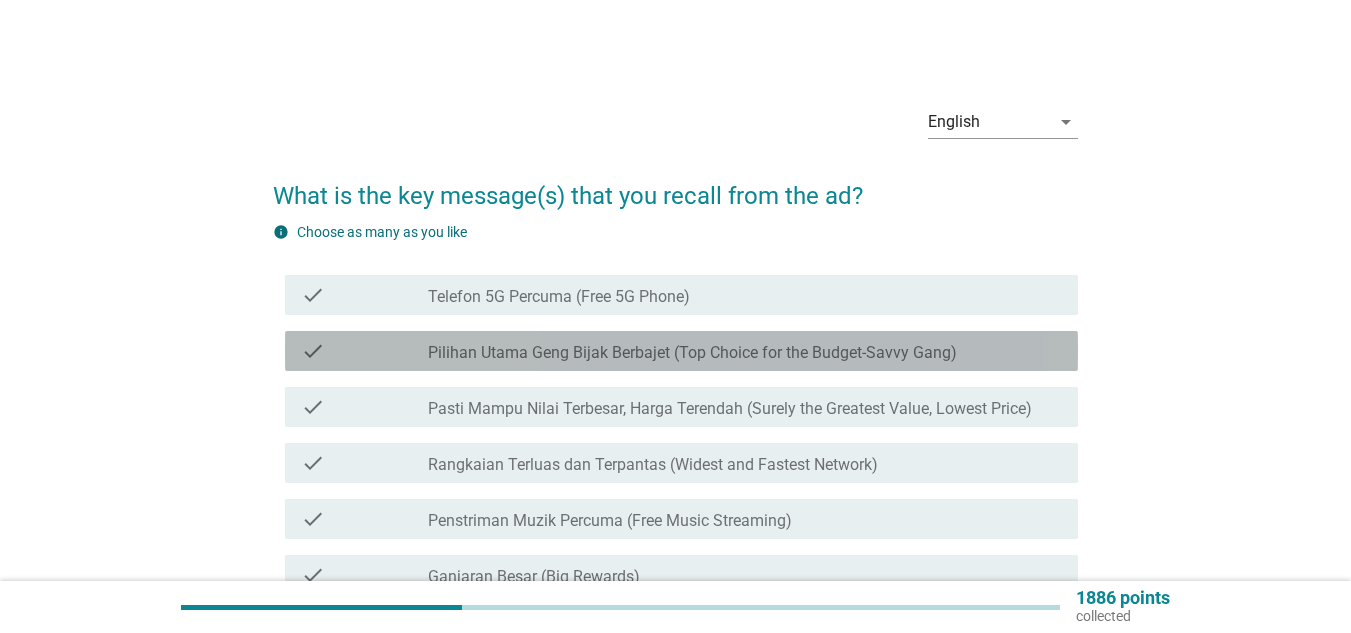 click on "Pilihan Utama Geng Bijak Berbajet (Top Choice for the Budget-Savvy Gang)" at bounding box center (692, 353) 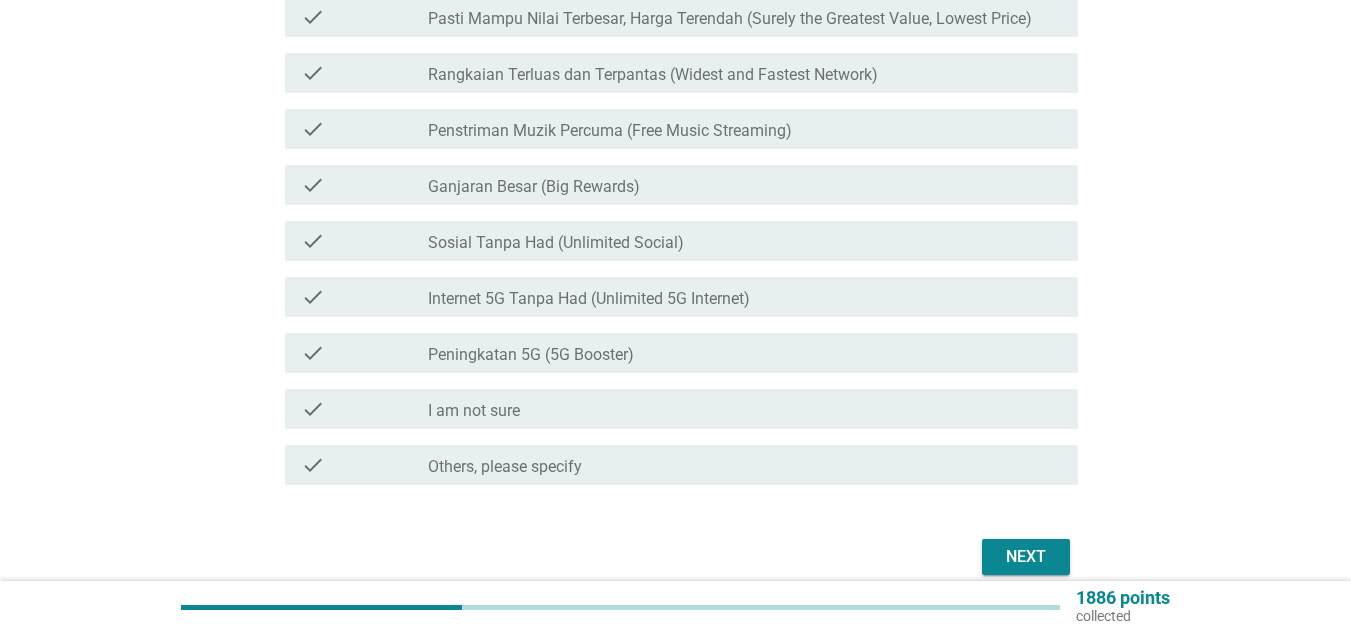 scroll, scrollTop: 480, scrollLeft: 0, axis: vertical 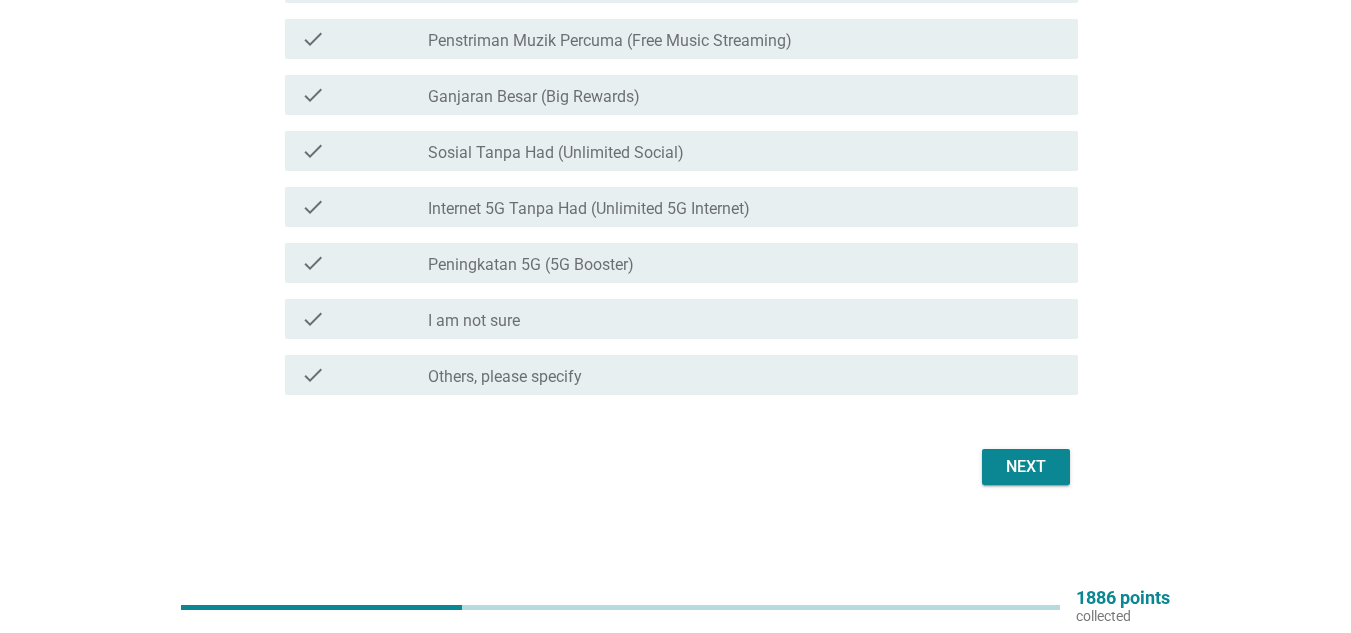 click on "Next" at bounding box center [1026, 467] 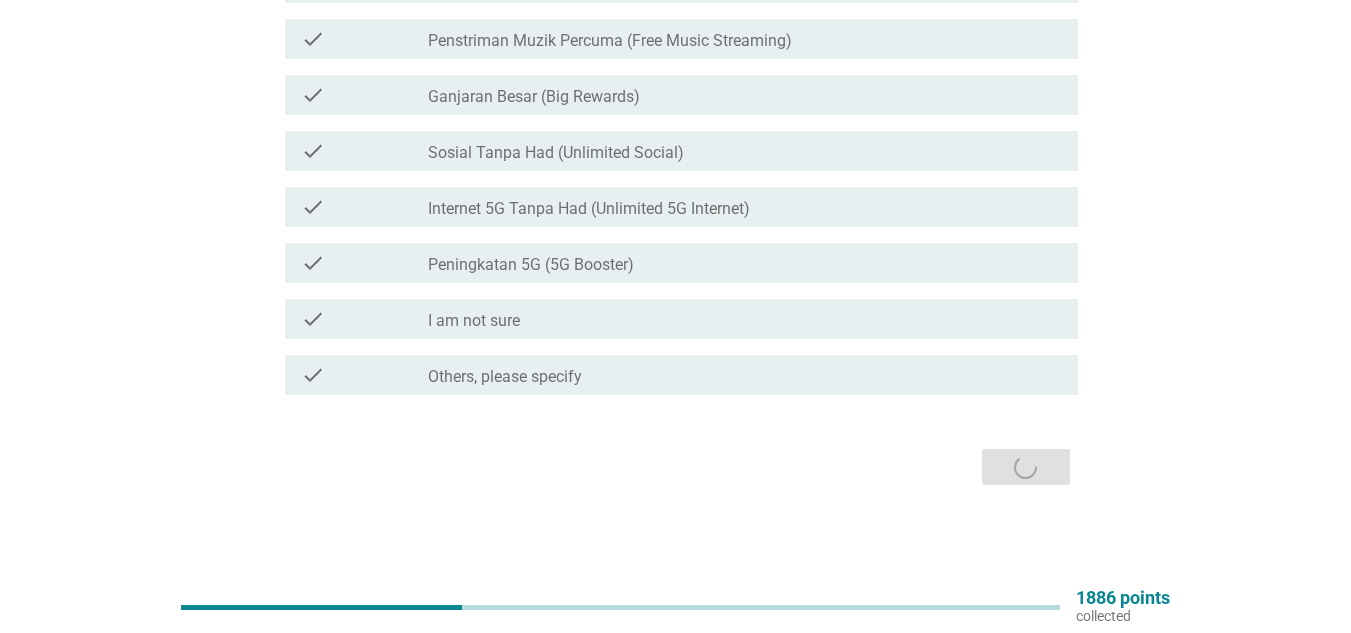 scroll, scrollTop: 0, scrollLeft: 0, axis: both 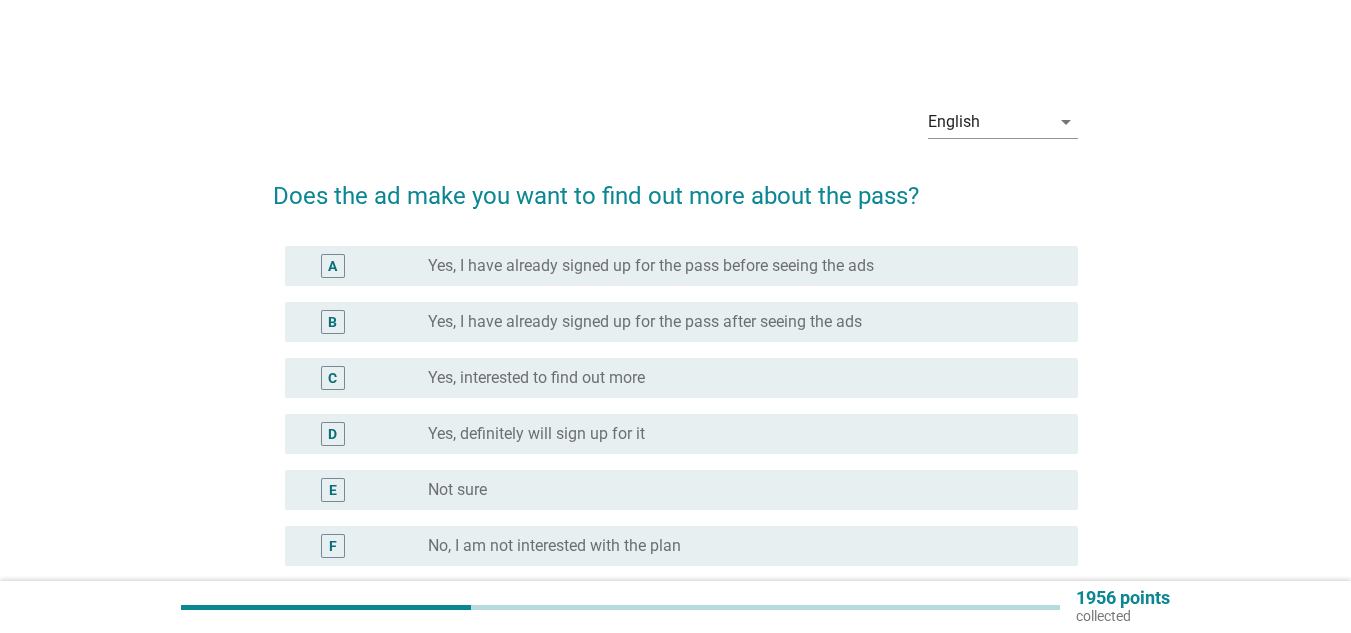 drag, startPoint x: 483, startPoint y: 379, endPoint x: 656, endPoint y: 450, distance: 187.00267 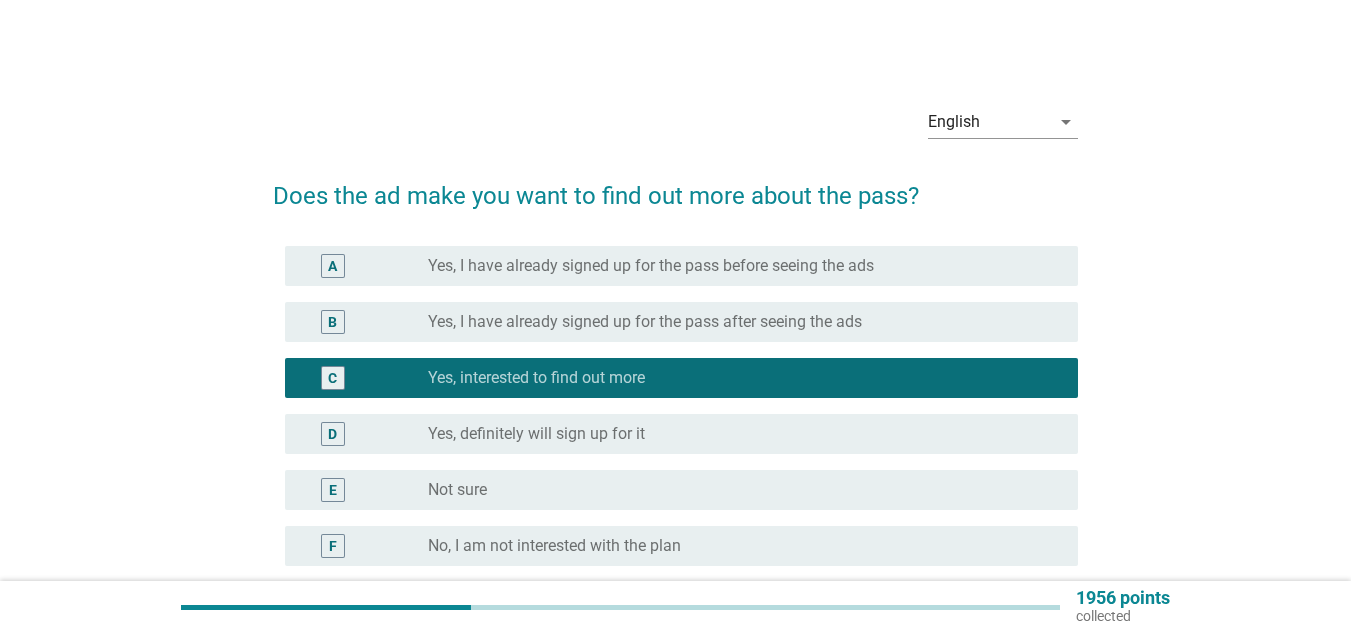 scroll, scrollTop: 195, scrollLeft: 0, axis: vertical 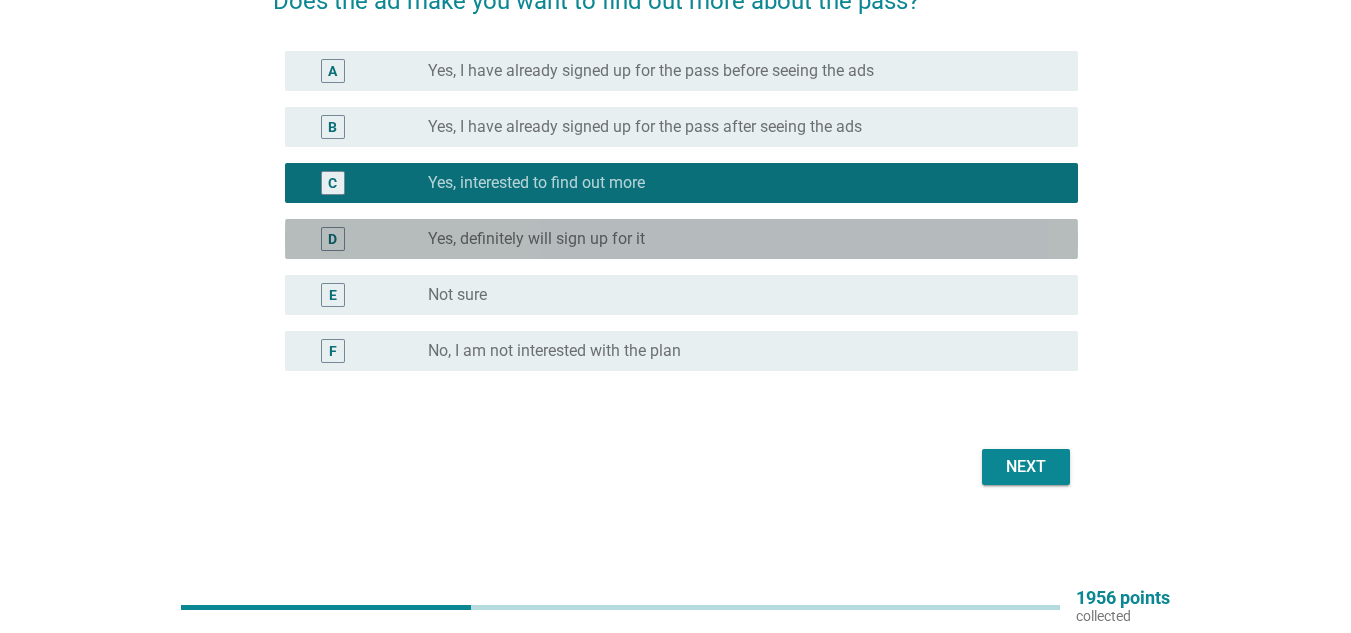 click on "Yes, definitely will sign up for it" at bounding box center [536, 239] 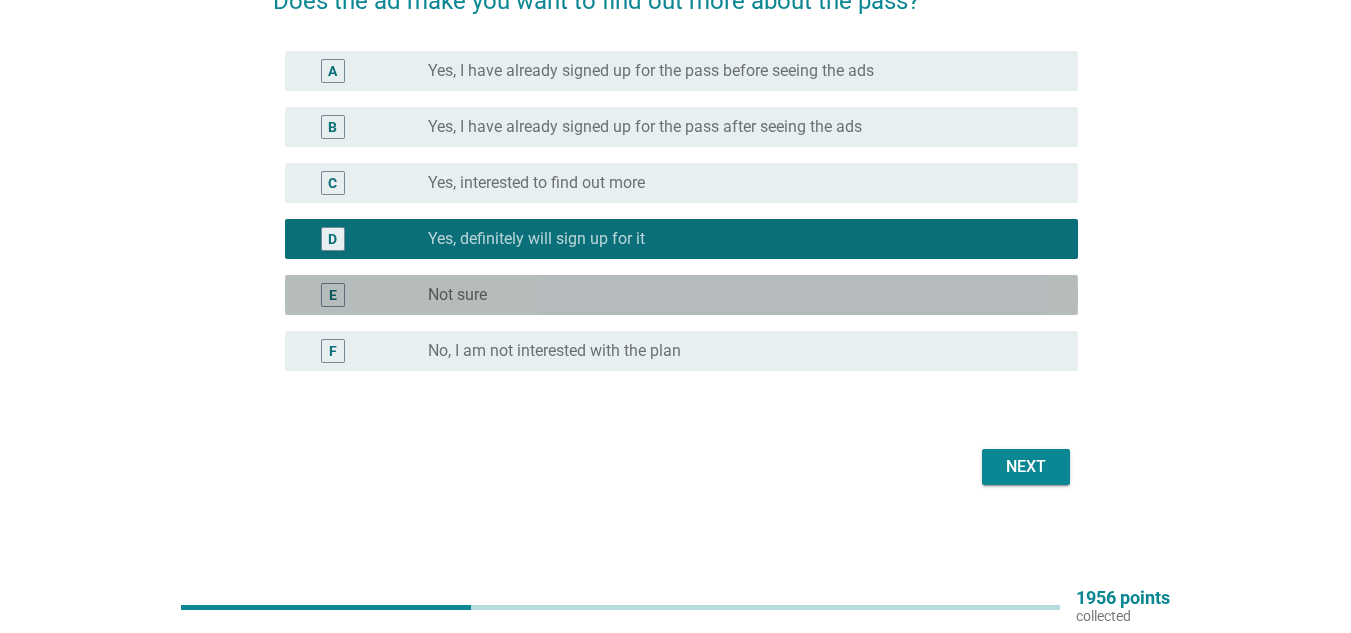 click on "radio_button_unchecked Not sure" at bounding box center (737, 295) 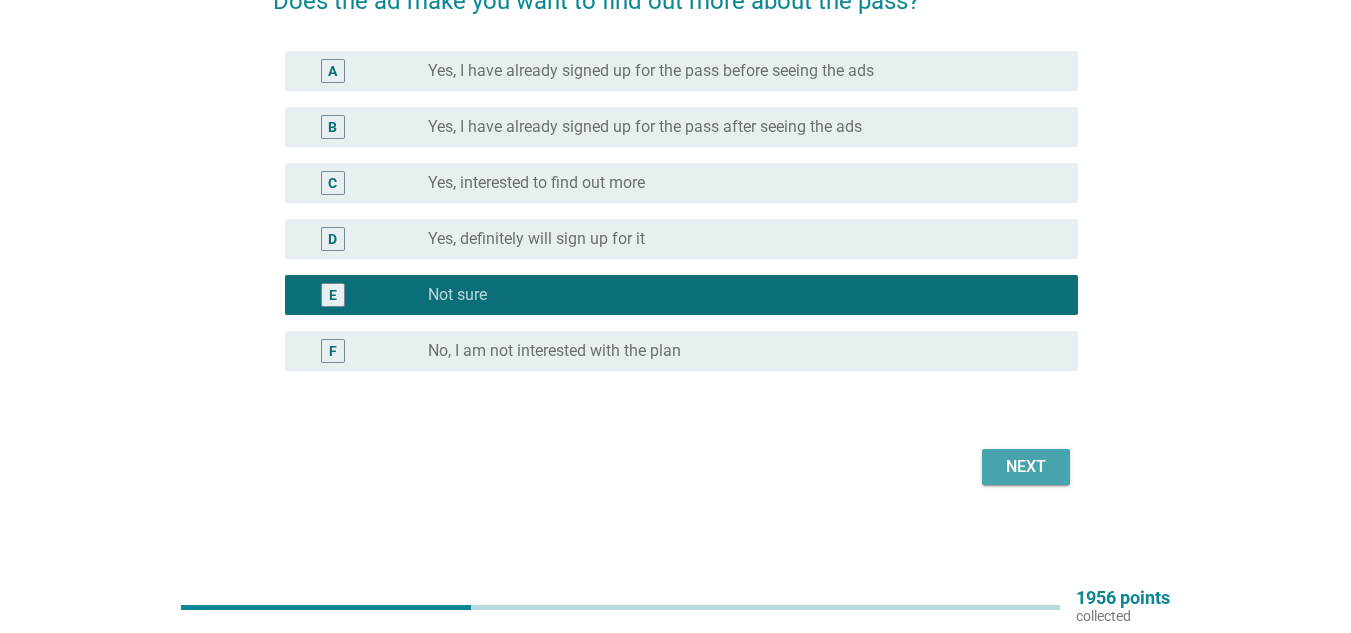 click on "Next" at bounding box center (1026, 467) 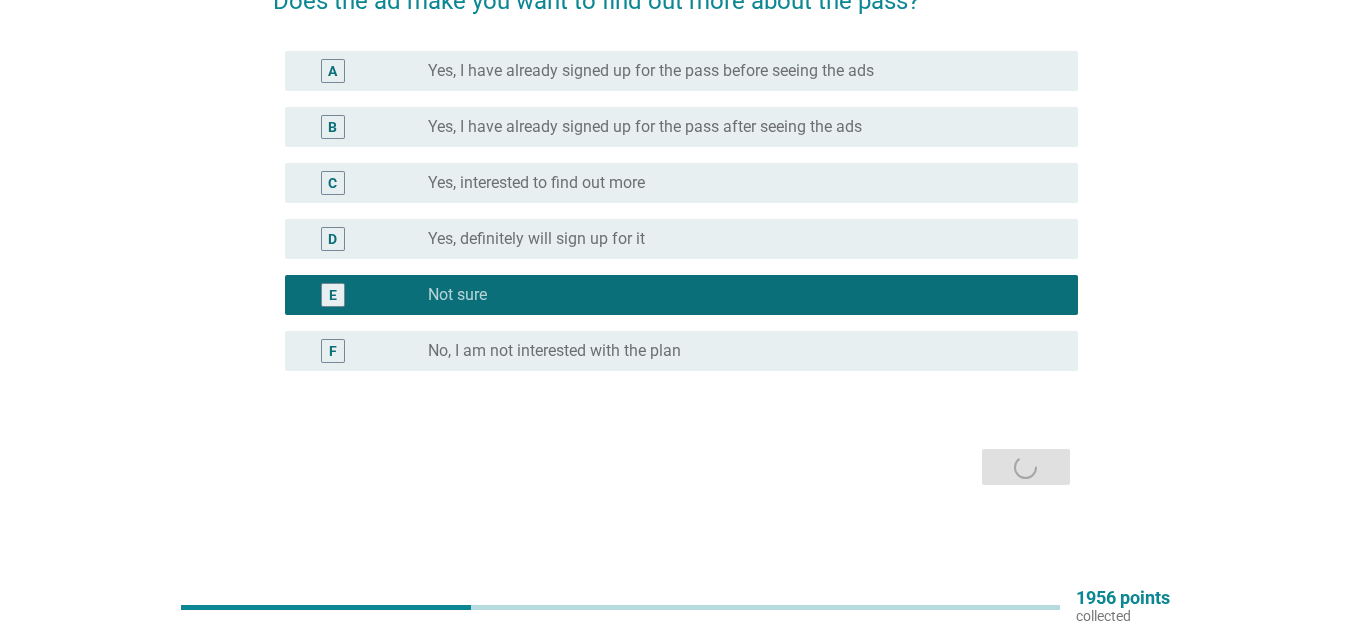 scroll, scrollTop: 0, scrollLeft: 0, axis: both 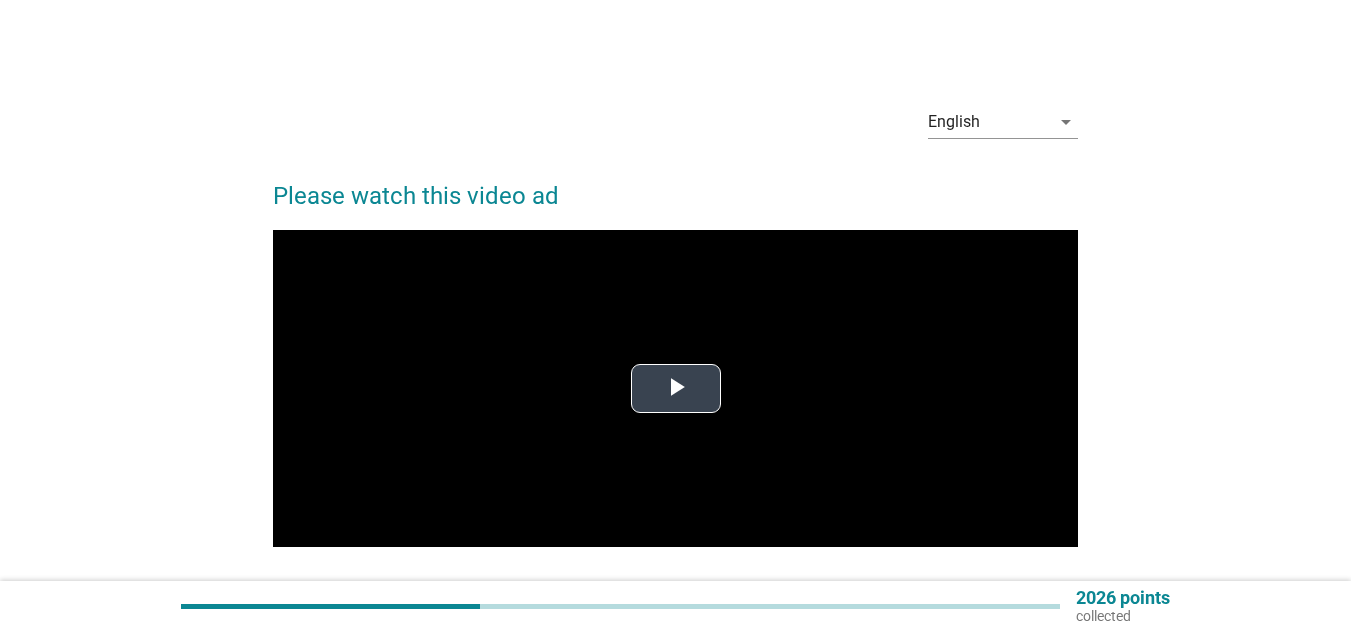 click at bounding box center [676, 388] 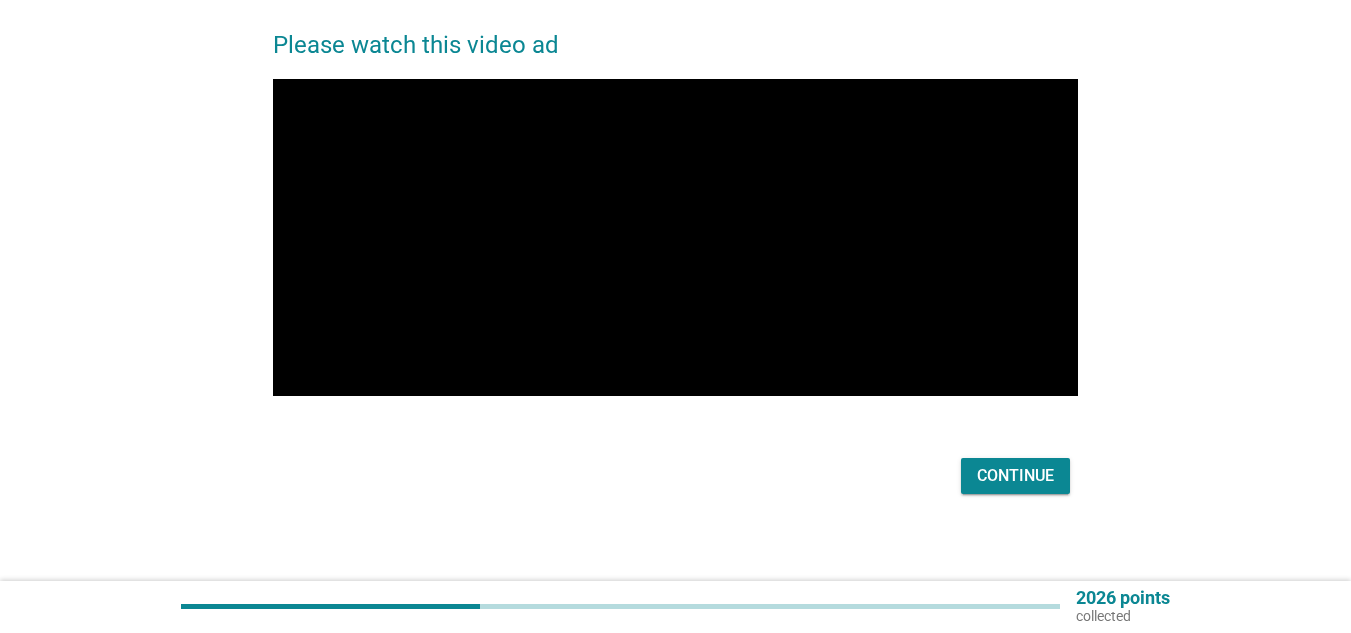 scroll, scrollTop: 160, scrollLeft: 0, axis: vertical 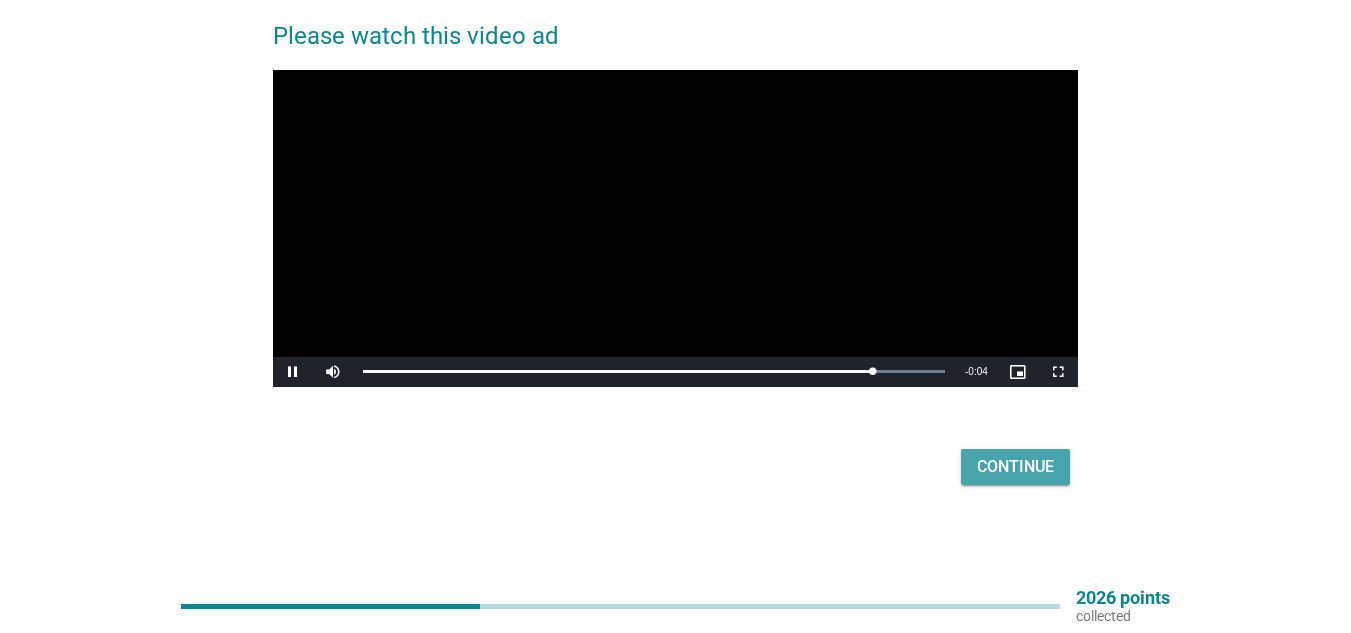 click on "Continue" at bounding box center [1015, 467] 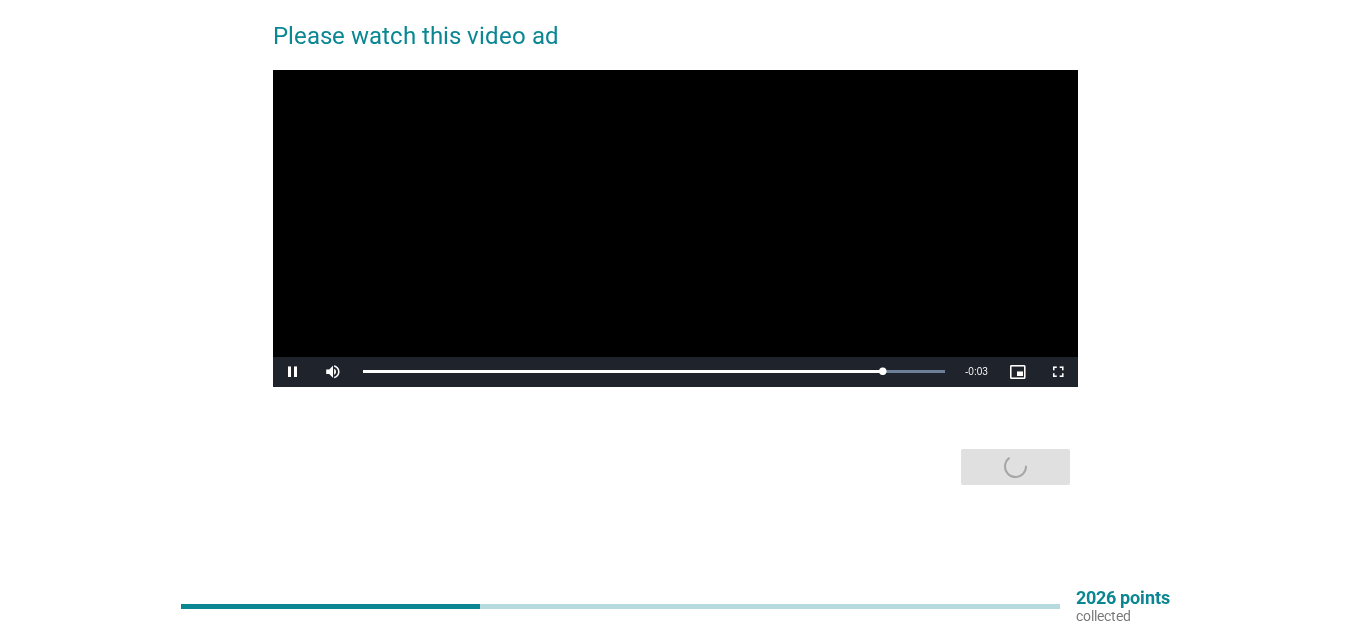 scroll, scrollTop: 0, scrollLeft: 0, axis: both 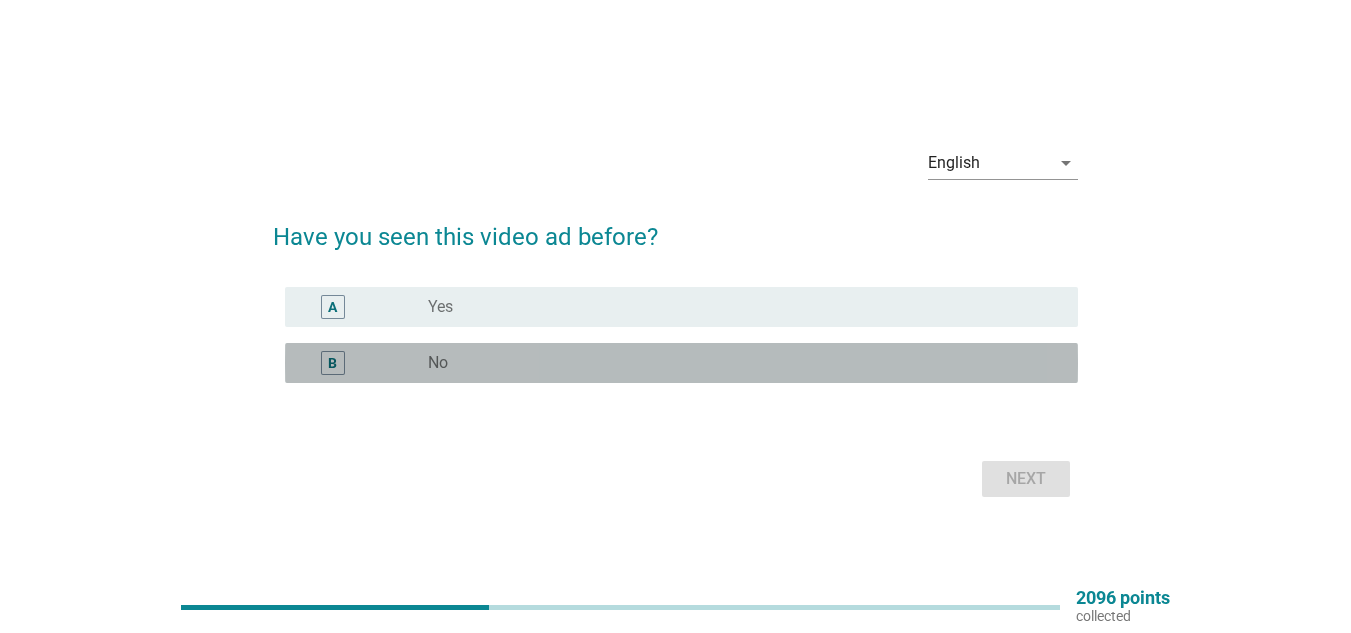 click on "radio_button_unchecked No" at bounding box center (737, 363) 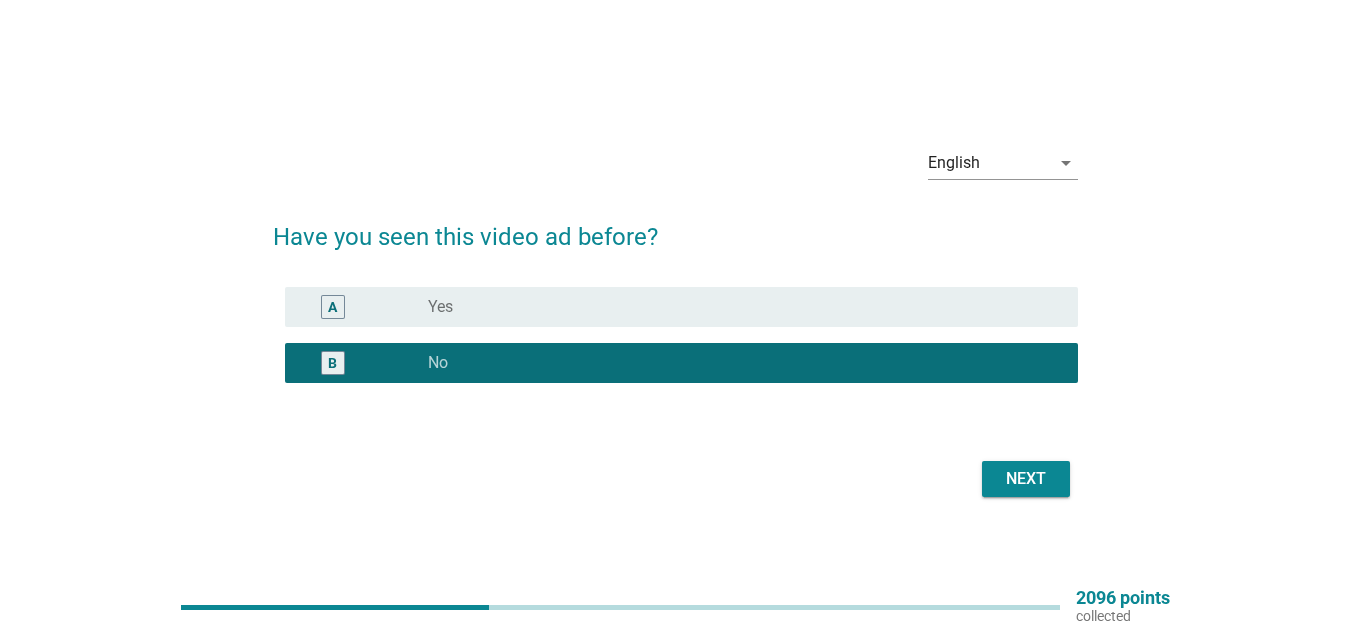click on "Next" at bounding box center (1026, 479) 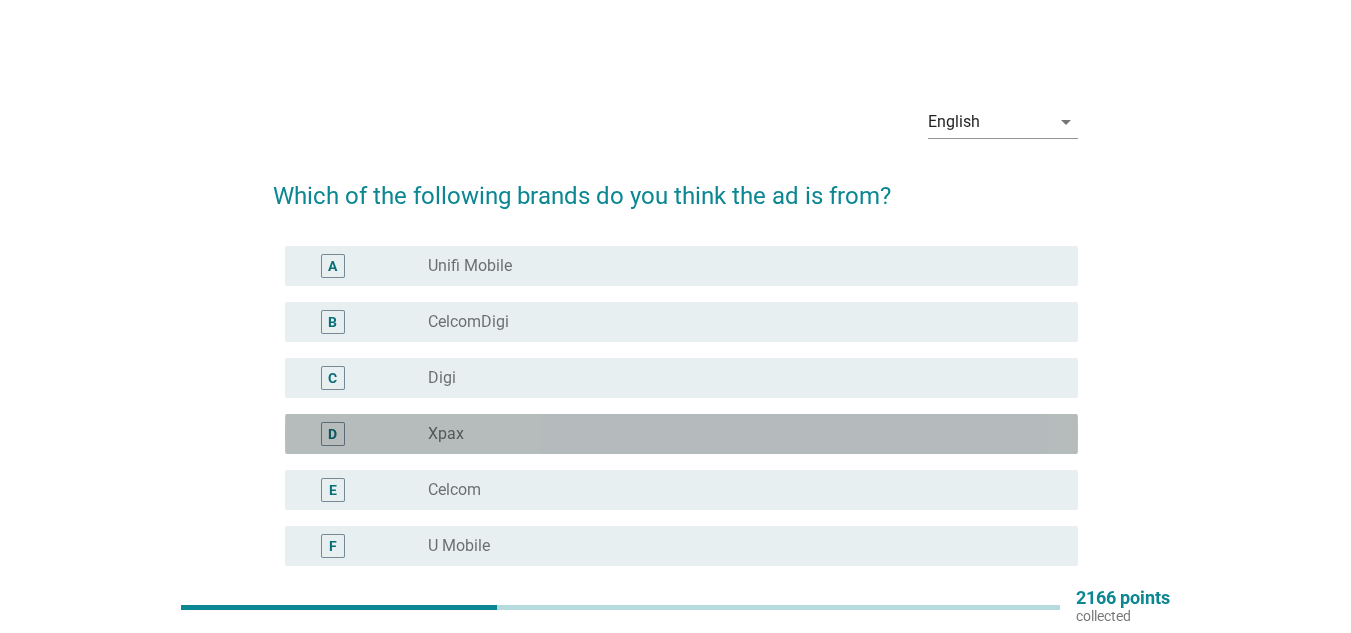 click on "Xpax" at bounding box center [446, 434] 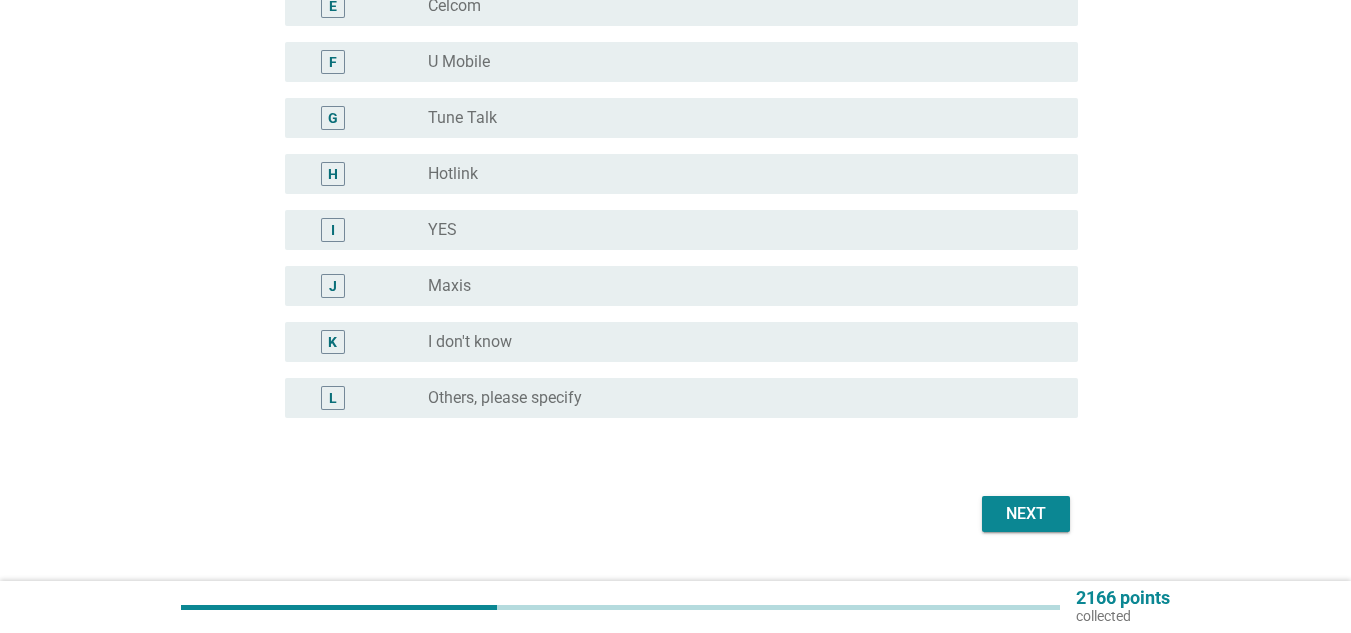 scroll, scrollTop: 531, scrollLeft: 0, axis: vertical 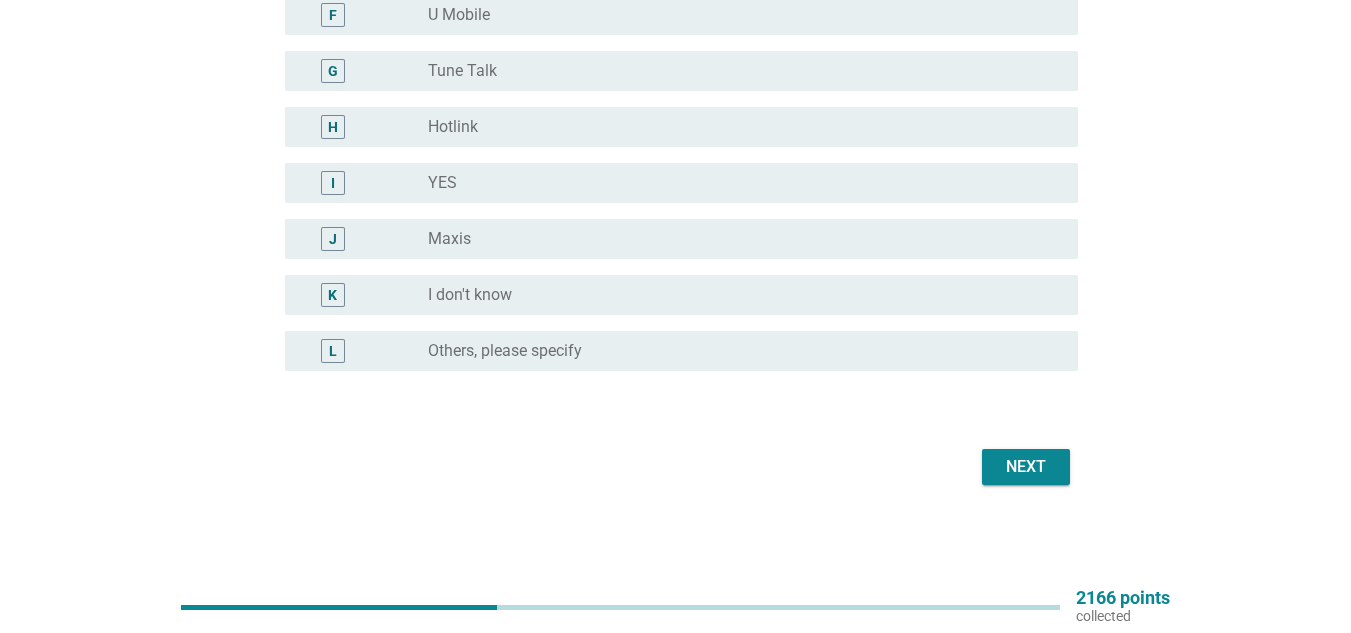 click on "Next" at bounding box center (1026, 467) 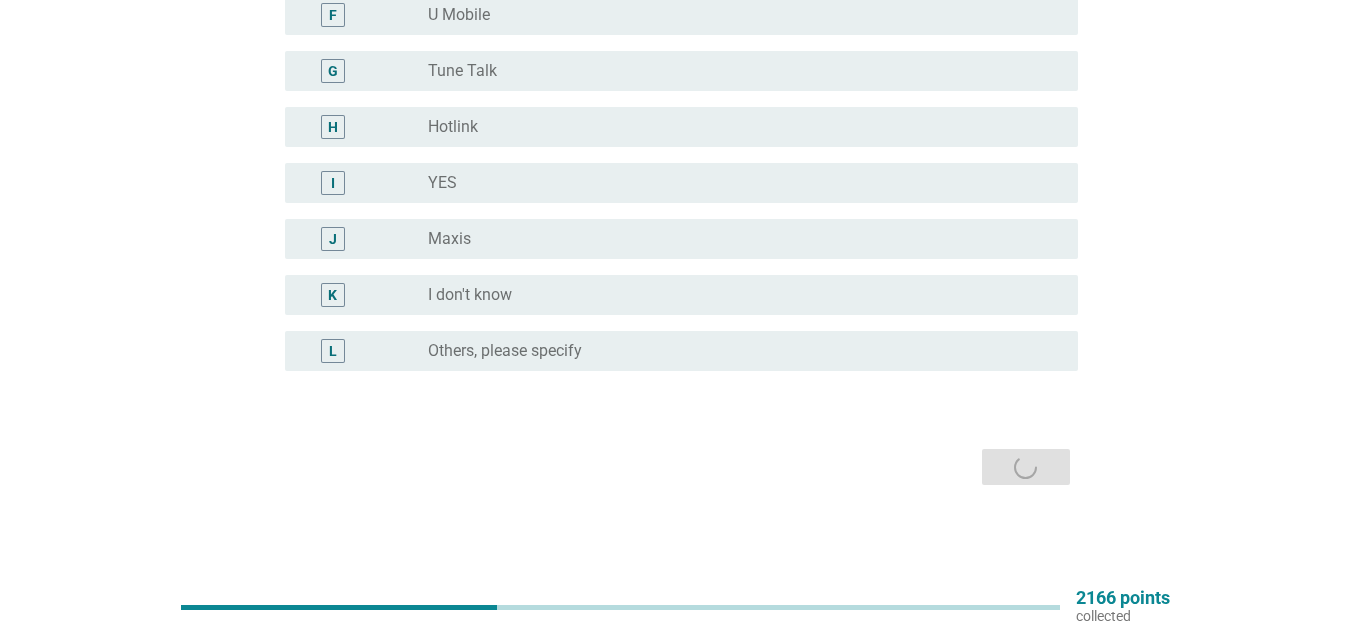 scroll, scrollTop: 0, scrollLeft: 0, axis: both 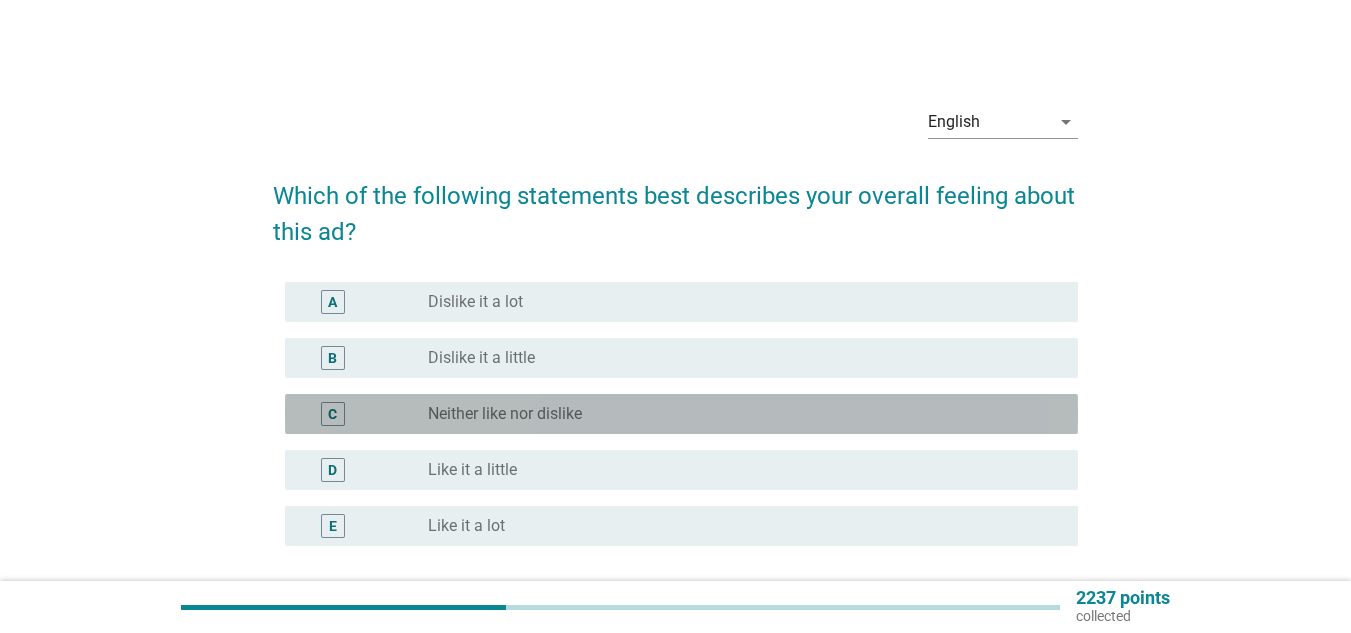 click on "radio_button_unchecked Neither like nor dislike" at bounding box center (737, 414) 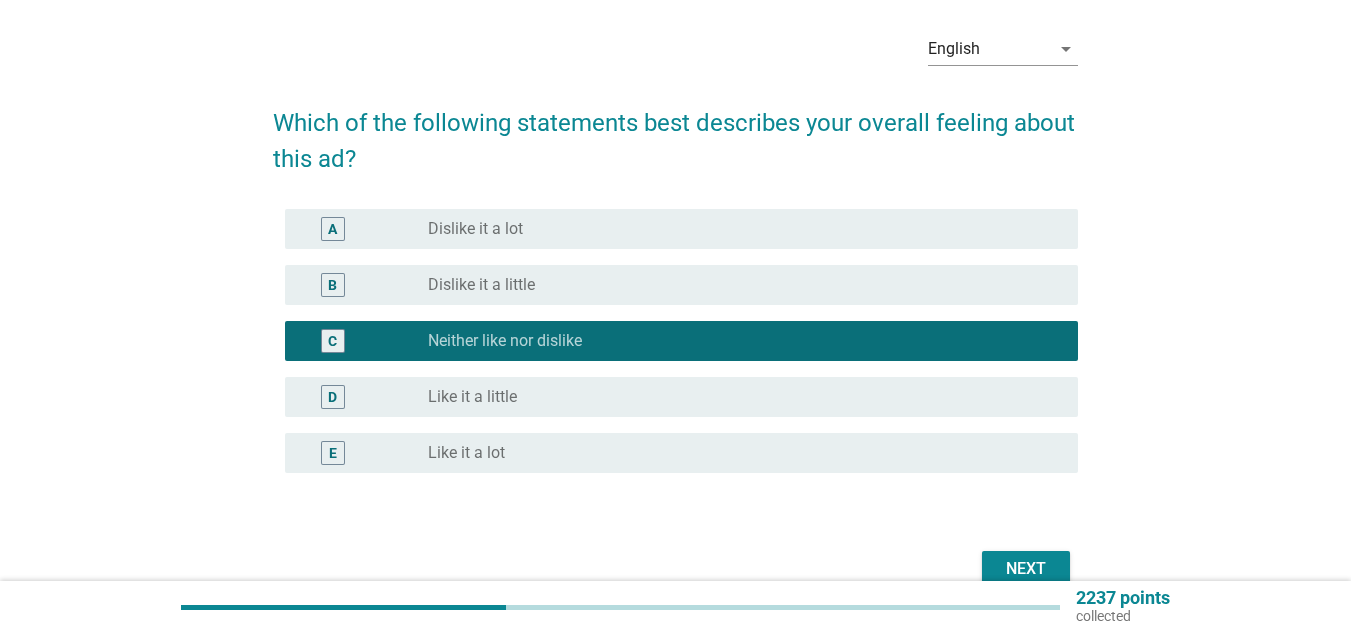 scroll, scrollTop: 175, scrollLeft: 0, axis: vertical 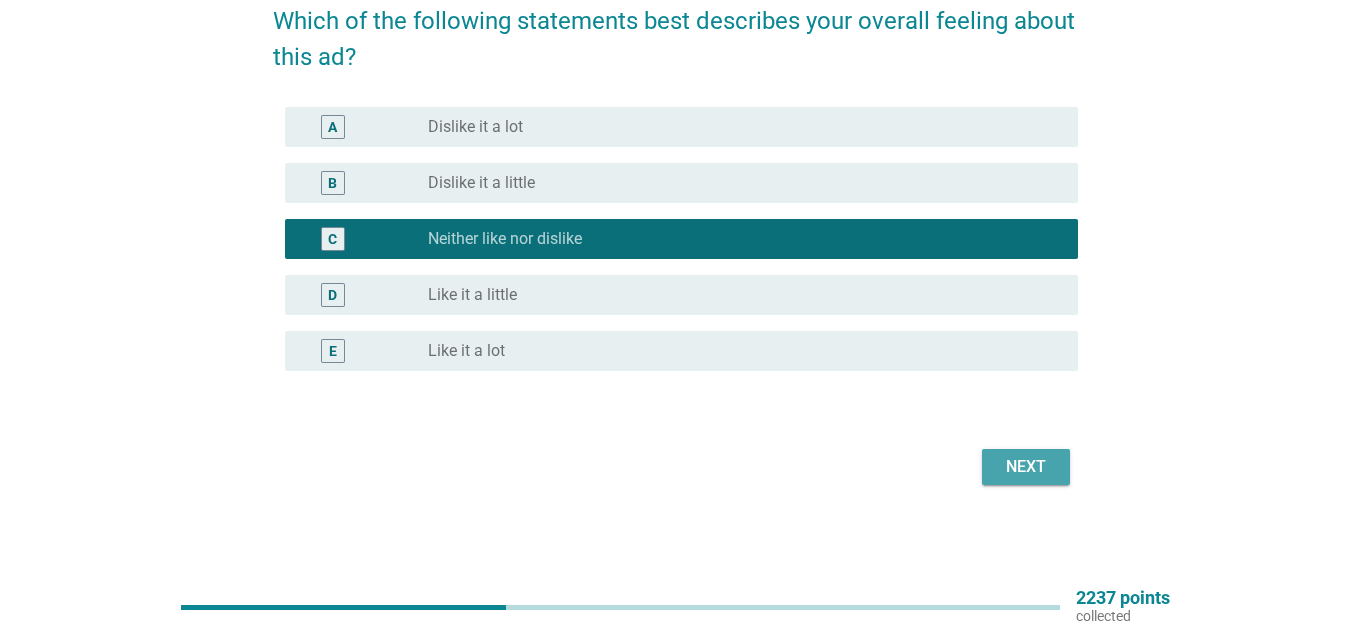click on "Next" at bounding box center [1026, 467] 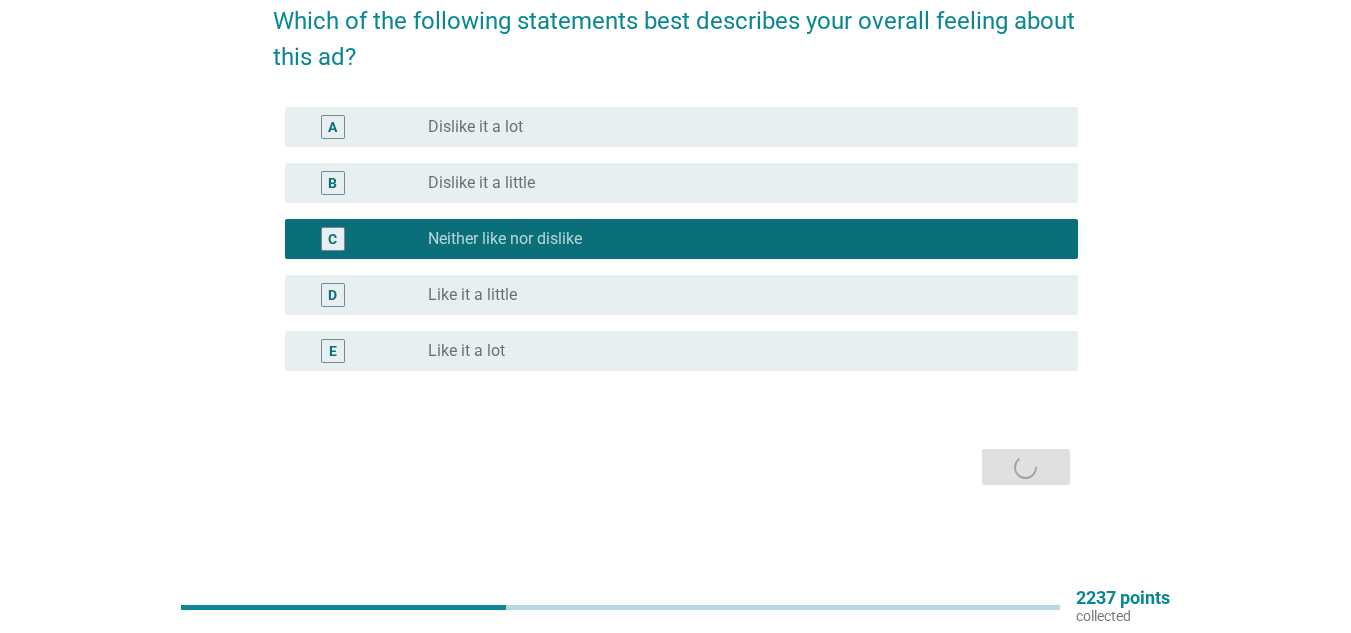 scroll, scrollTop: 0, scrollLeft: 0, axis: both 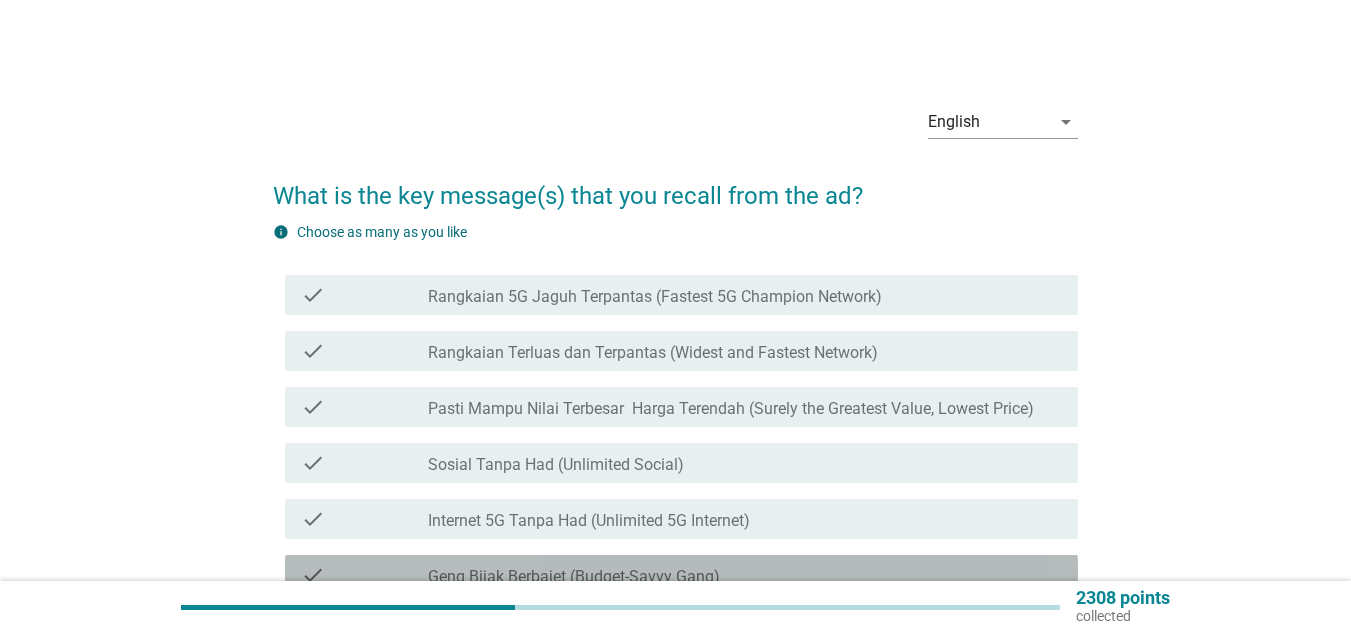 click on "check_box_outline_blank Geng Bijak Berbajet (Budget-Savvy Gang)" at bounding box center (745, 575) 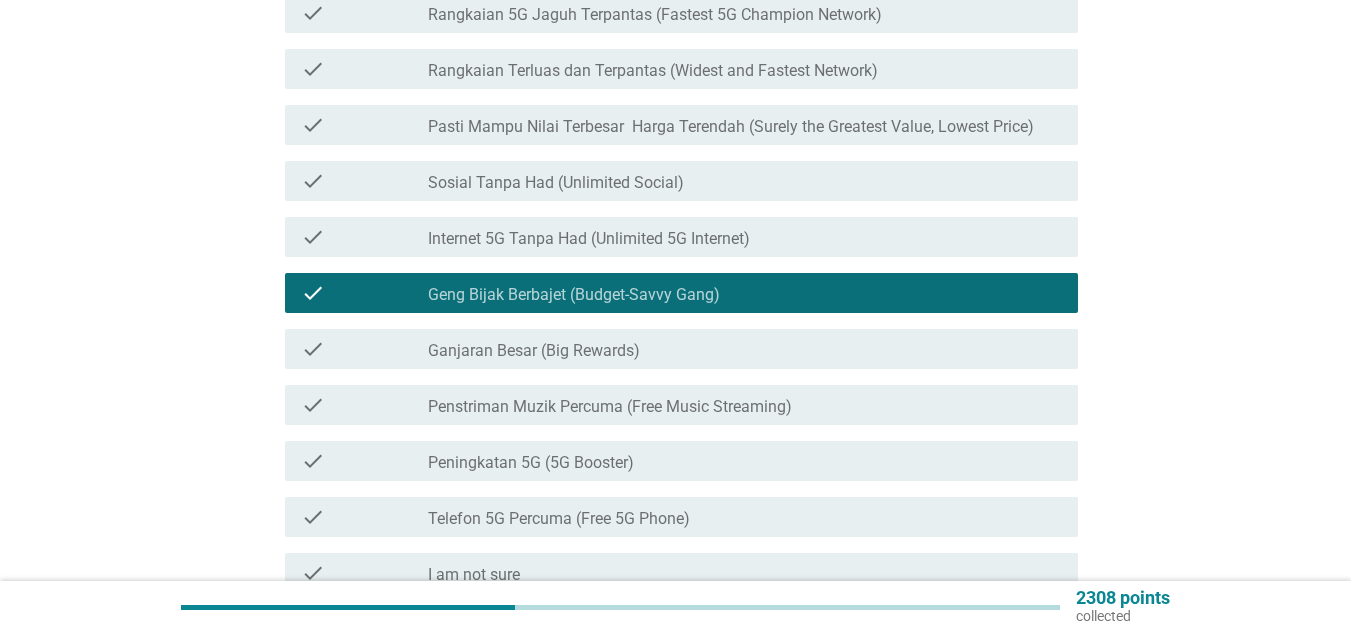 scroll, scrollTop: 303, scrollLeft: 0, axis: vertical 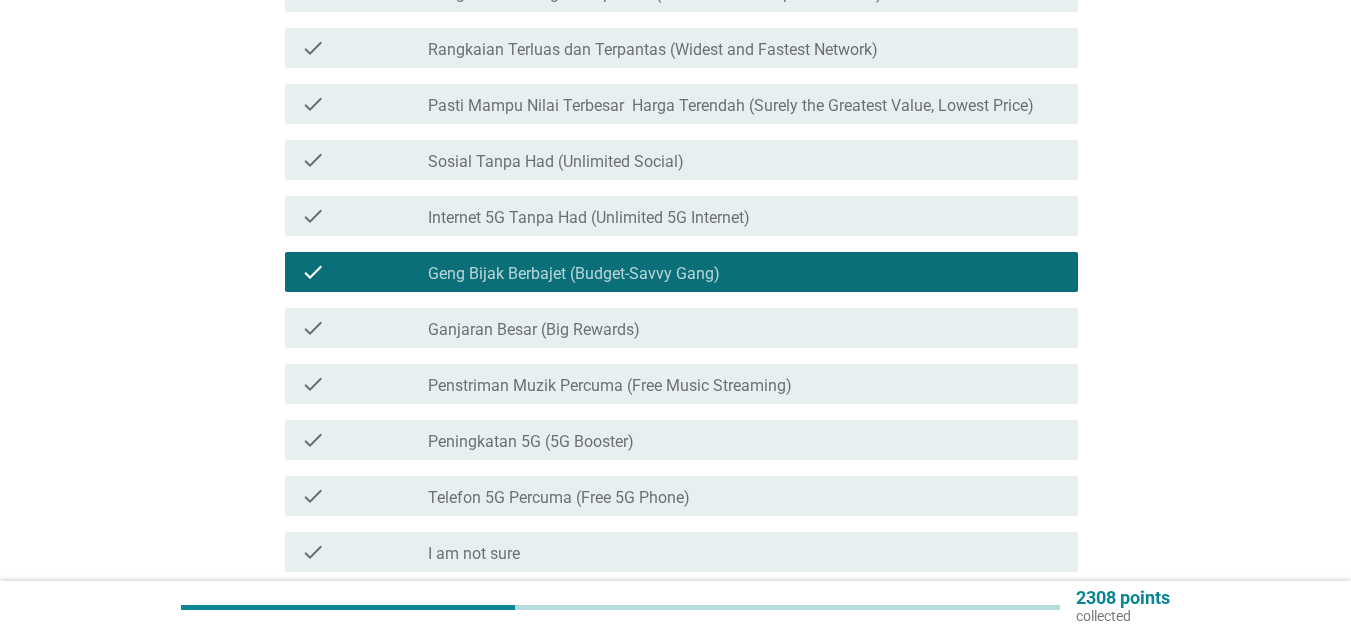 drag, startPoint x: 675, startPoint y: 324, endPoint x: 757, endPoint y: 342, distance: 83.95237 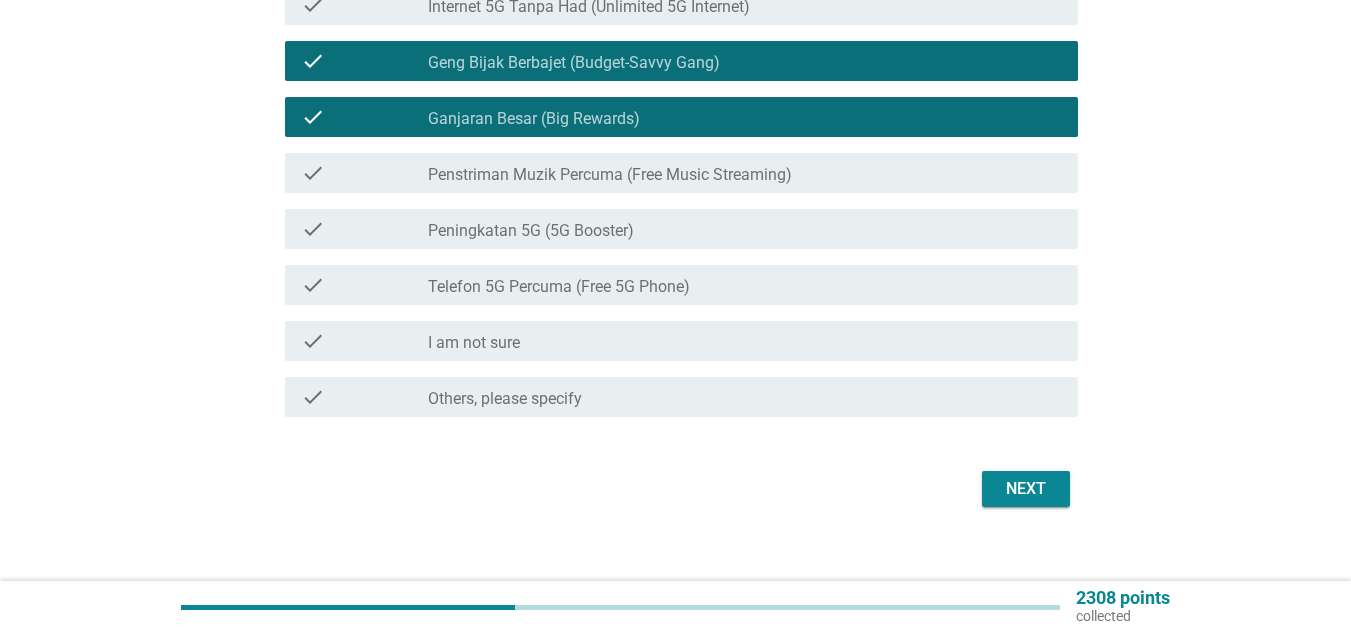 scroll, scrollTop: 536, scrollLeft: 0, axis: vertical 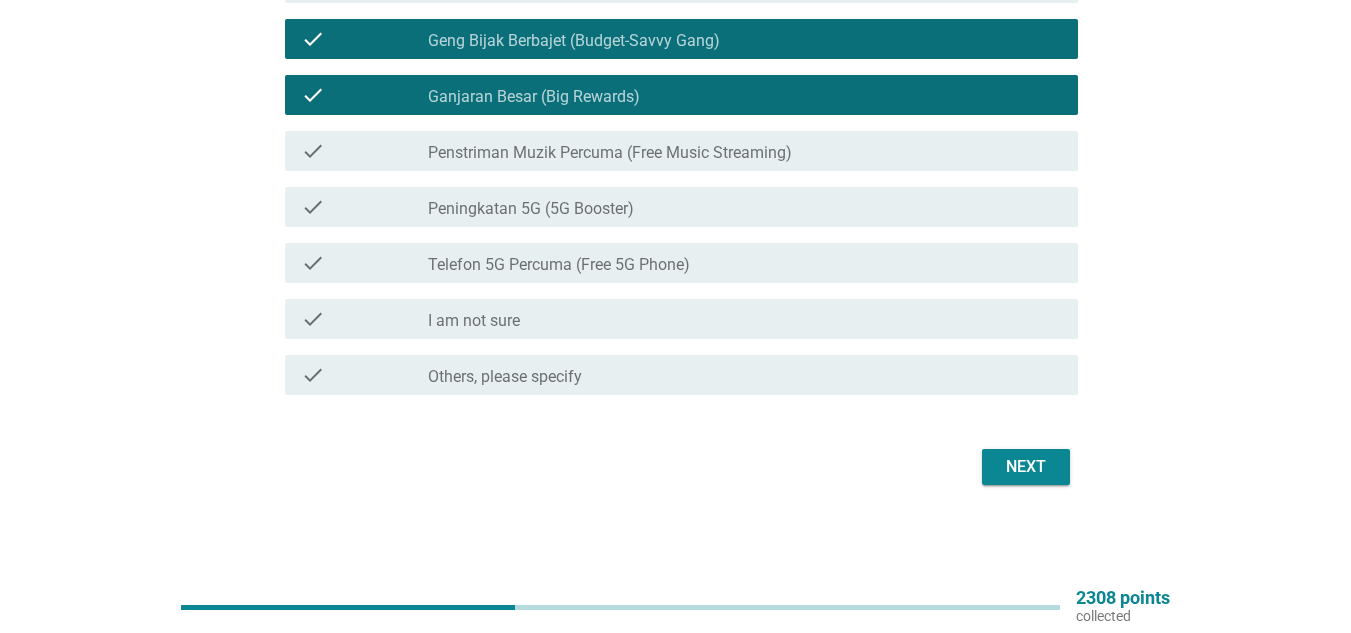 click on "Next" at bounding box center [1026, 467] 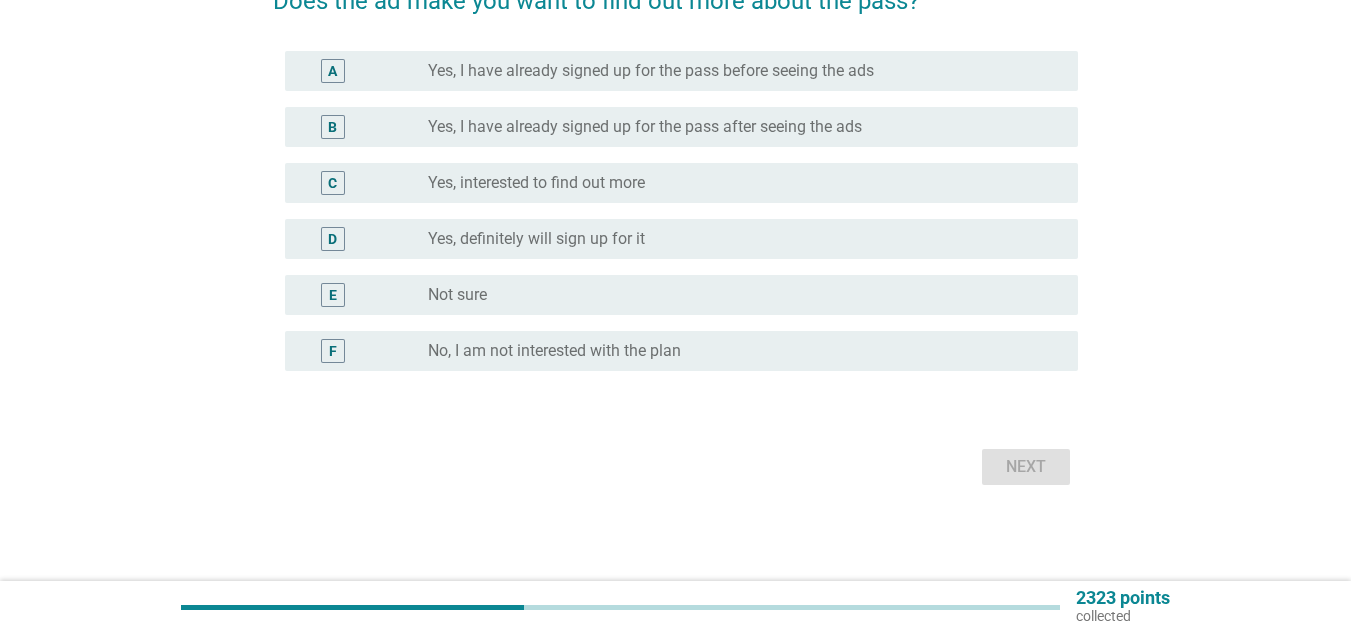 scroll, scrollTop: 0, scrollLeft: 0, axis: both 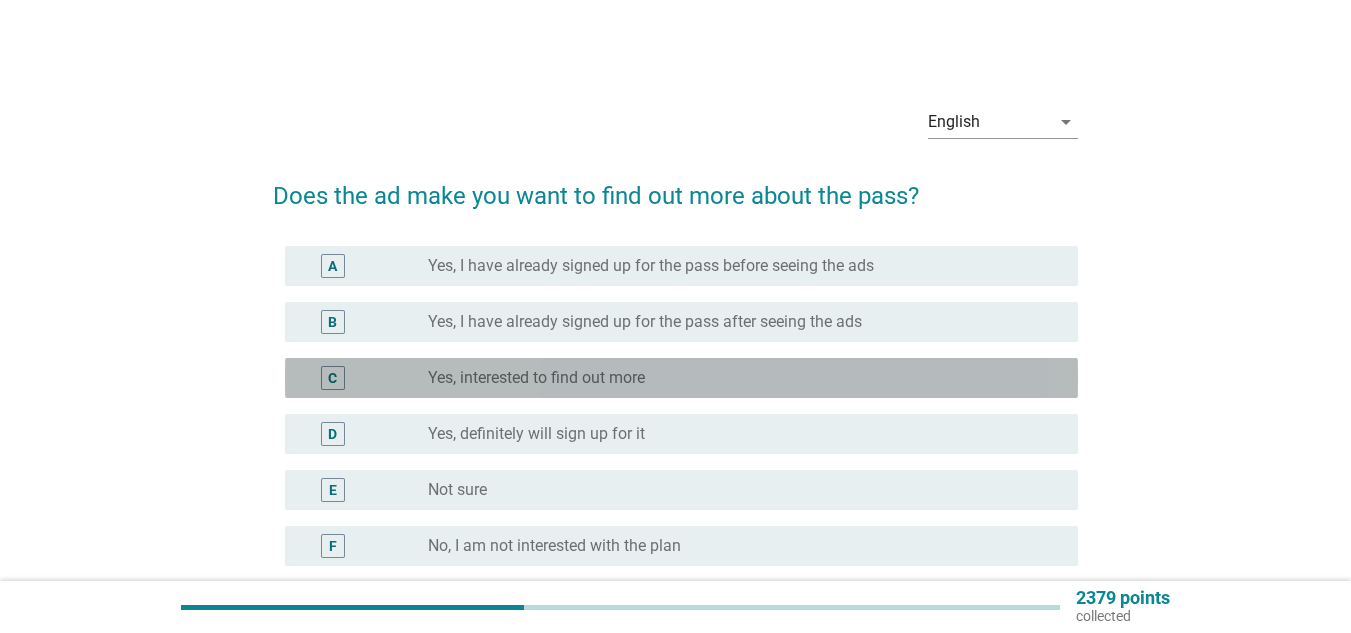 click on "Yes, interested to find out more" at bounding box center [536, 378] 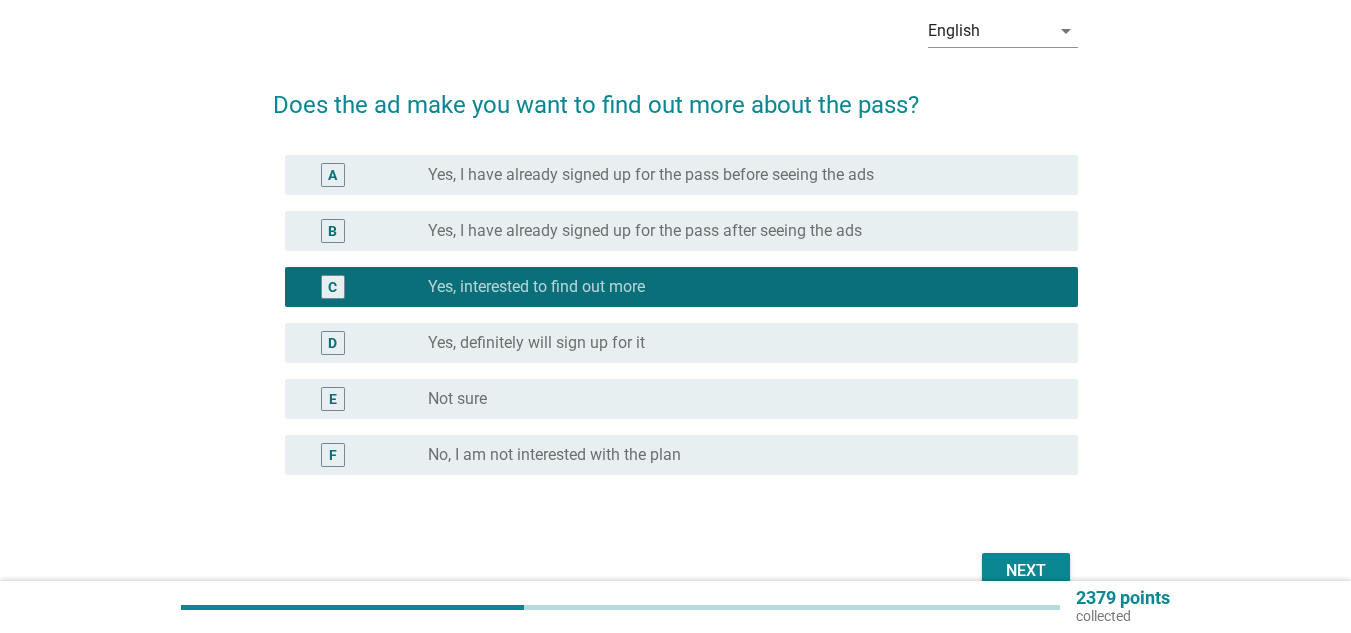 scroll, scrollTop: 195, scrollLeft: 0, axis: vertical 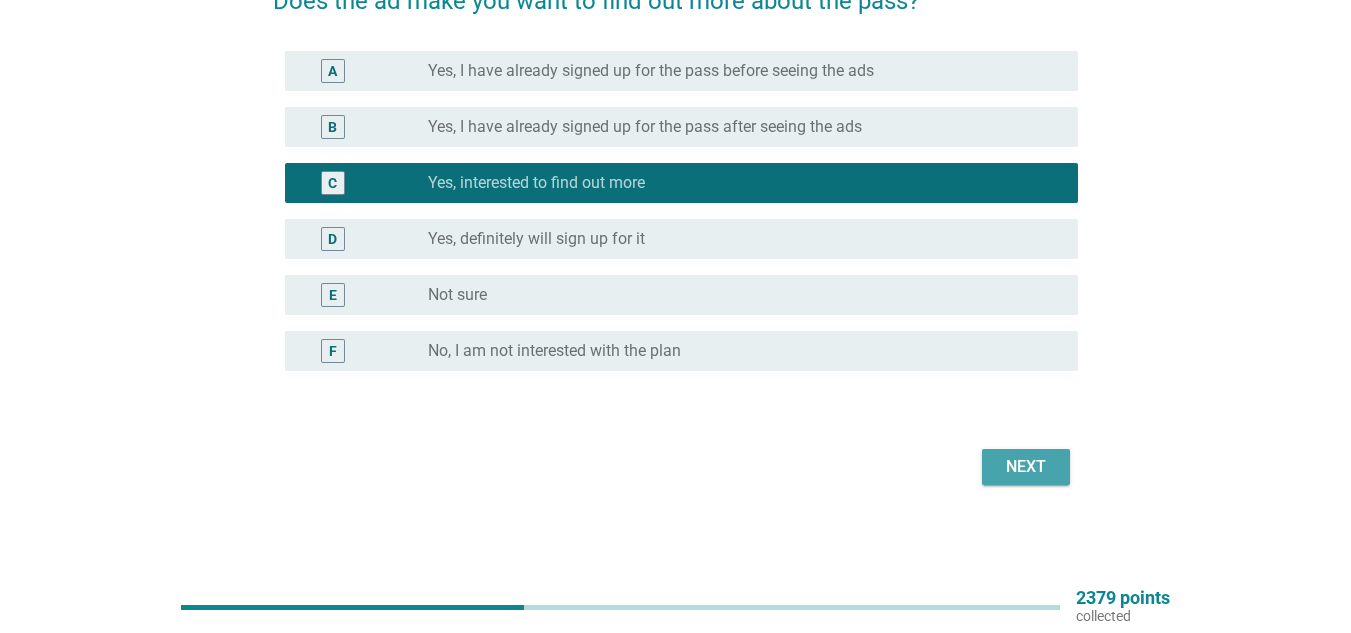 click on "Next" at bounding box center (1026, 467) 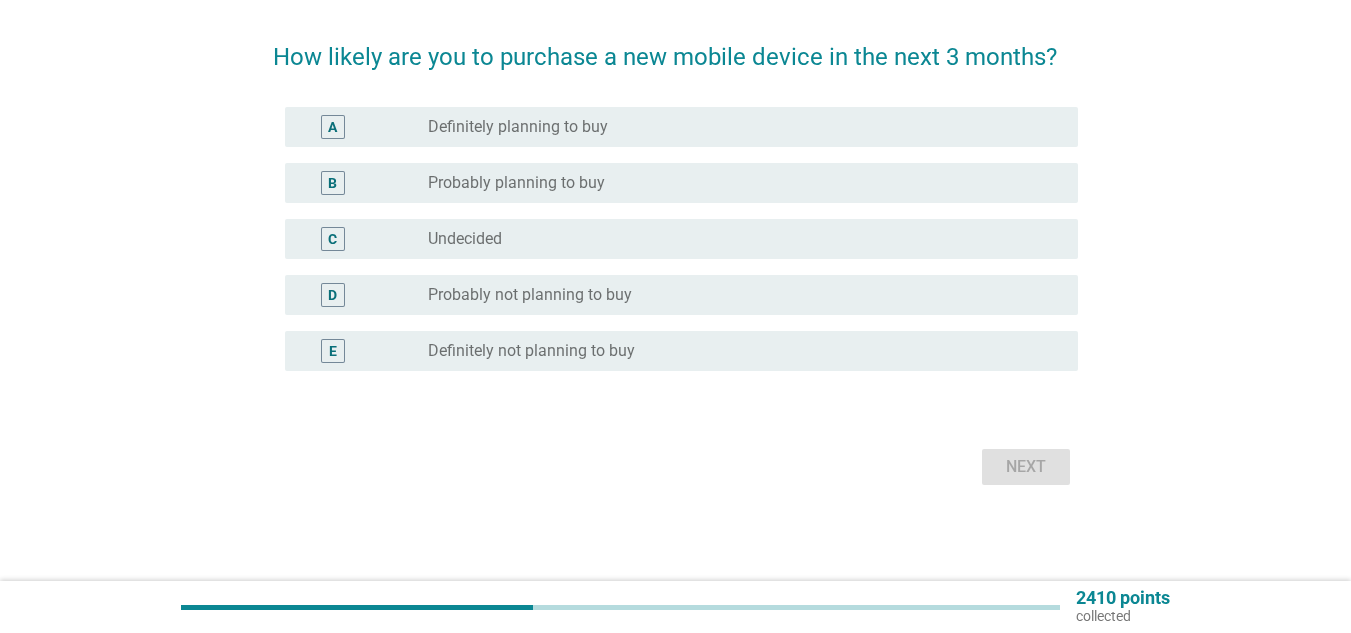 scroll, scrollTop: 0, scrollLeft: 0, axis: both 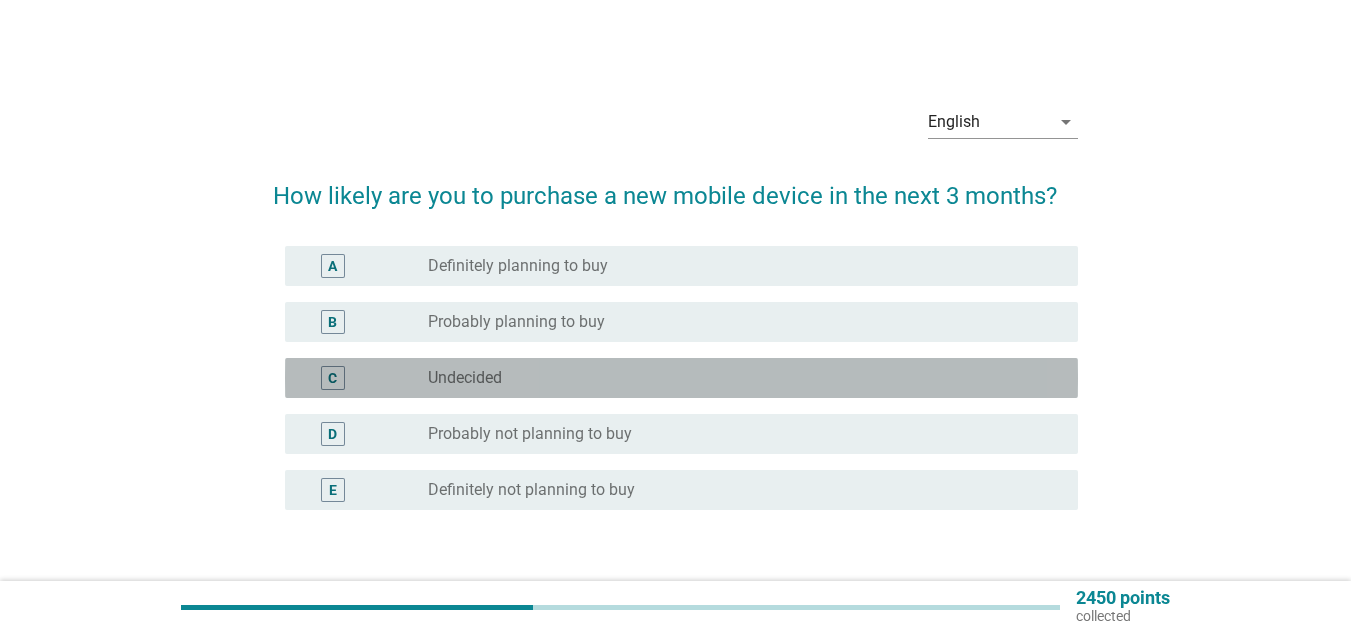 click on "C     radio_button_unchecked Undecided" at bounding box center (681, 378) 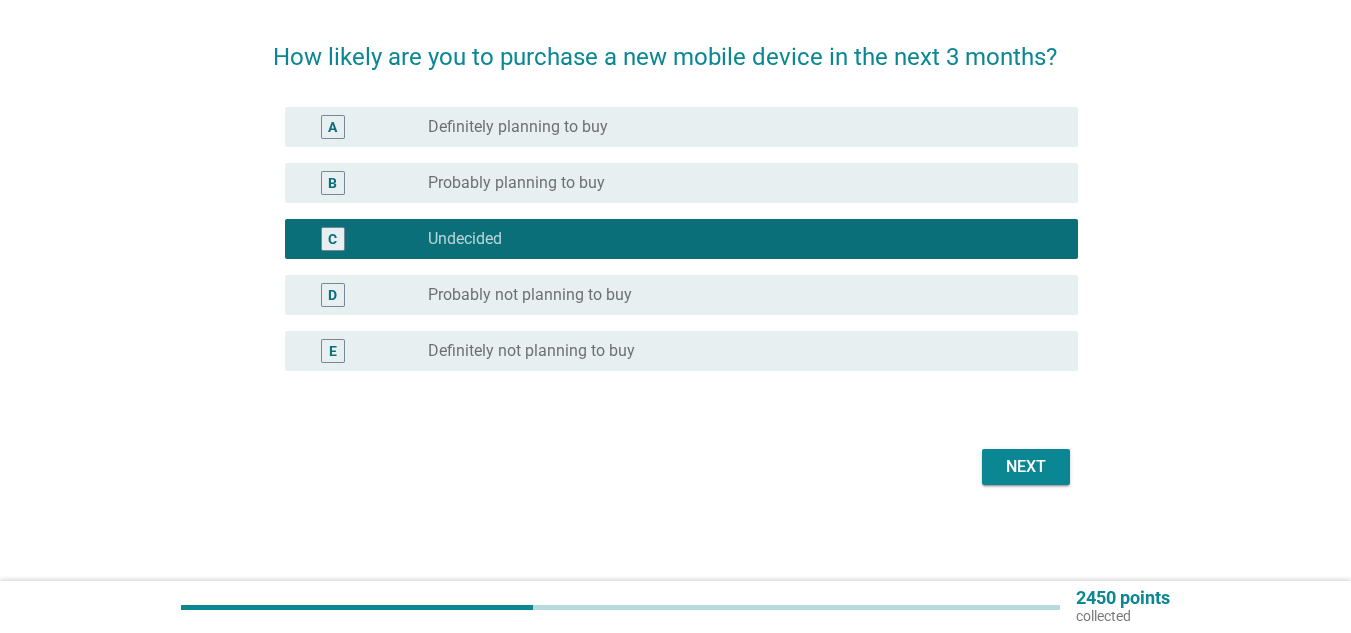 scroll, scrollTop: 127, scrollLeft: 0, axis: vertical 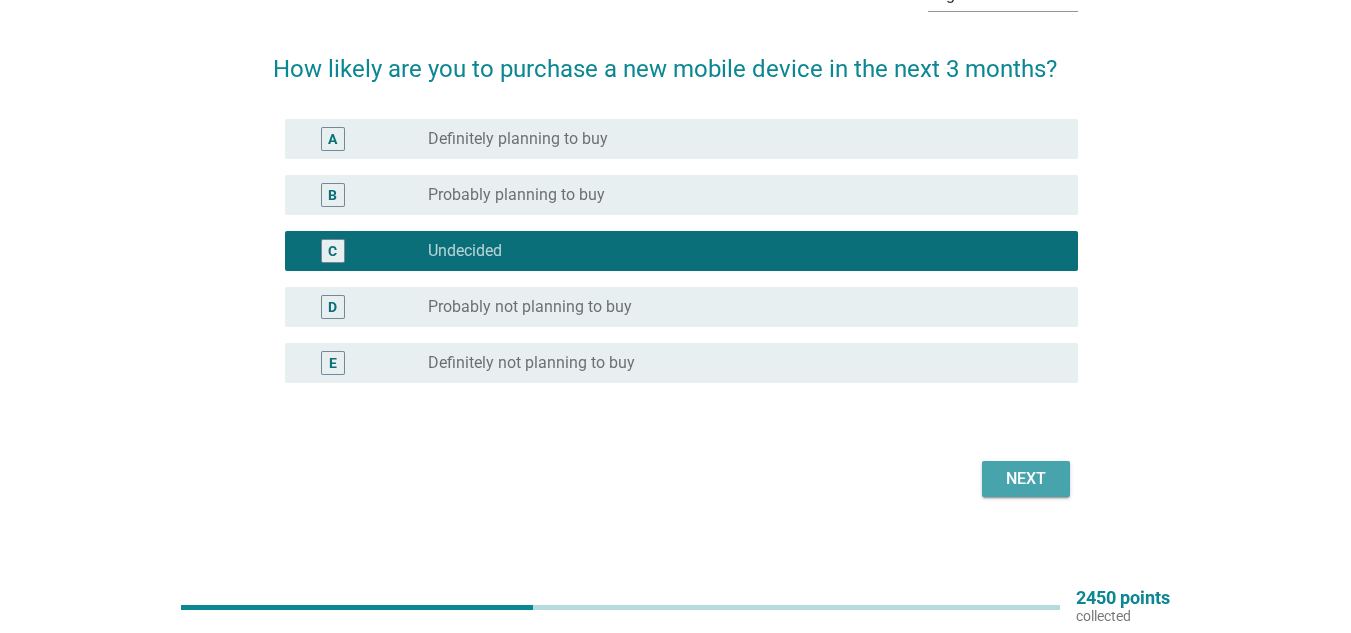 click on "Next" at bounding box center (1026, 479) 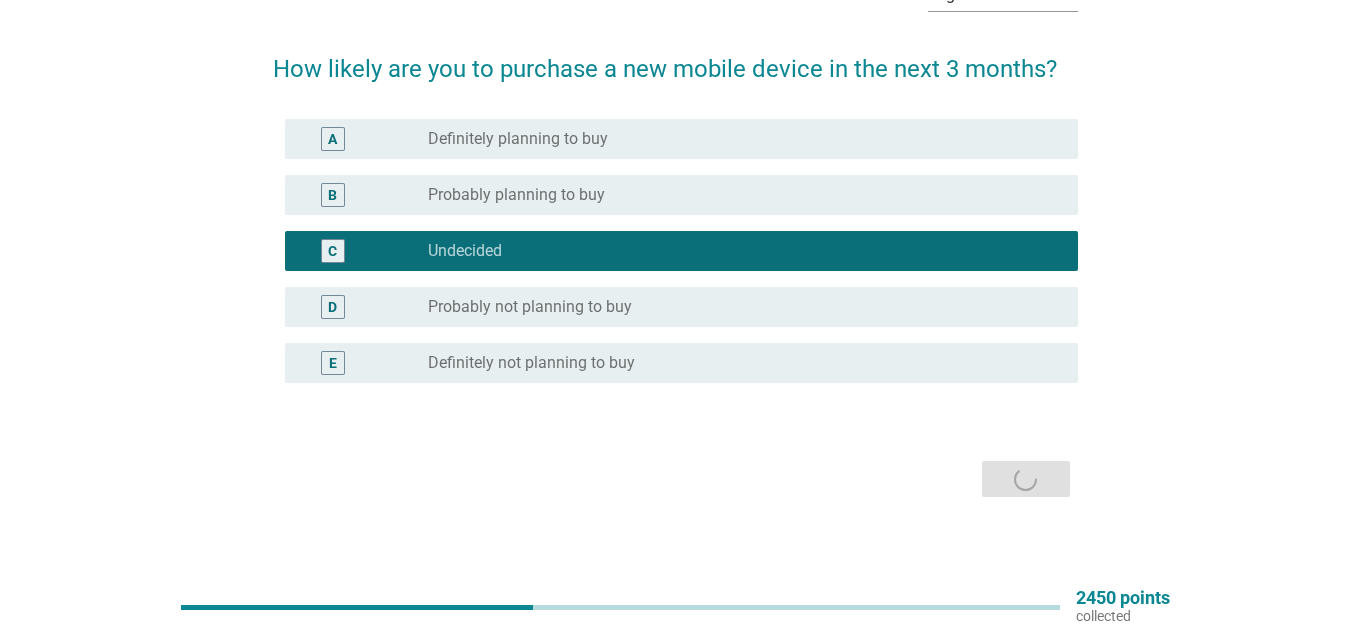 scroll, scrollTop: 0, scrollLeft: 0, axis: both 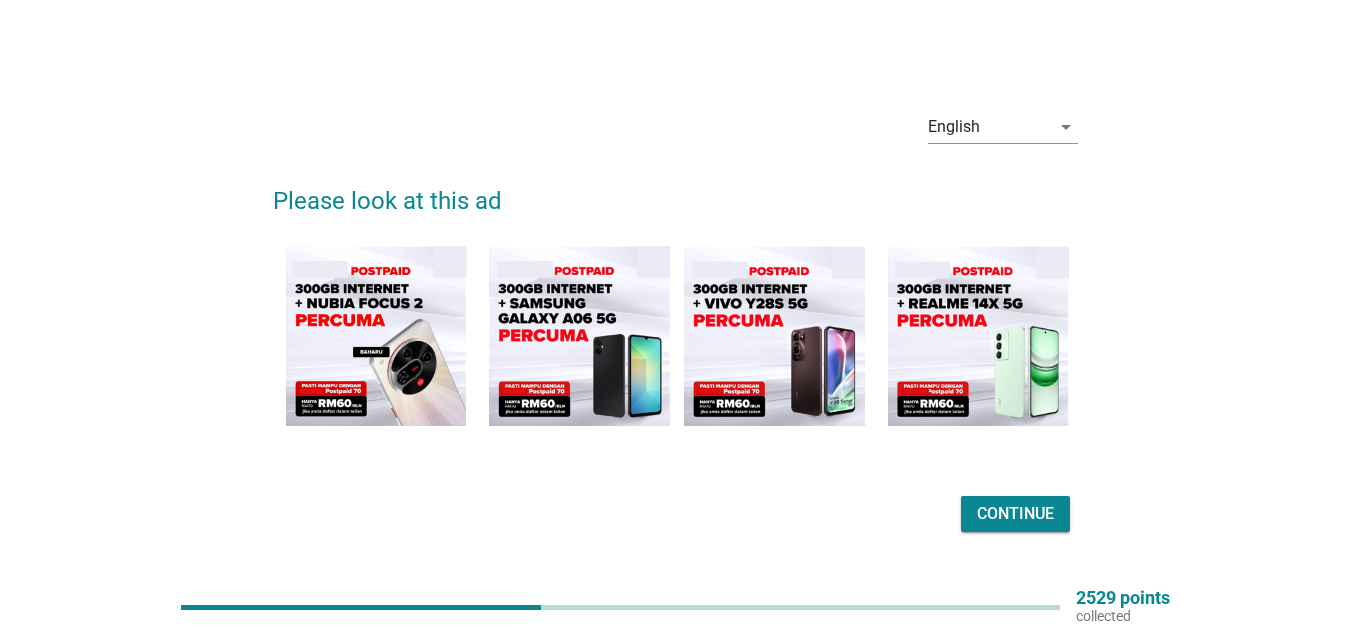 click on "Continue" at bounding box center (1015, 514) 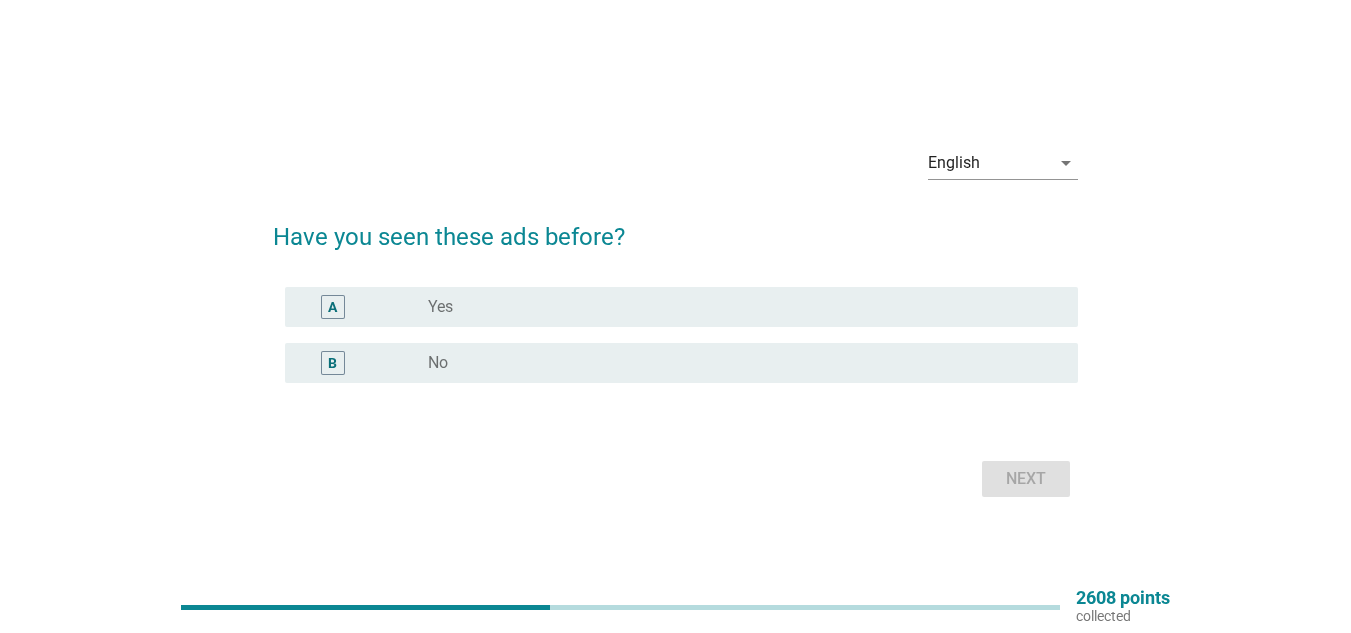 click on "radio_button_unchecked No" at bounding box center (737, 363) 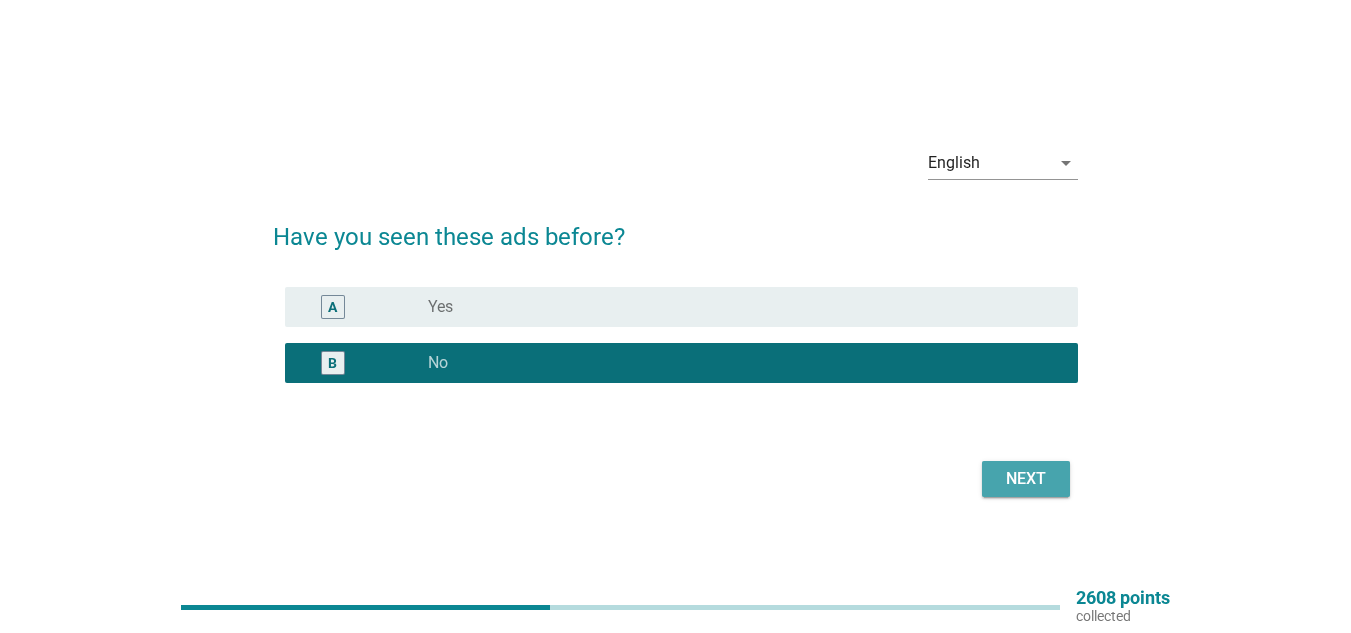 click on "Next" at bounding box center [1026, 479] 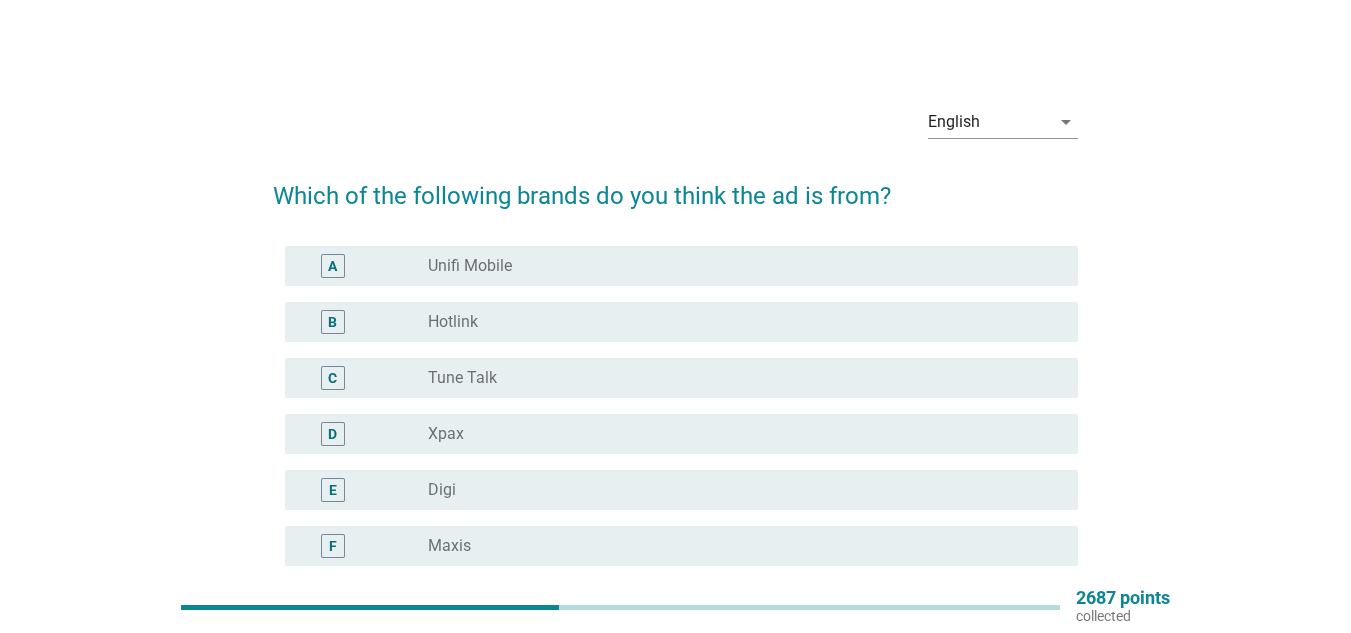 click on "Tune Talk" at bounding box center [462, 378] 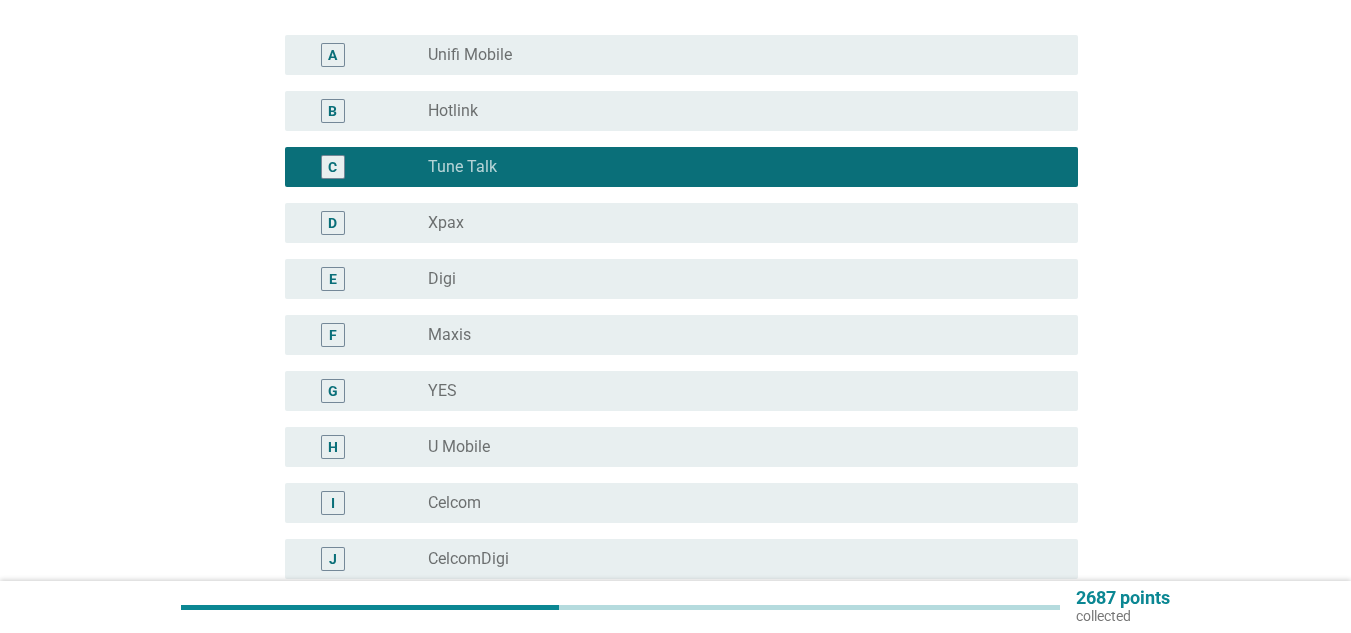 scroll, scrollTop: 153, scrollLeft: 0, axis: vertical 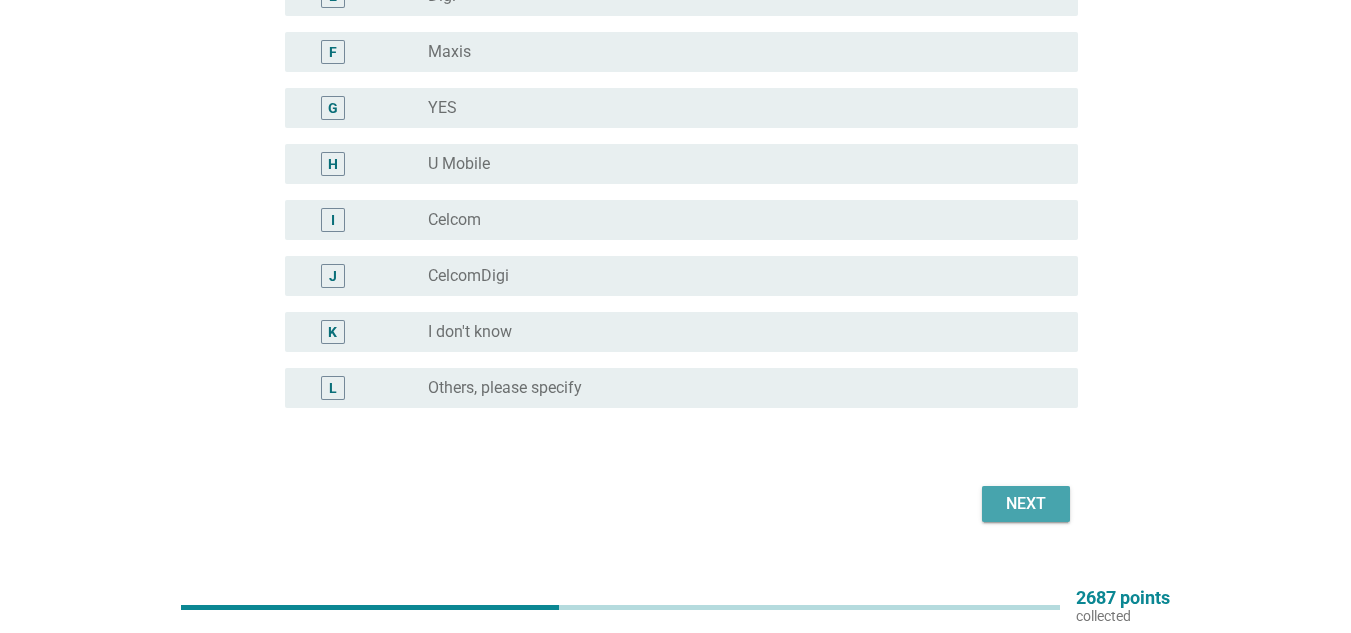 click on "Next" at bounding box center (1026, 504) 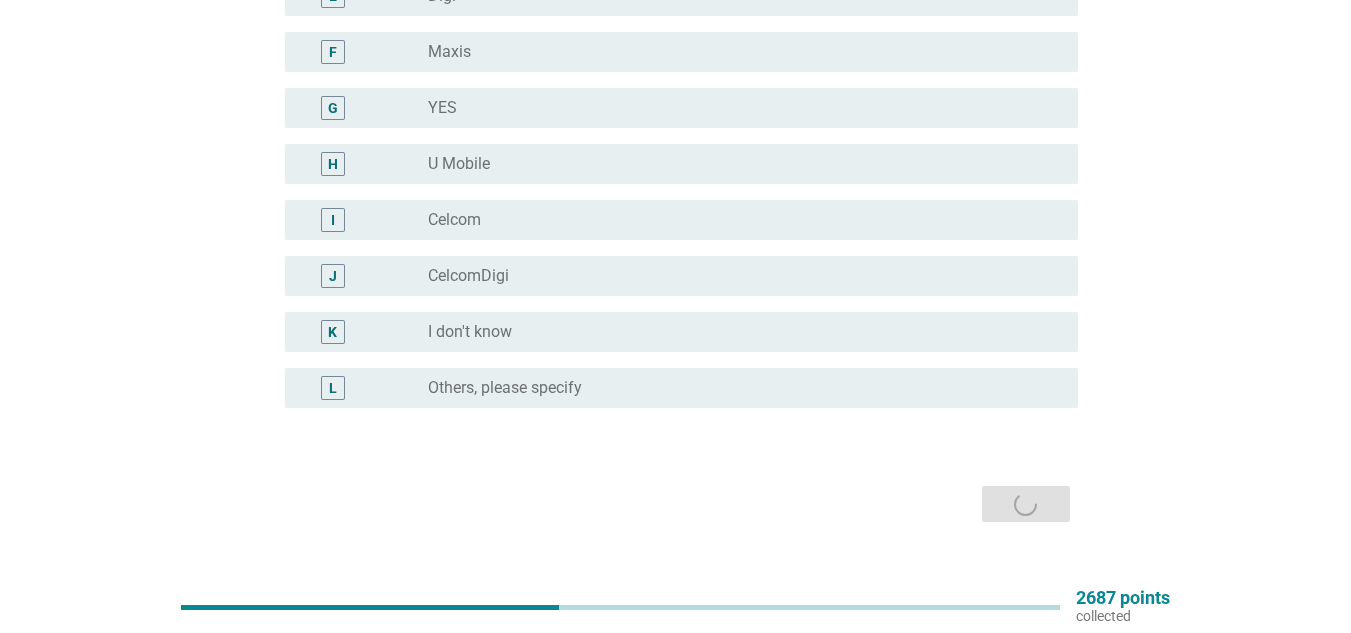 scroll, scrollTop: 0, scrollLeft: 0, axis: both 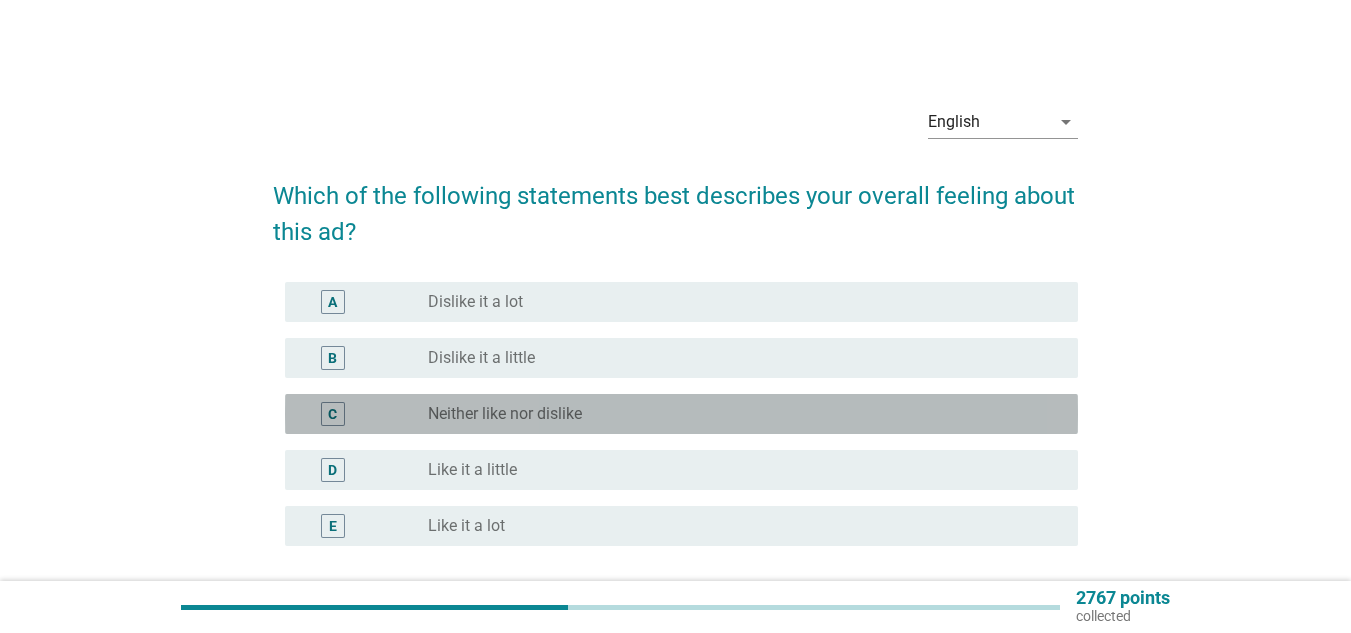 click on "C     radio_button_unchecked Neither like nor dislike" at bounding box center [681, 414] 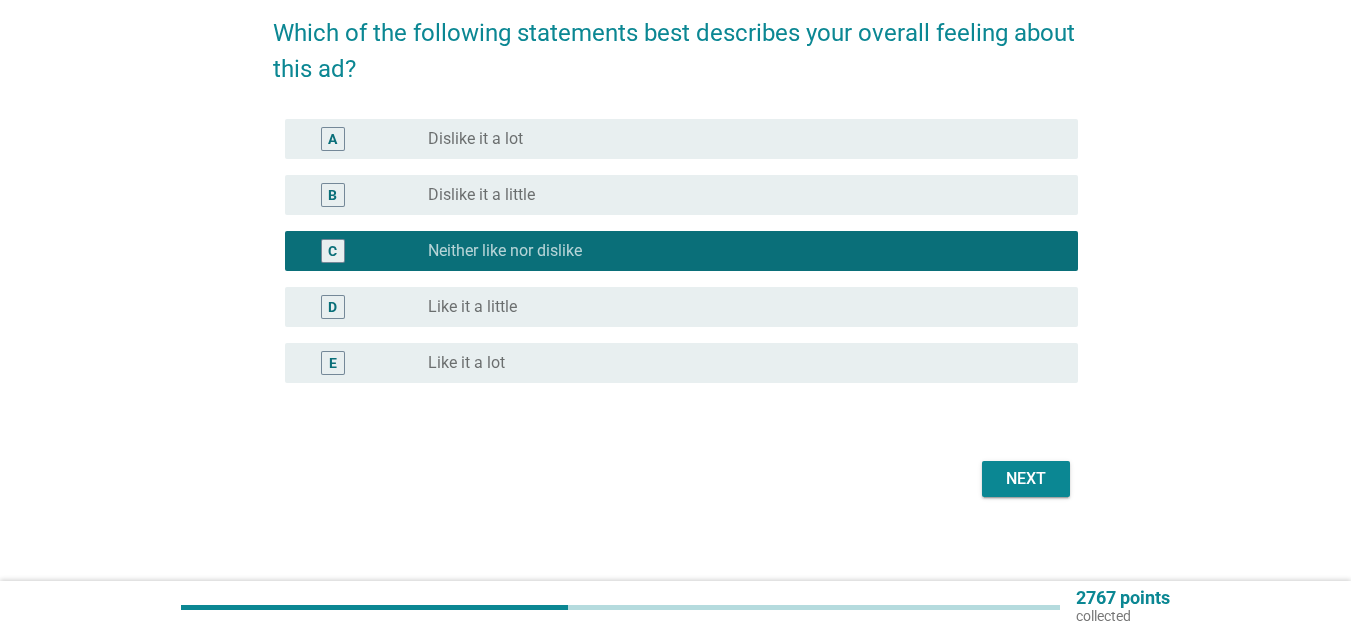 scroll, scrollTop: 175, scrollLeft: 0, axis: vertical 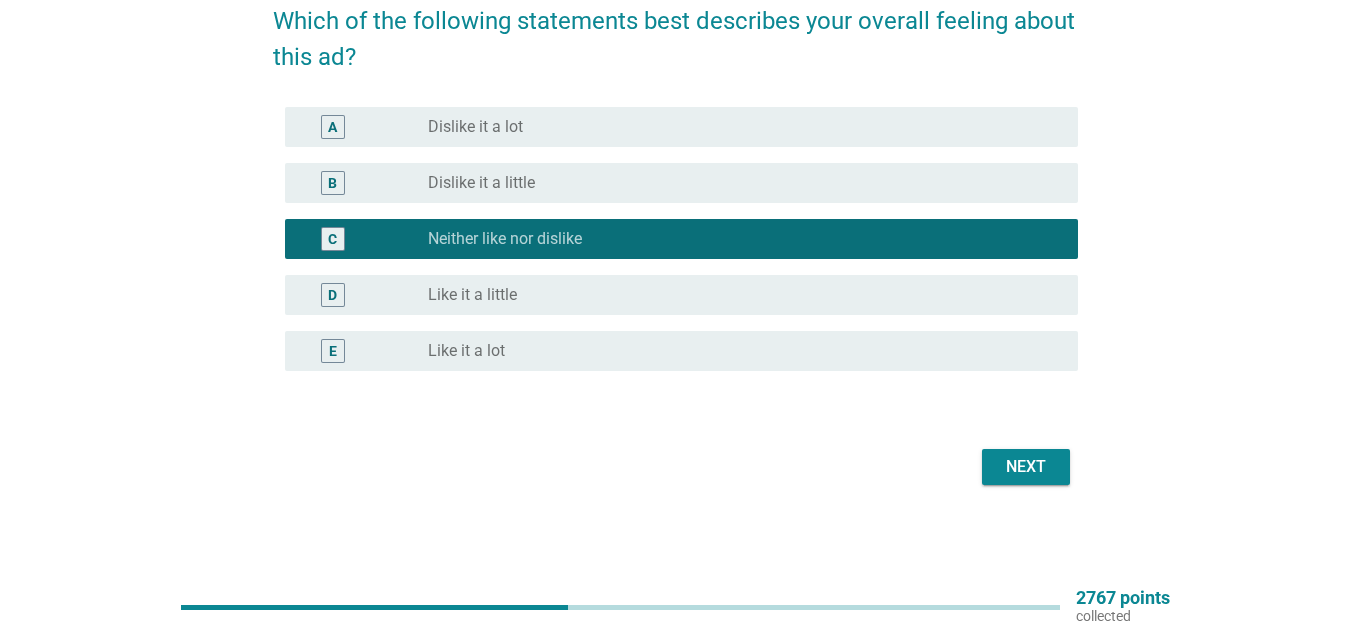 click on "Next" at bounding box center (675, 467) 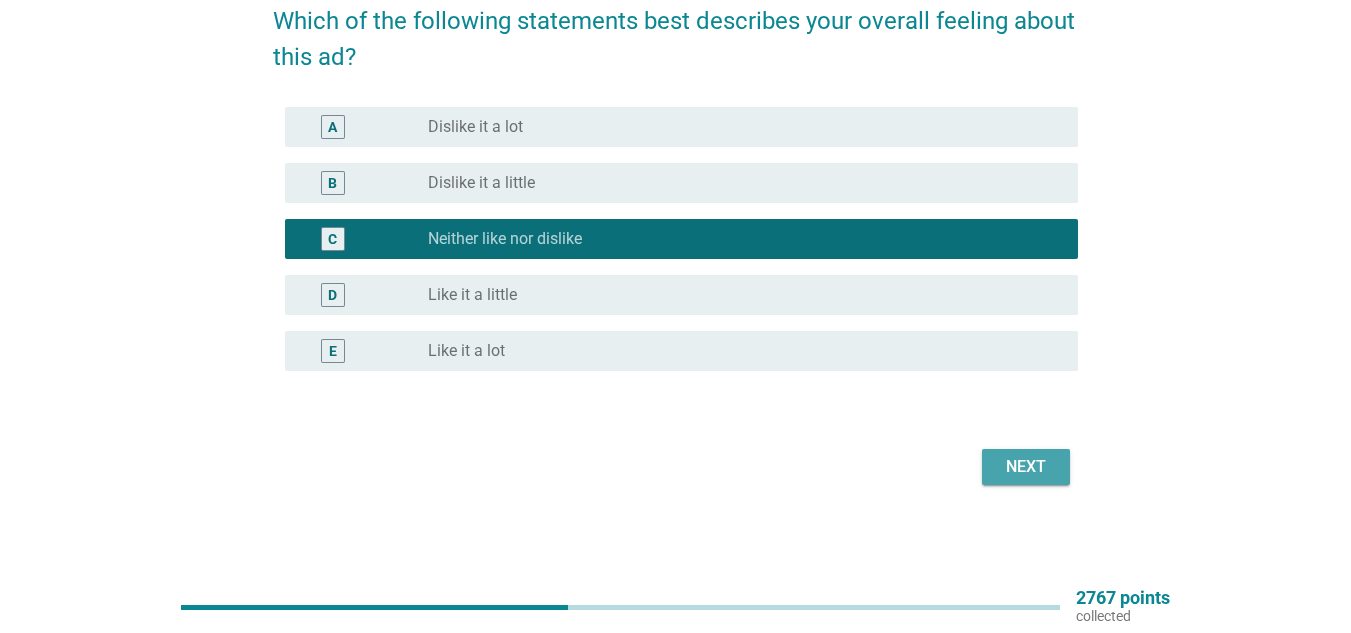 click on "Next" at bounding box center (1026, 467) 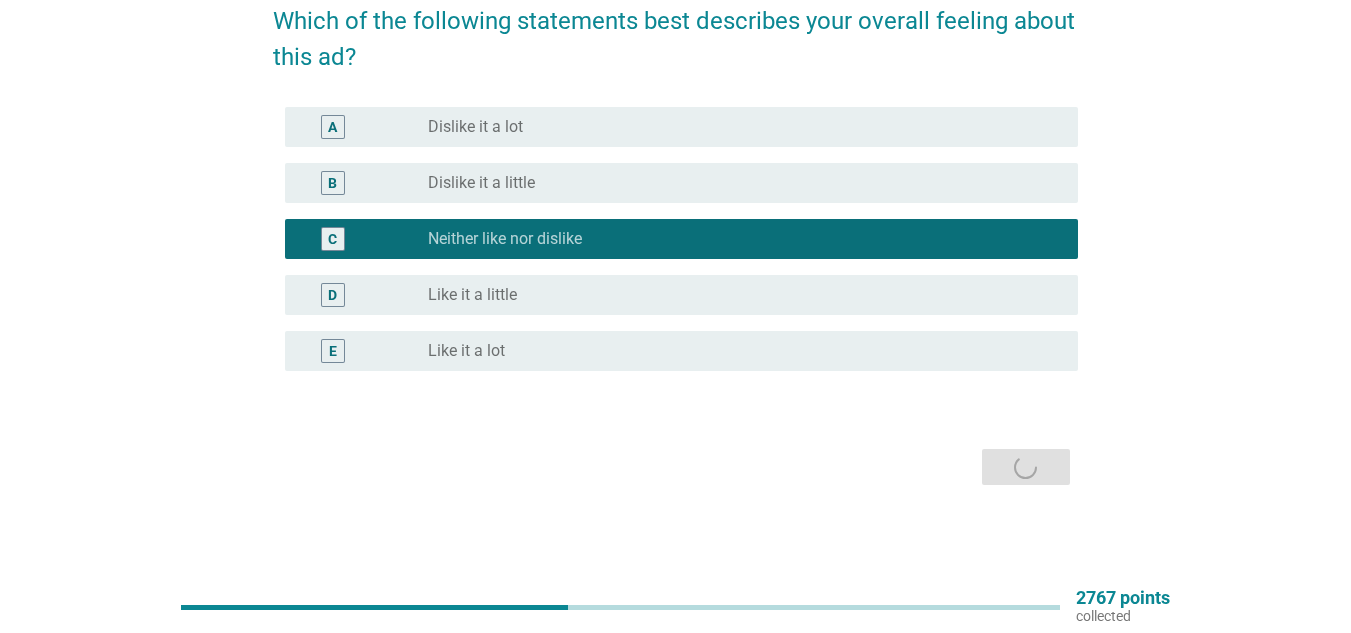 scroll, scrollTop: 0, scrollLeft: 0, axis: both 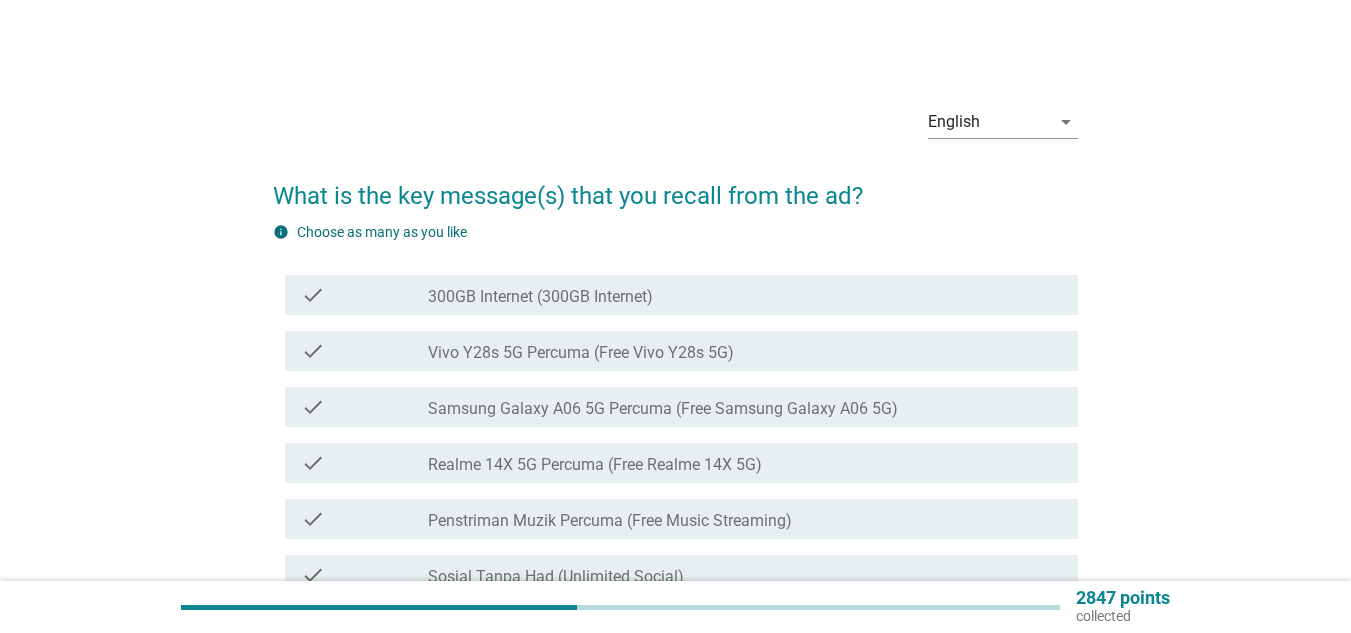 click on "check     check_box_outline_blank Vivo Y28s 5G Percuma (Free Vivo Y28s 5G)" at bounding box center (681, 351) 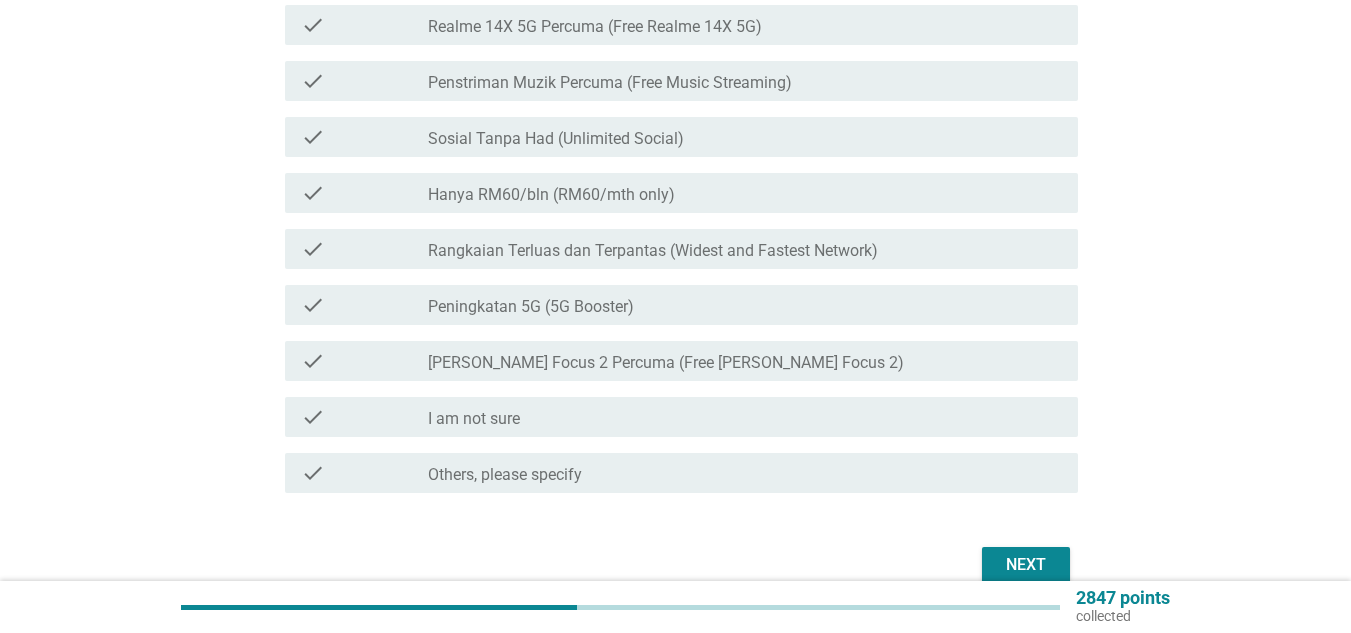 scroll, scrollTop: 536, scrollLeft: 0, axis: vertical 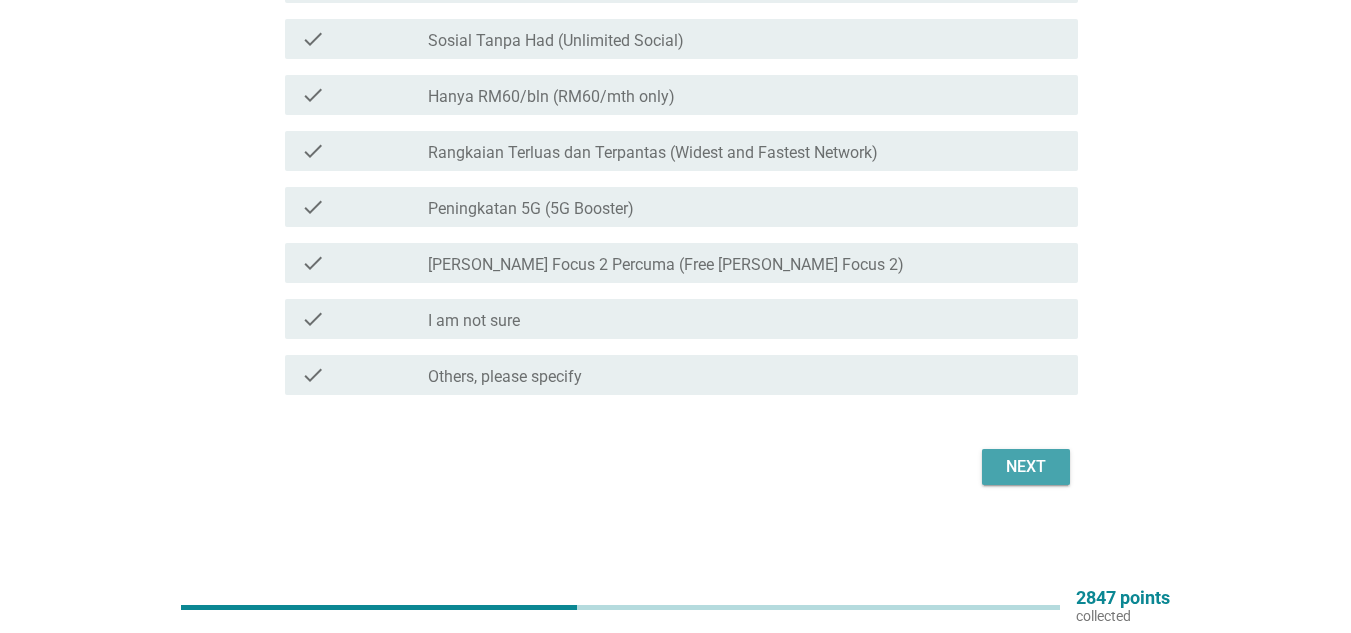 drag, startPoint x: 1033, startPoint y: 462, endPoint x: 1088, endPoint y: 470, distance: 55.578773 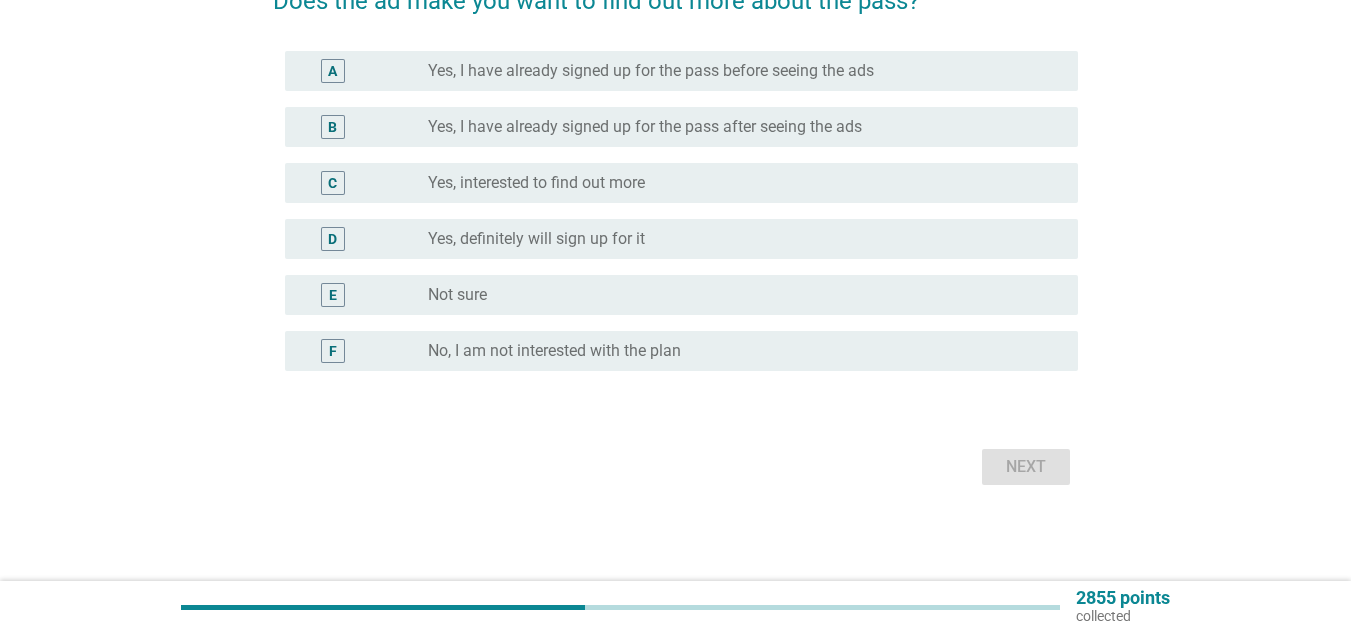 scroll, scrollTop: 0, scrollLeft: 0, axis: both 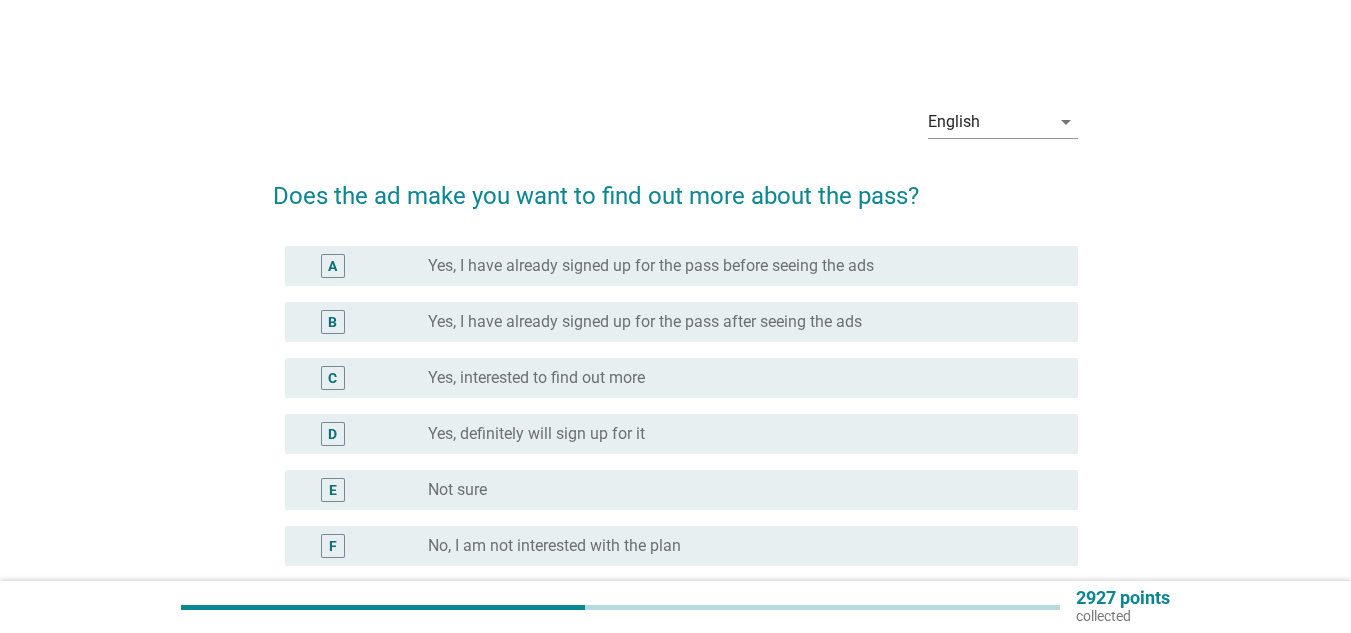 drag, startPoint x: 609, startPoint y: 432, endPoint x: 729, endPoint y: 474, distance: 127.13772 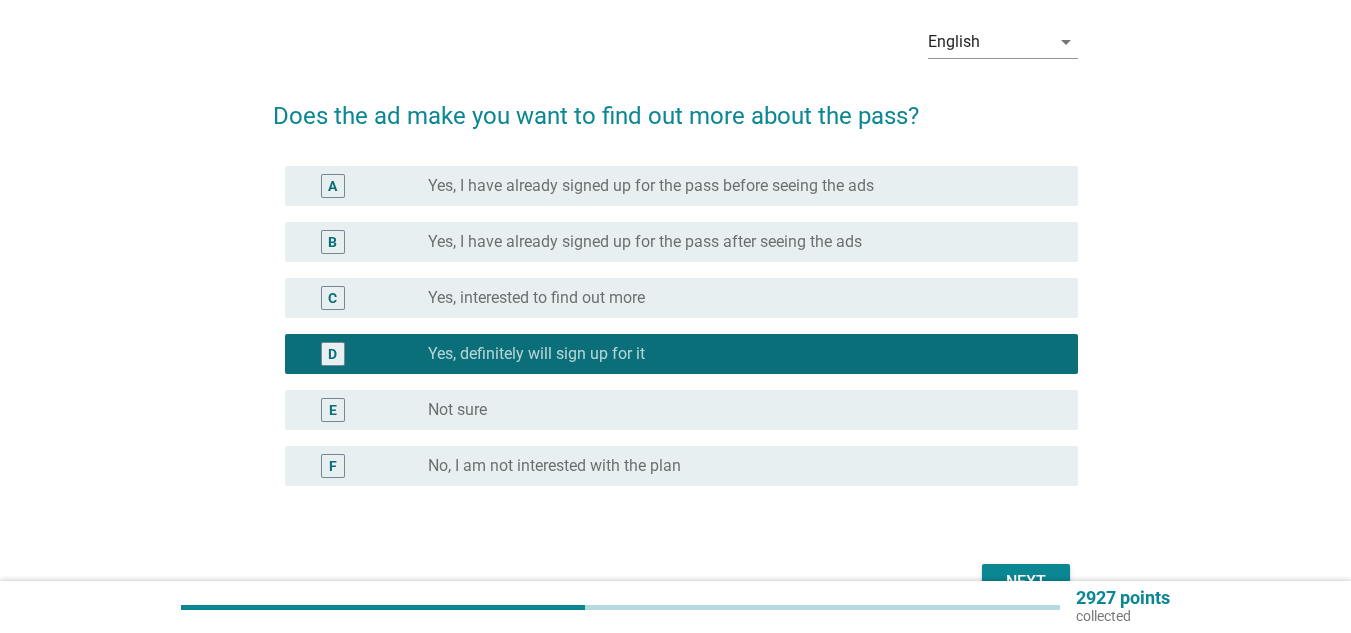 scroll, scrollTop: 195, scrollLeft: 0, axis: vertical 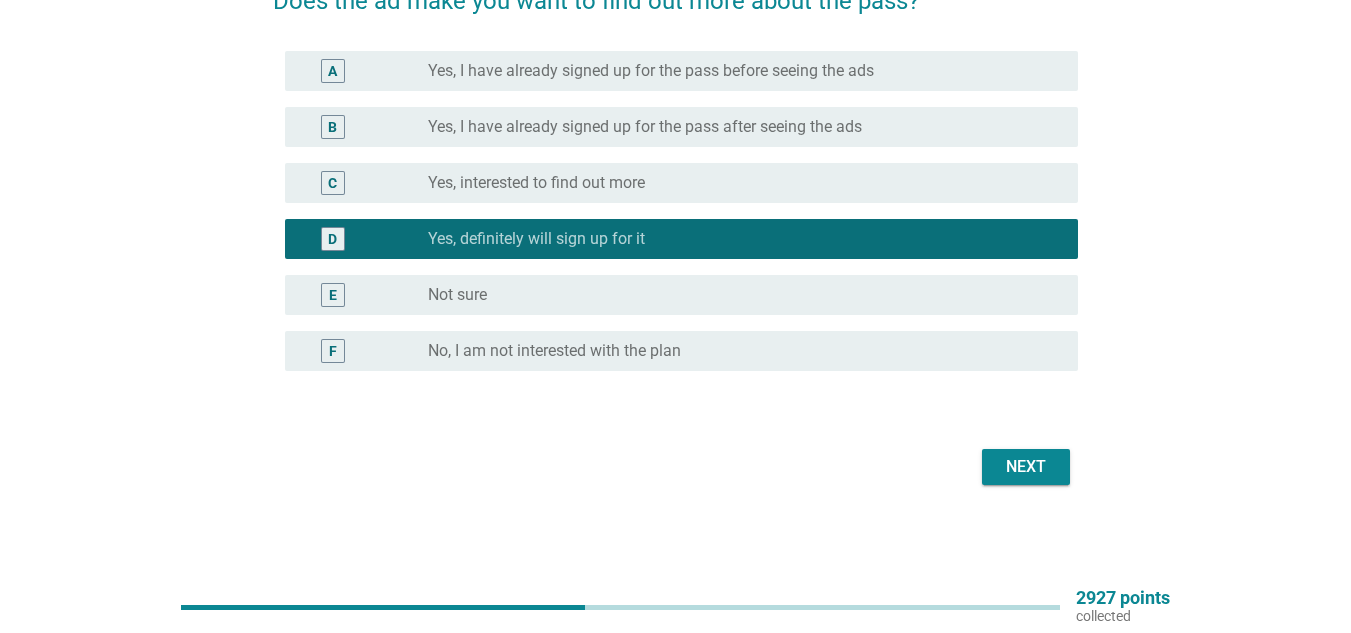 click on "Next" at bounding box center [1026, 467] 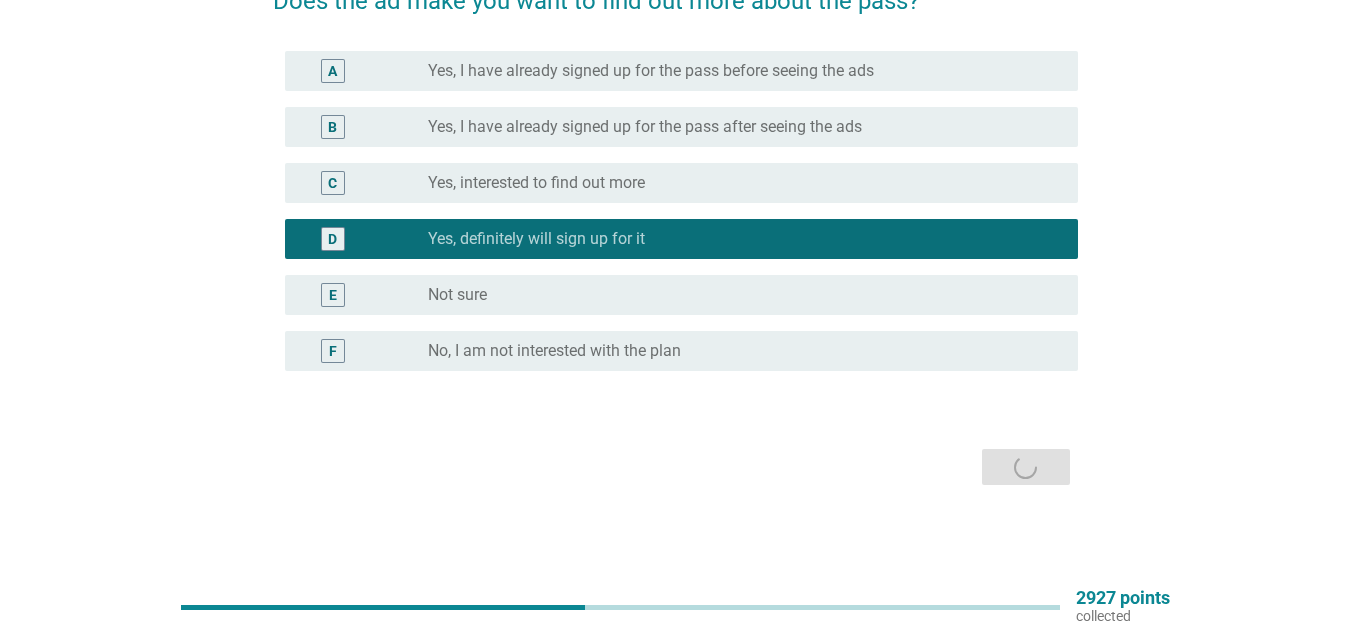scroll, scrollTop: 0, scrollLeft: 0, axis: both 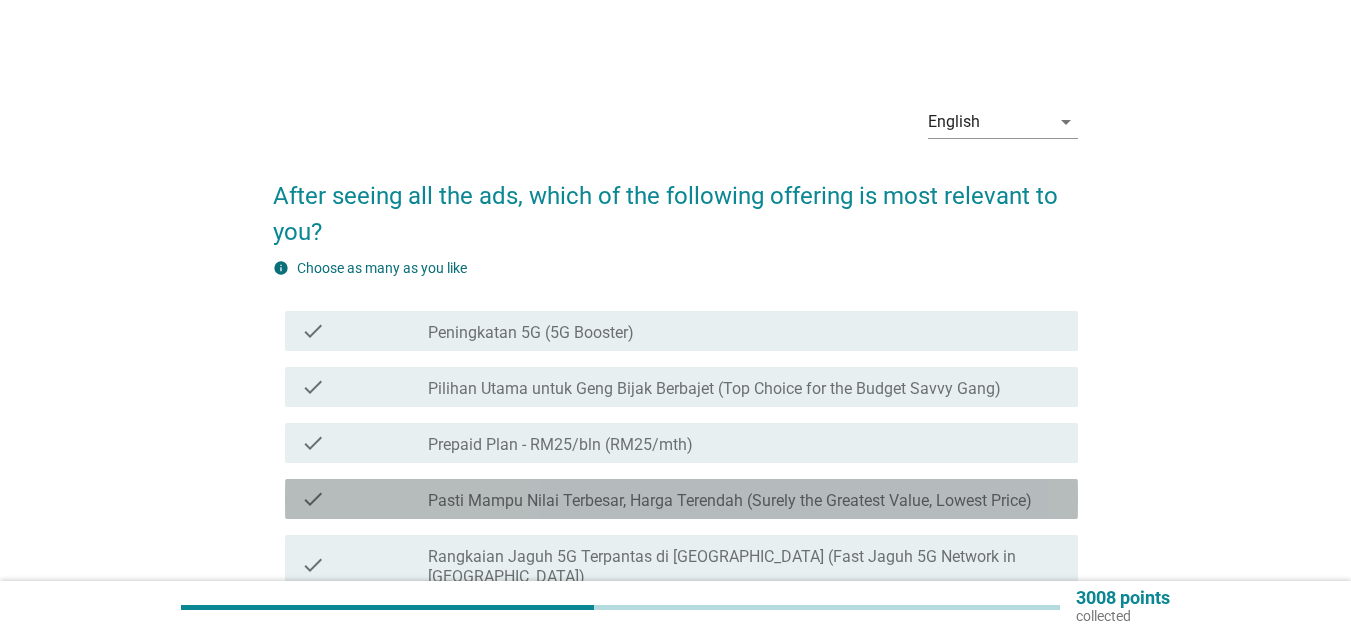 drag, startPoint x: 556, startPoint y: 488, endPoint x: 774, endPoint y: 472, distance: 218.58636 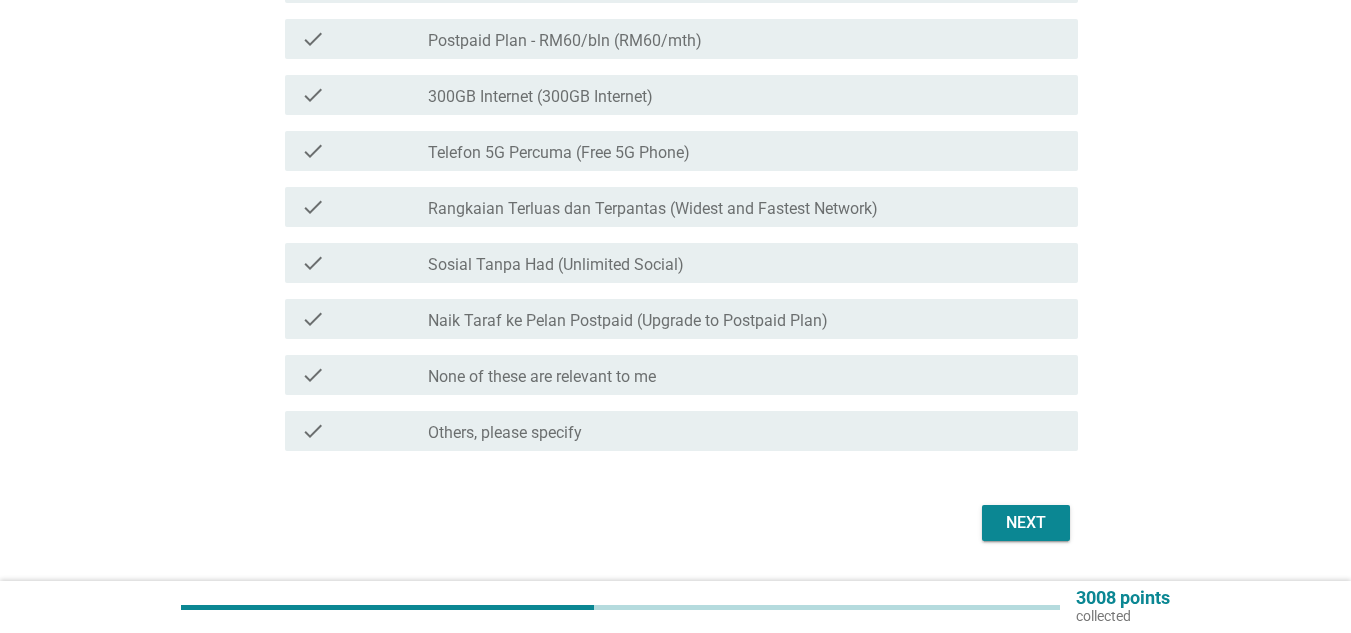 scroll, scrollTop: 796, scrollLeft: 0, axis: vertical 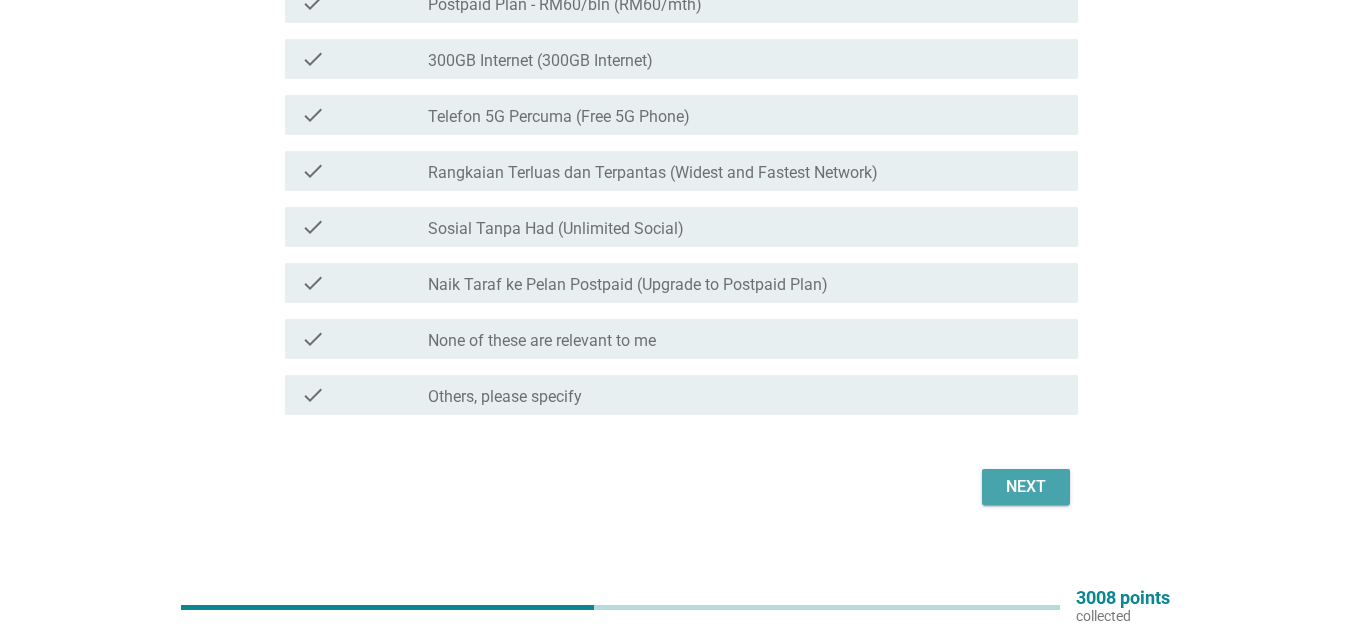 click on "Next" at bounding box center [1026, 487] 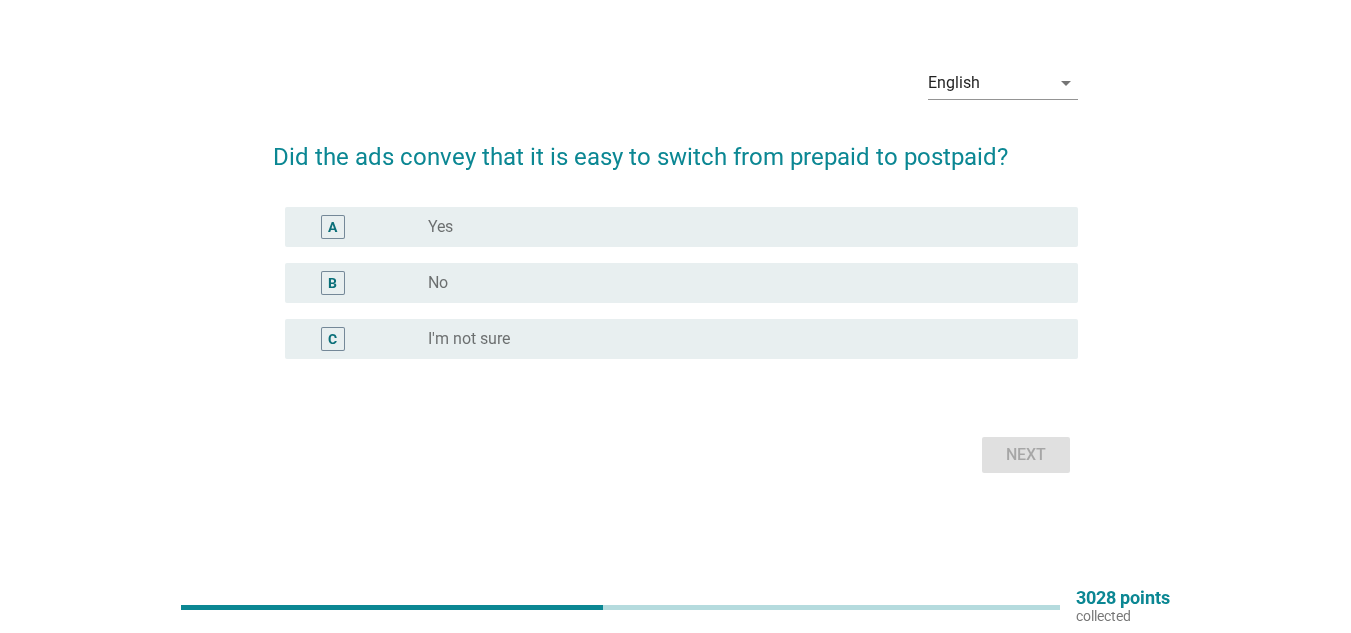 scroll, scrollTop: 0, scrollLeft: 0, axis: both 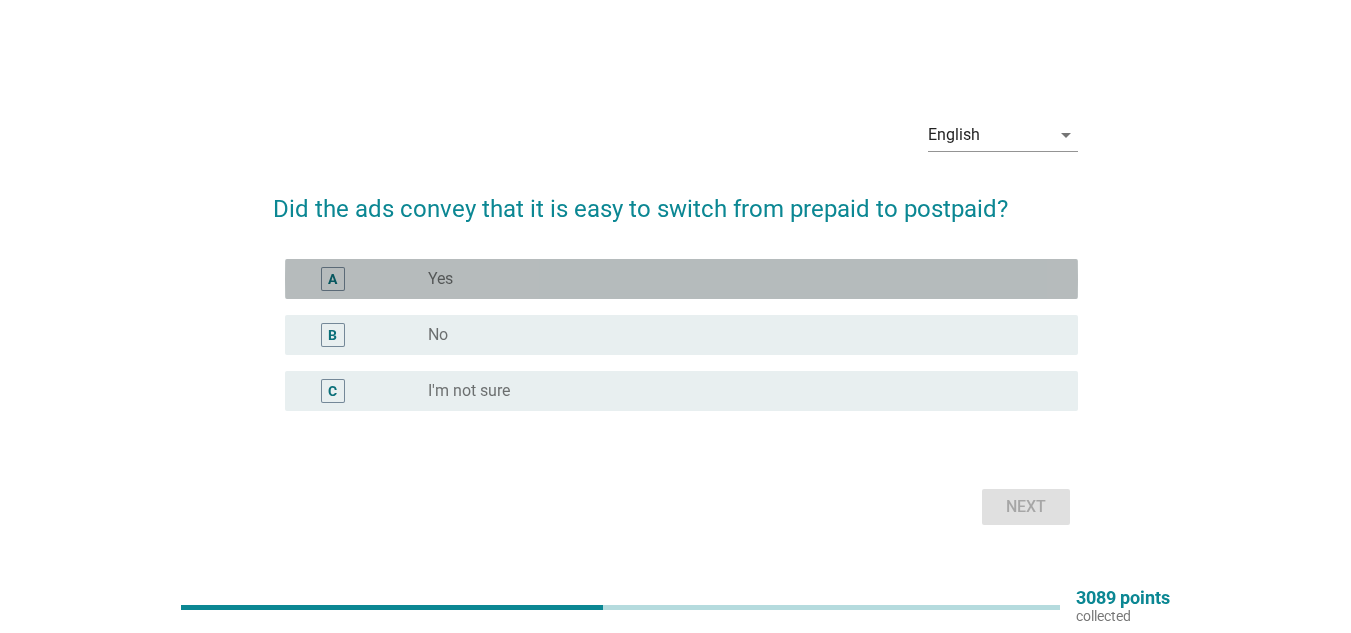 click on "A     radio_button_unchecked Yes" at bounding box center [681, 279] 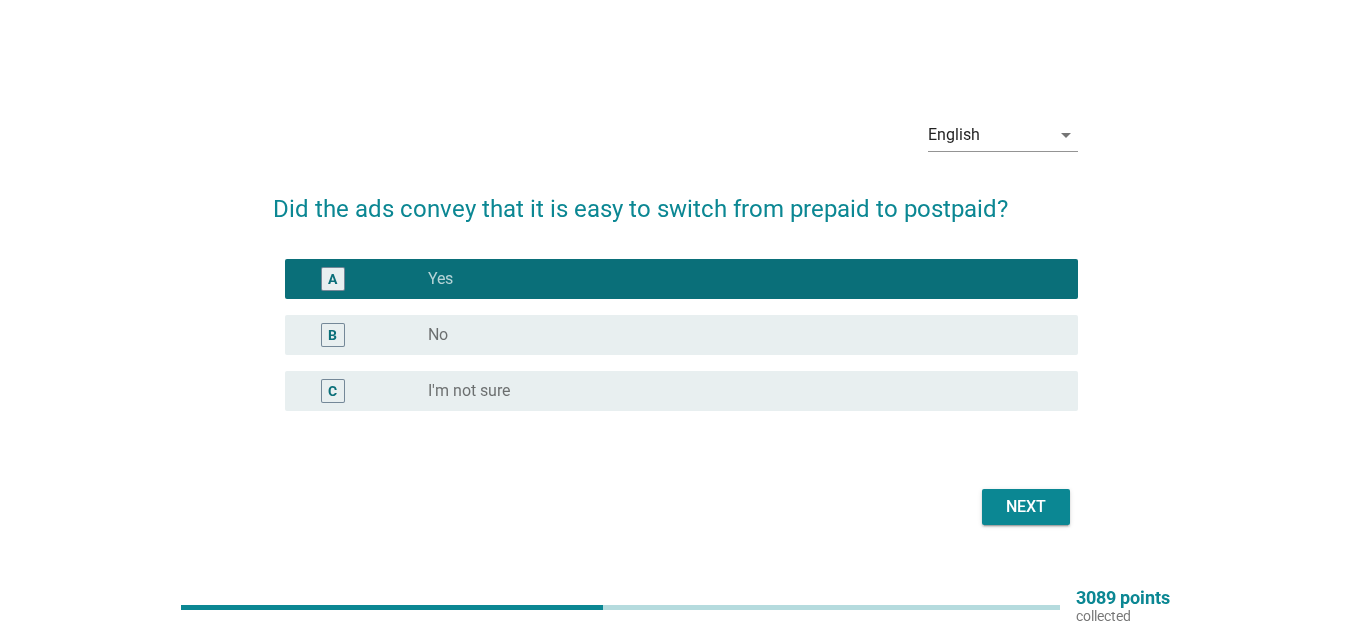 click on "Did the ads convey that it is easy to switch from prepaid to postpaid?     A     radio_button_checked Yes   B     radio_button_unchecked No   C     radio_button_unchecked I'm not sure     Next" at bounding box center [675, 351] 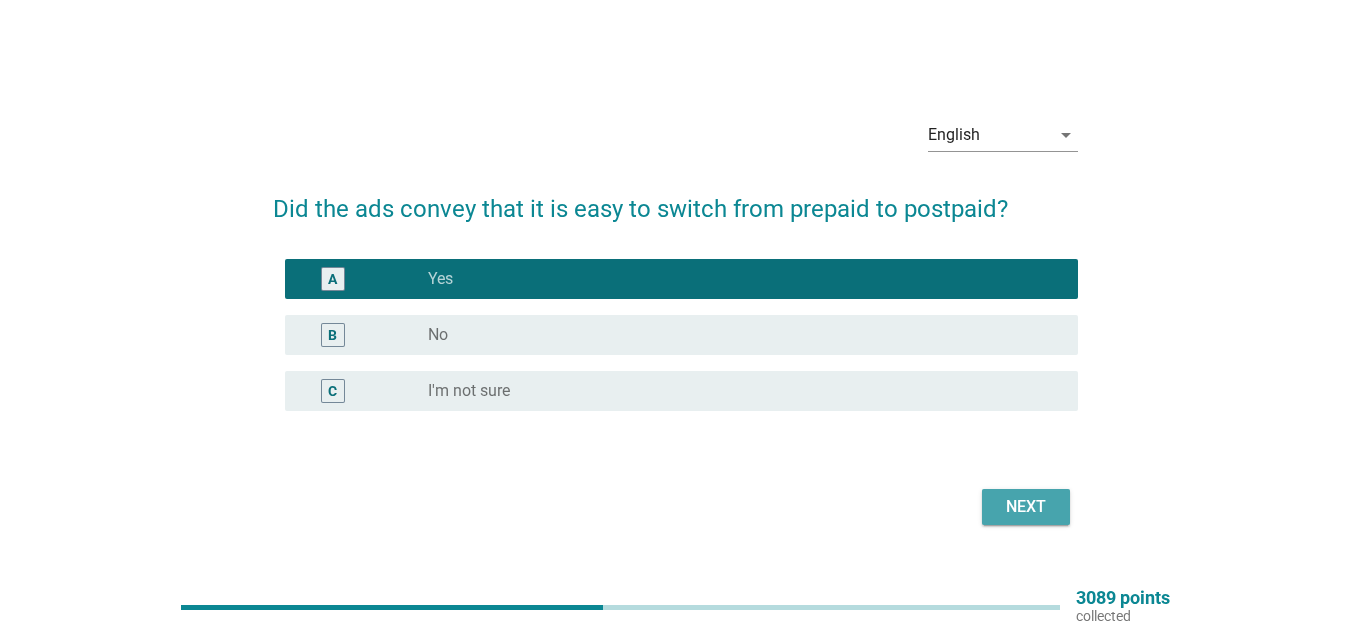 click on "Next" at bounding box center (1026, 507) 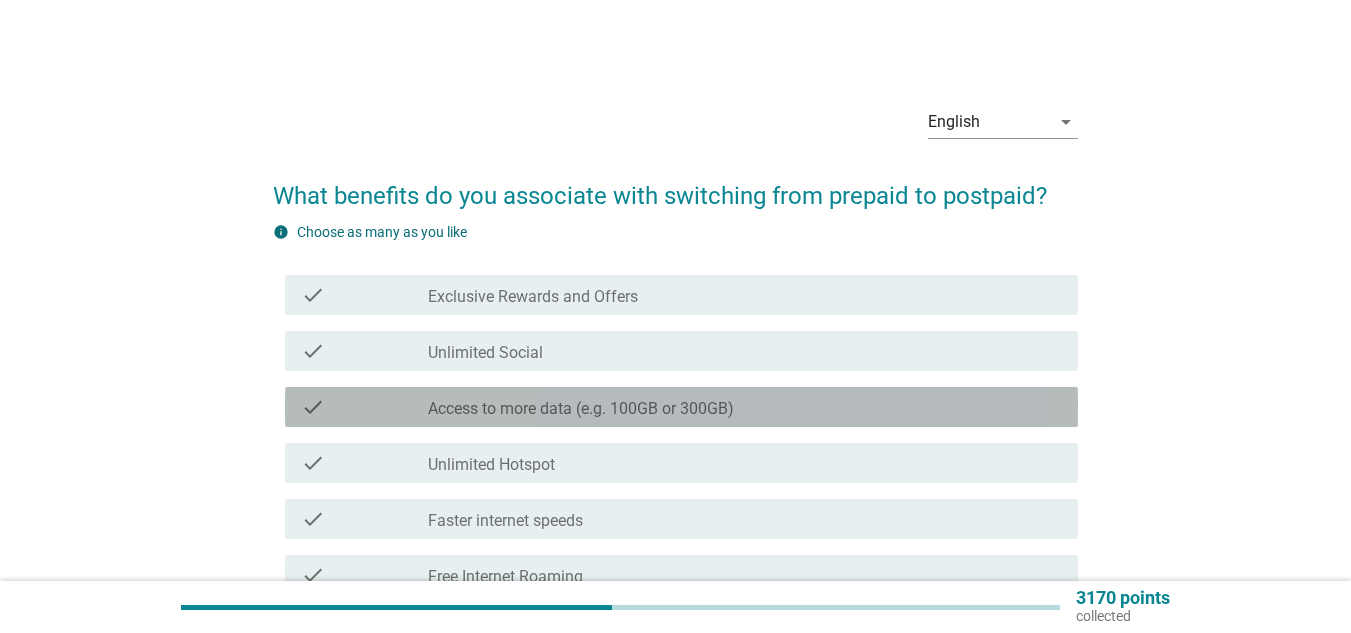 click on "check     check_box_outline_blank Access to more data (e.g. 100GB or 300GB)" at bounding box center (681, 407) 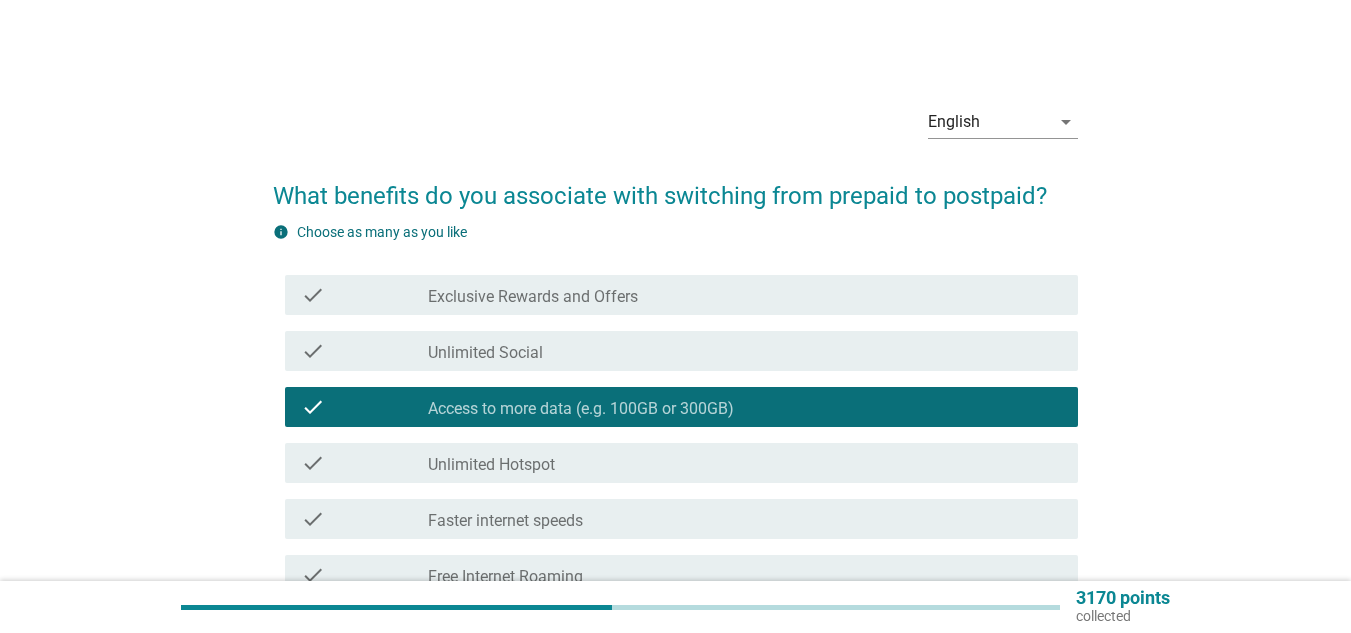 scroll, scrollTop: 536, scrollLeft: 0, axis: vertical 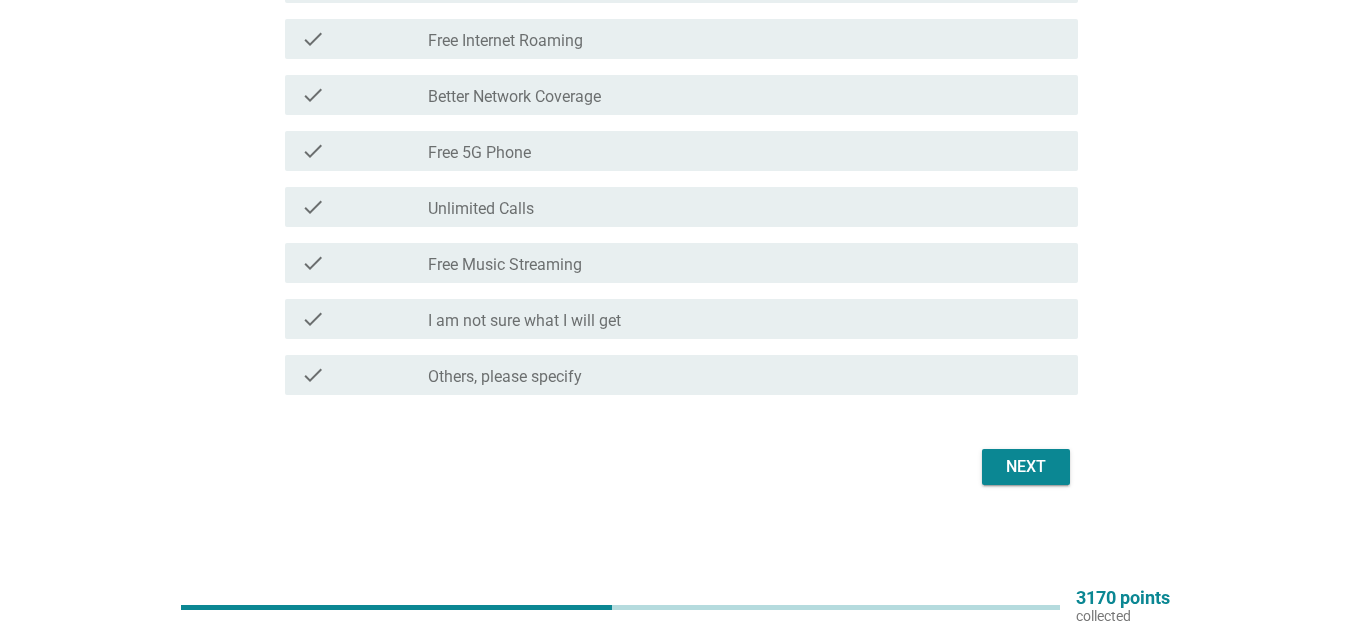 click on "Next" at bounding box center (1026, 467) 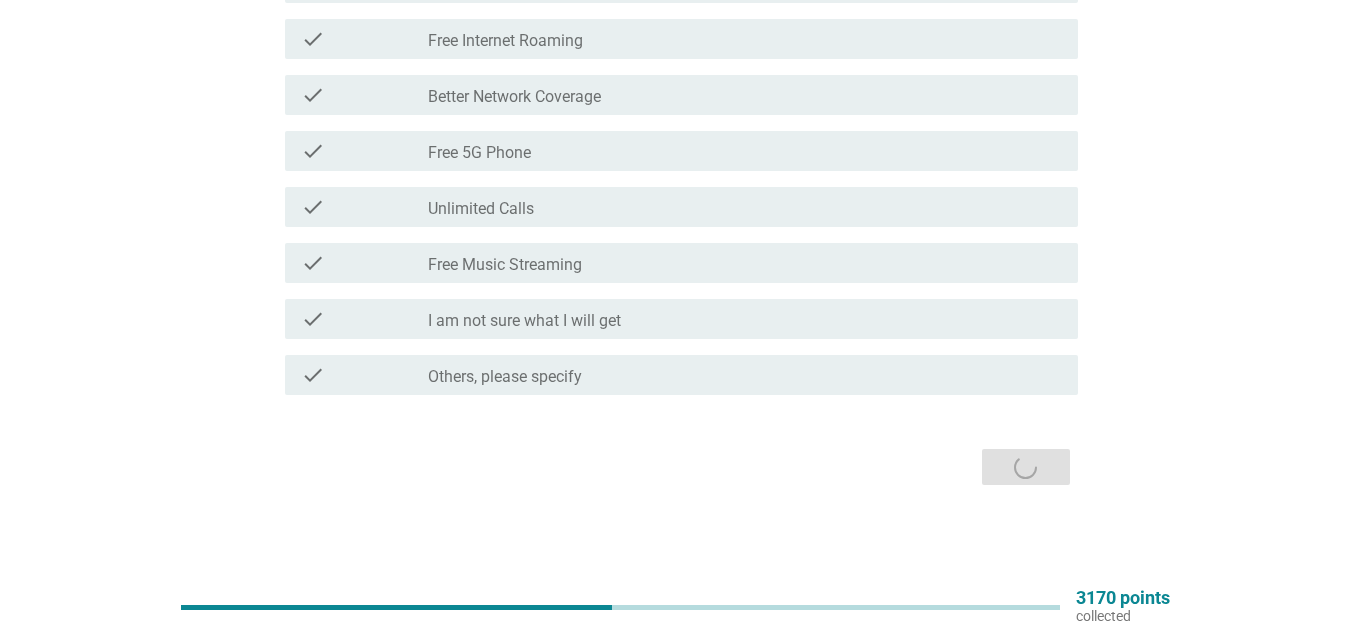 scroll, scrollTop: 0, scrollLeft: 0, axis: both 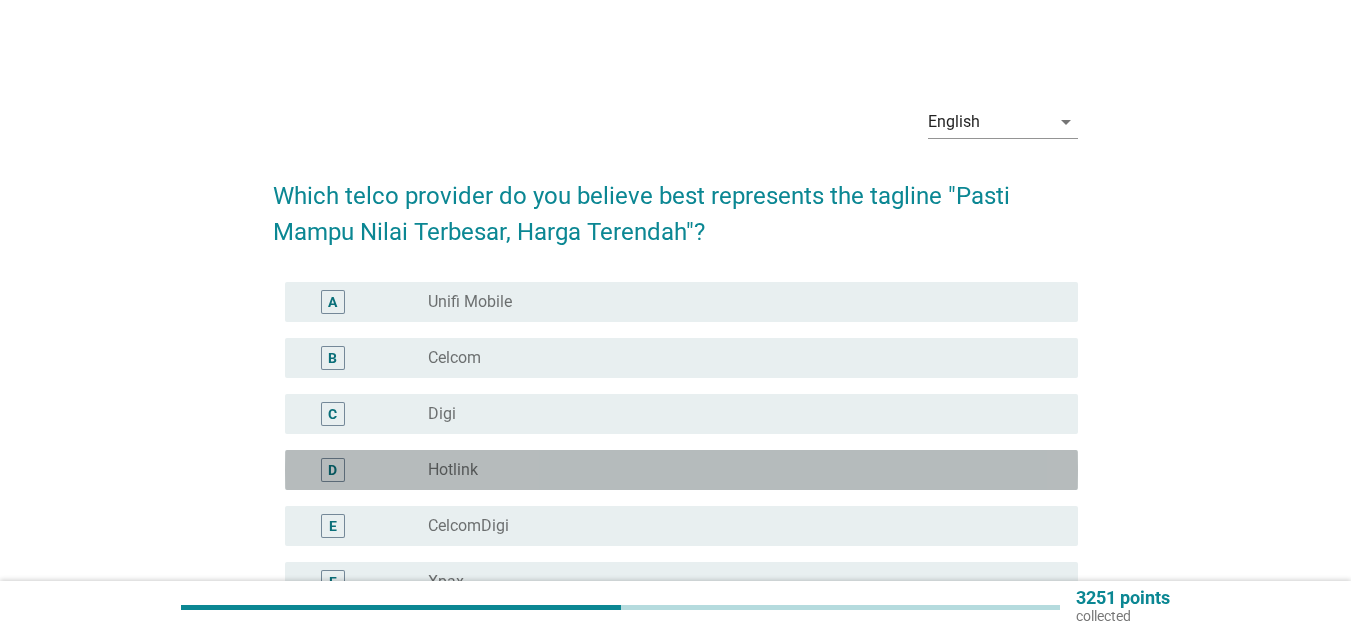 click on "radio_button_unchecked Hotlink" at bounding box center (737, 470) 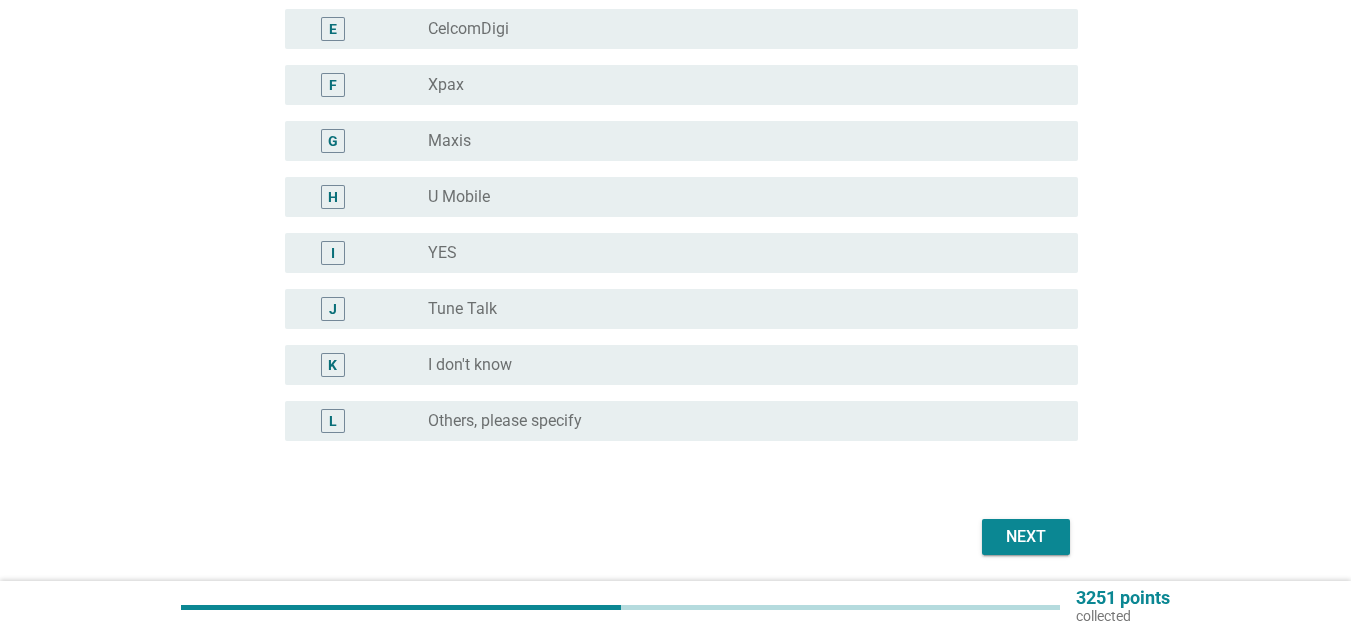 scroll, scrollTop: 499, scrollLeft: 0, axis: vertical 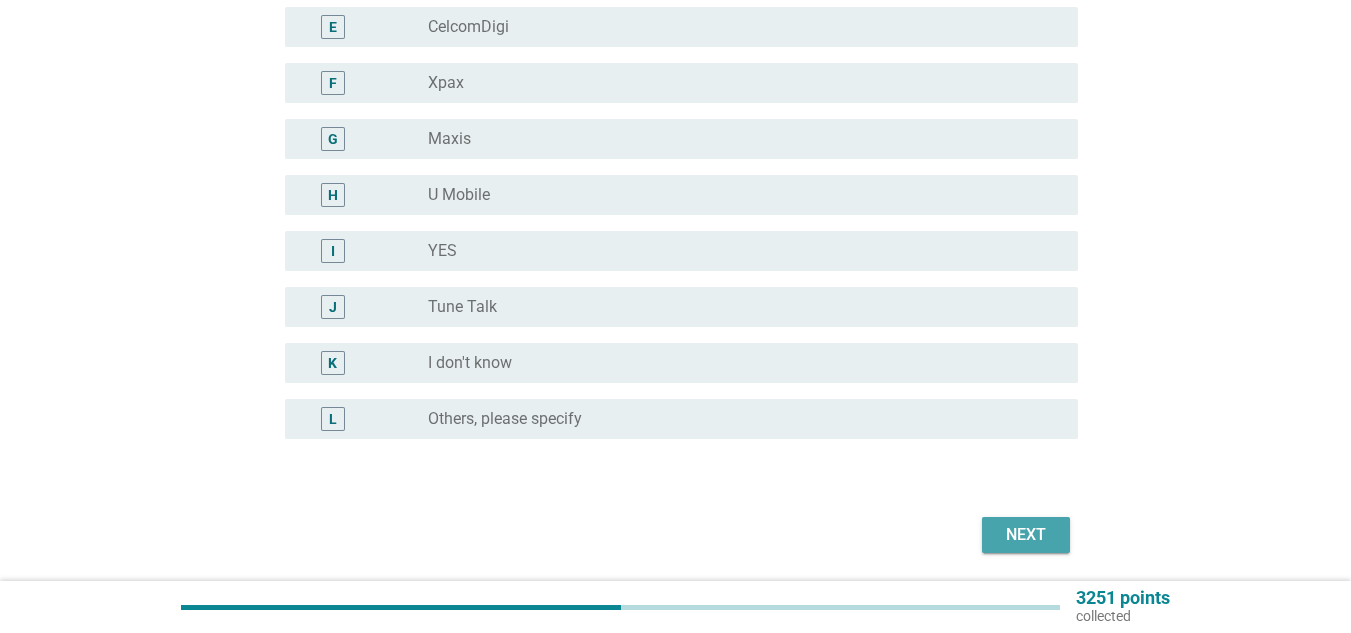 click on "Next" at bounding box center [1026, 535] 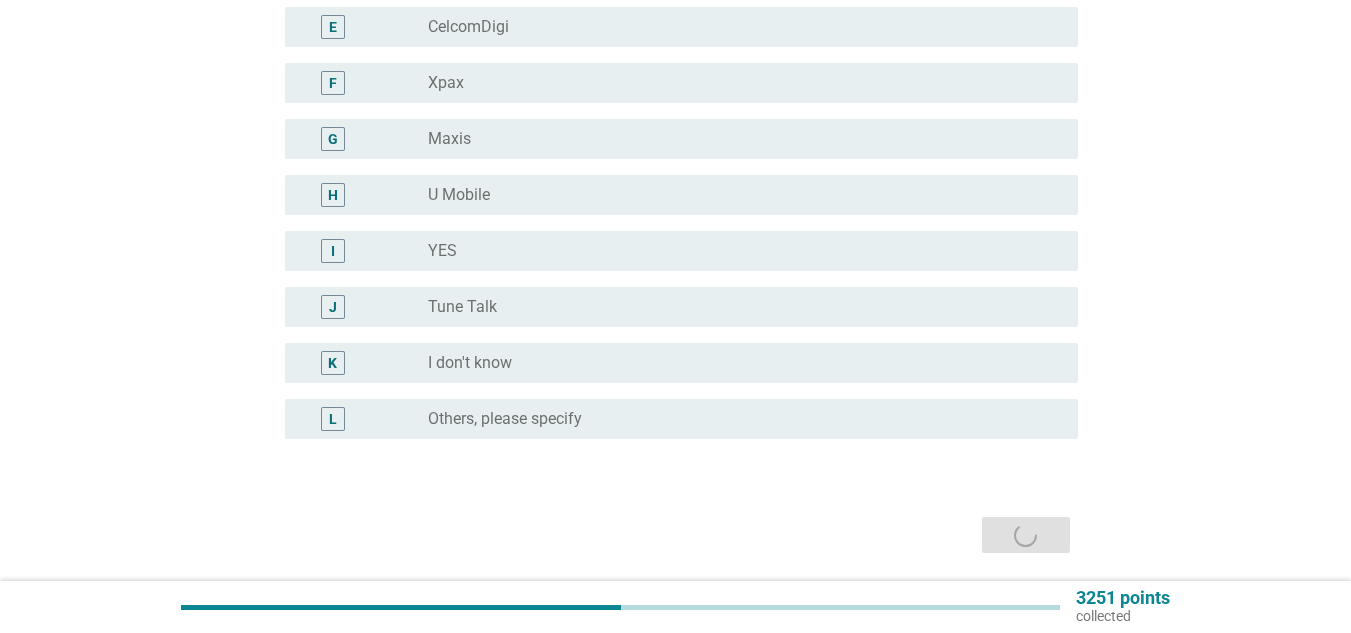 scroll, scrollTop: 0, scrollLeft: 0, axis: both 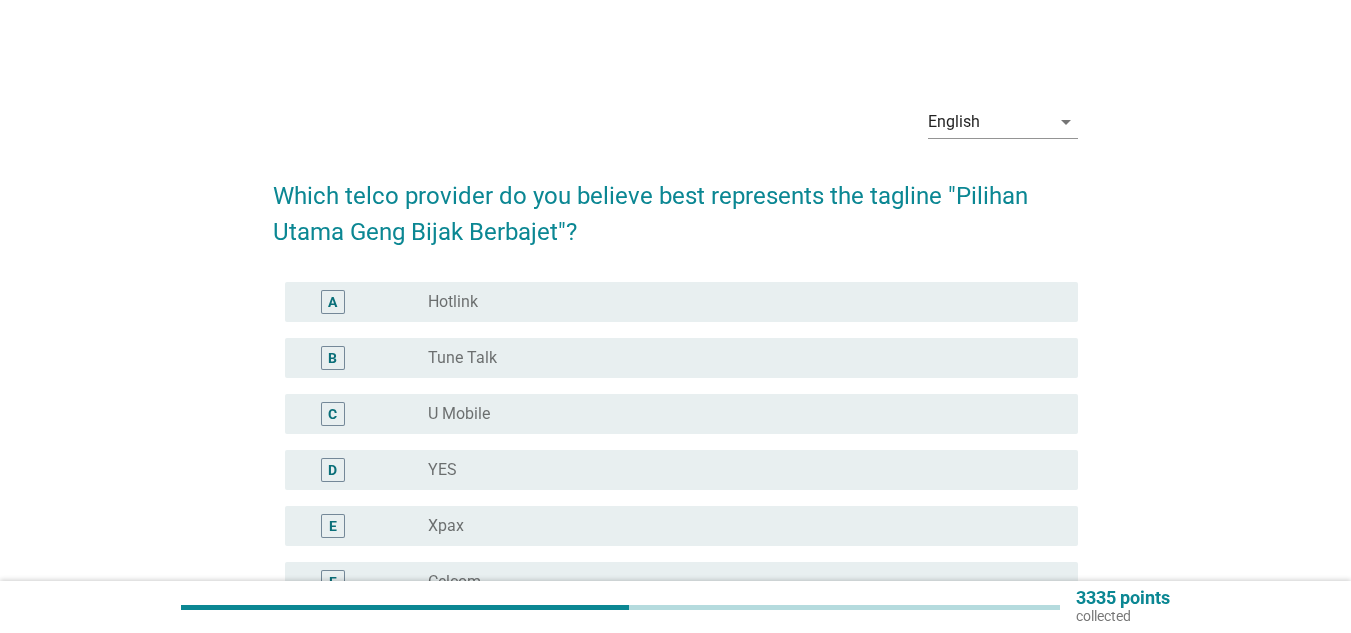 click on "radio_button_unchecked Tune Talk" at bounding box center (737, 358) 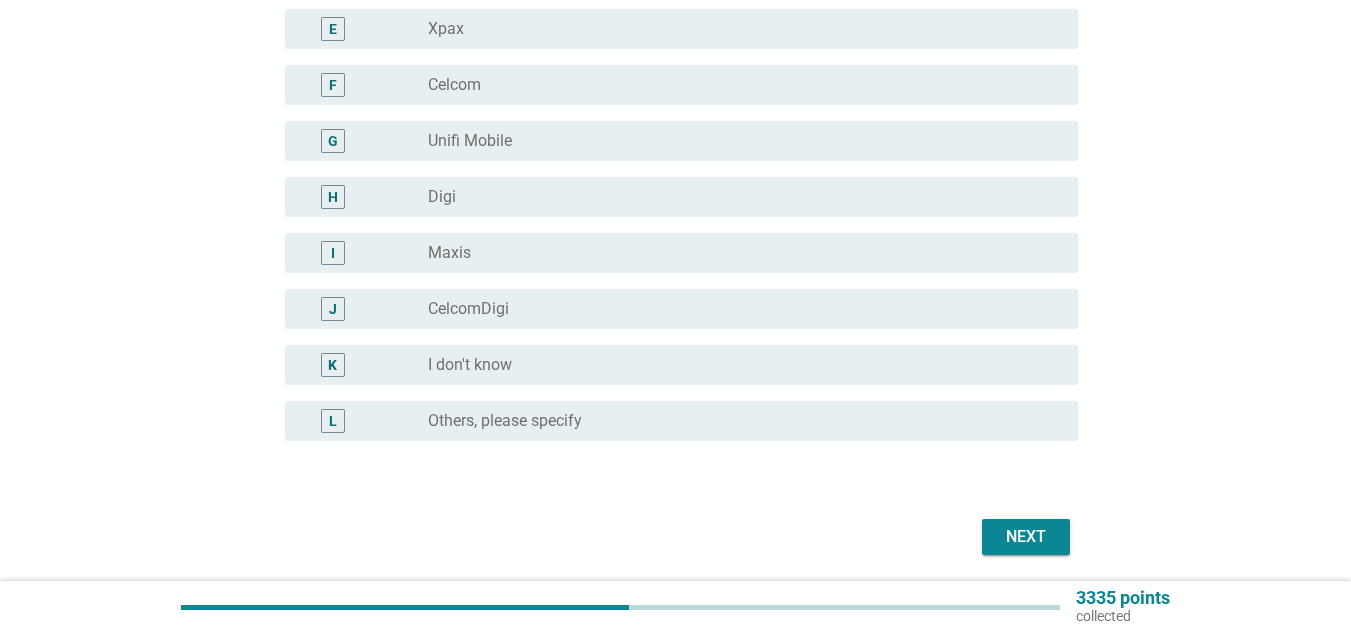 scroll, scrollTop: 499, scrollLeft: 0, axis: vertical 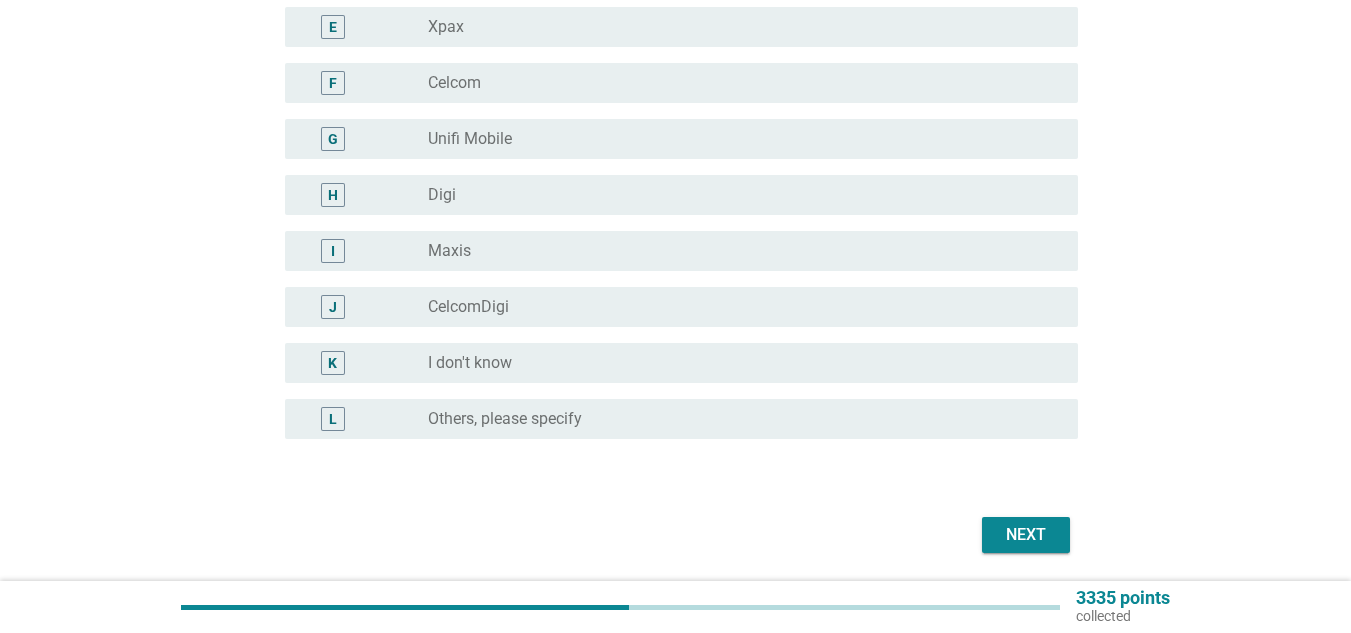 click on "Next" at bounding box center (1026, 535) 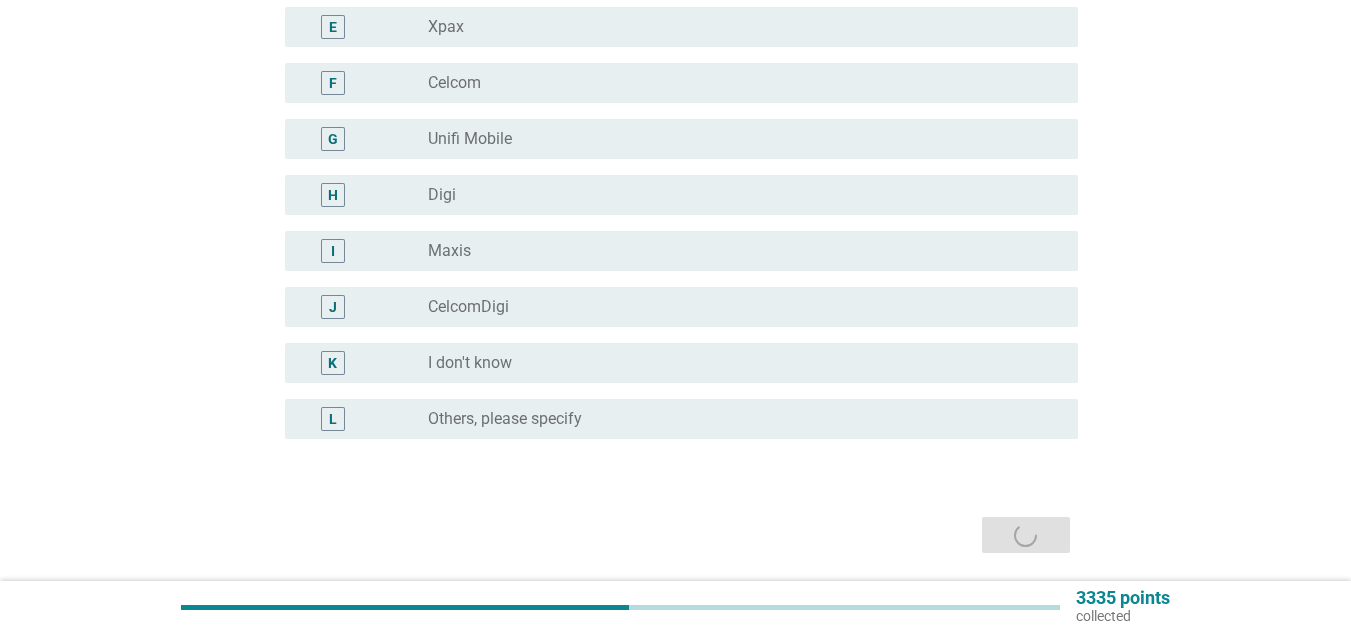 scroll, scrollTop: 0, scrollLeft: 0, axis: both 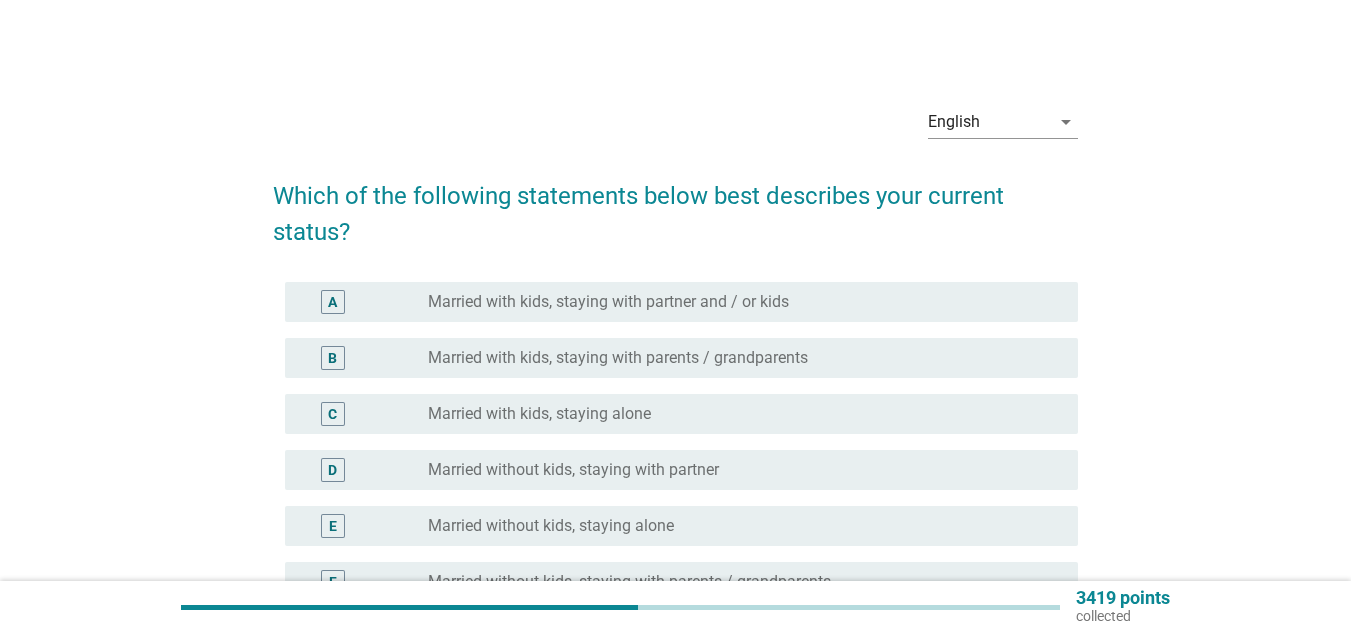 click on "Married with kids, staying alone" at bounding box center (539, 414) 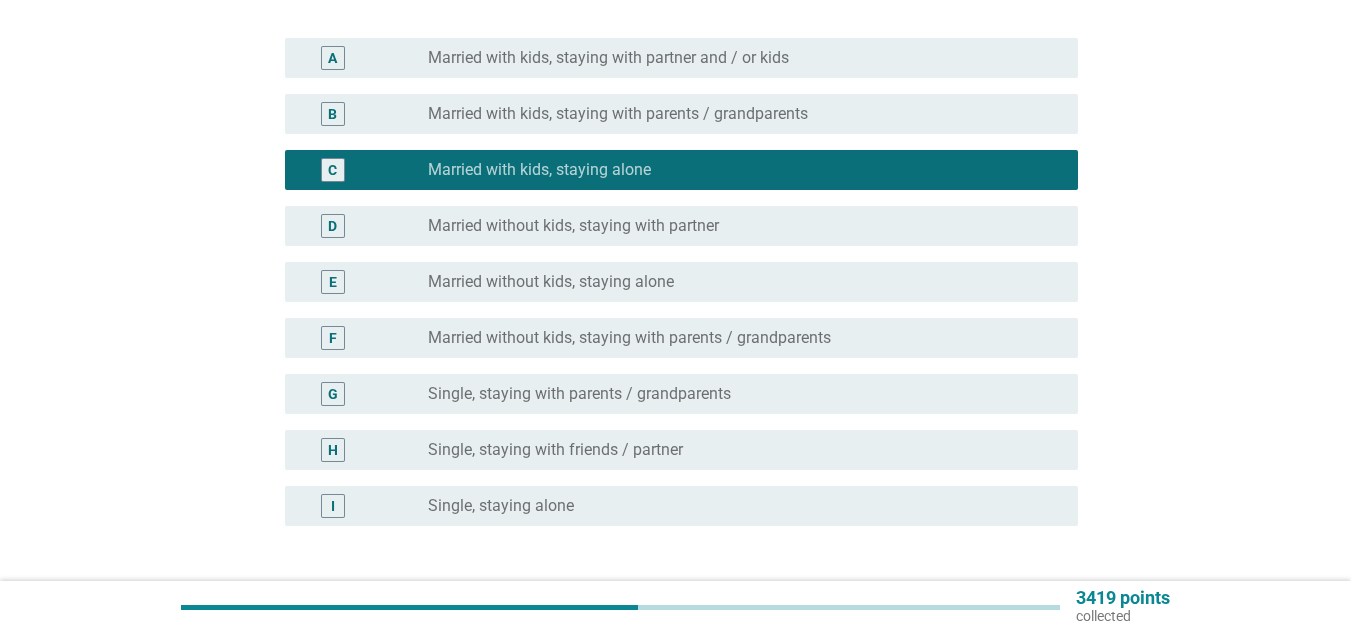 scroll, scrollTop: 256, scrollLeft: 0, axis: vertical 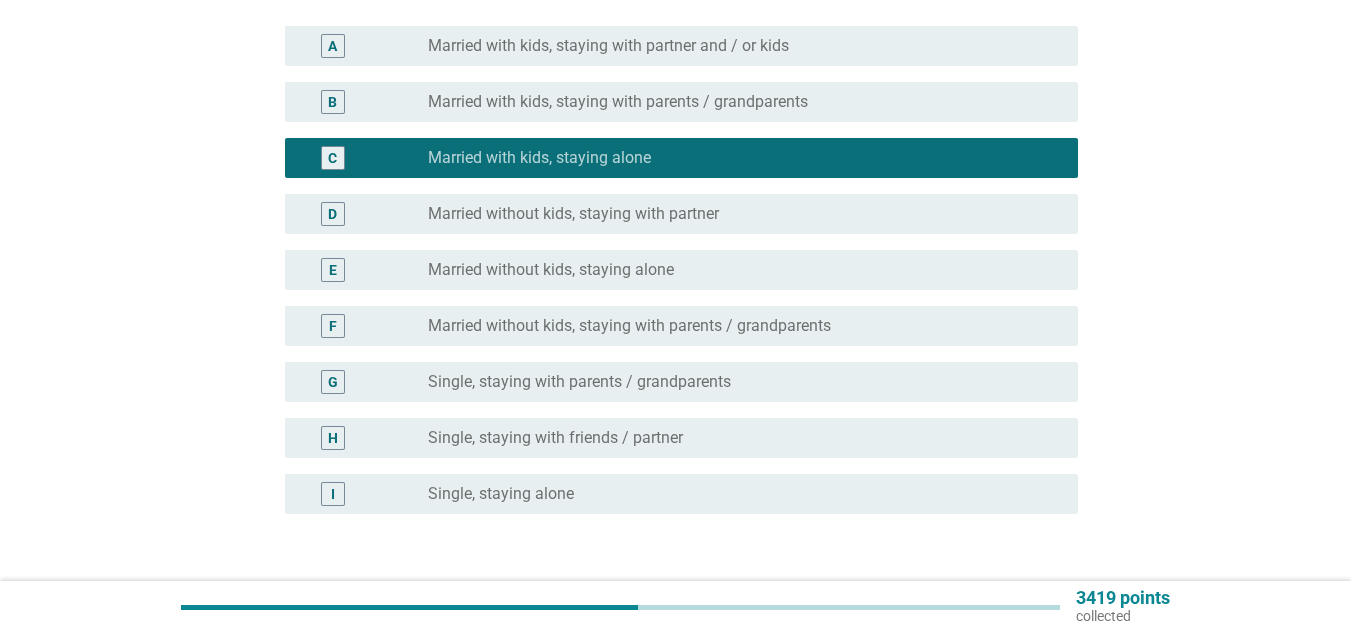 click on "Married without kids, staying alone" at bounding box center (551, 270) 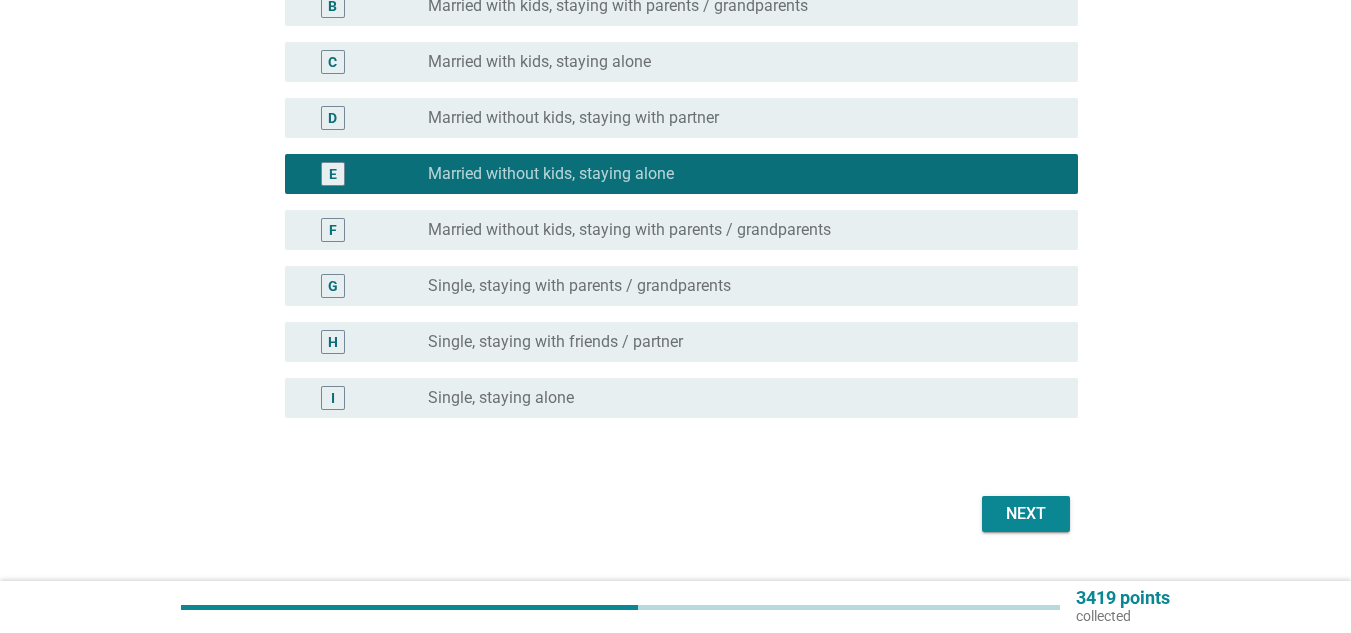 scroll, scrollTop: 399, scrollLeft: 0, axis: vertical 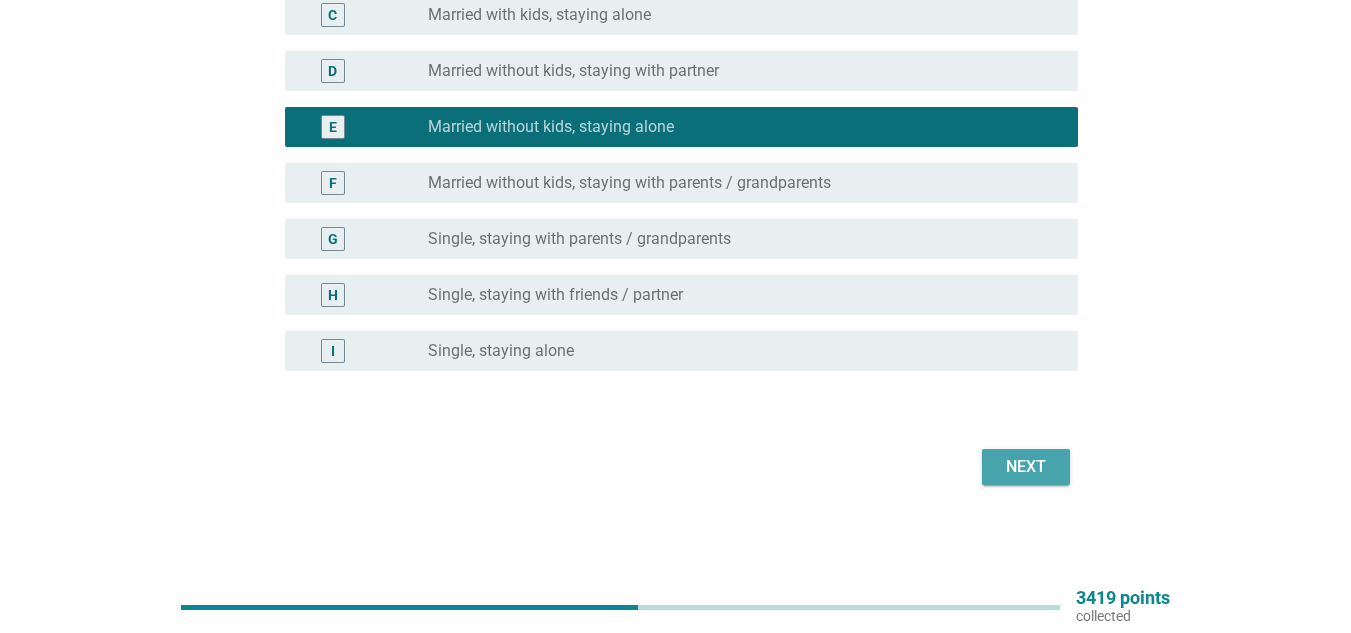 click on "Next" at bounding box center (1026, 467) 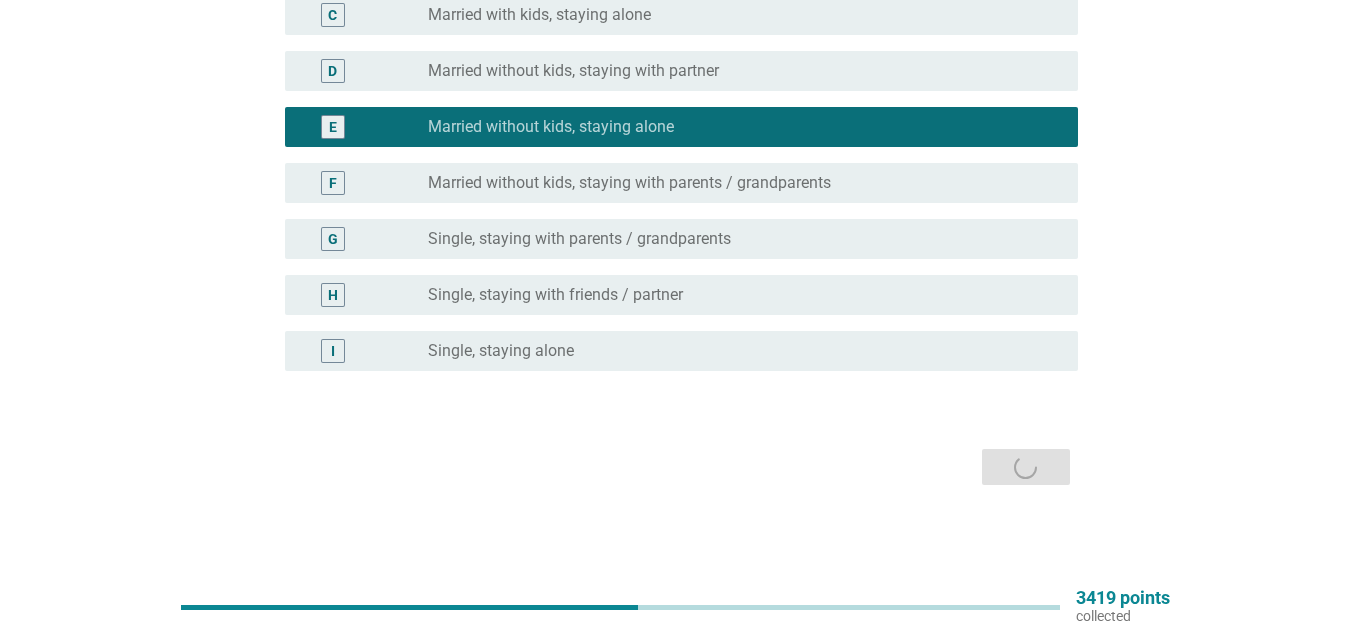 scroll, scrollTop: 0, scrollLeft: 0, axis: both 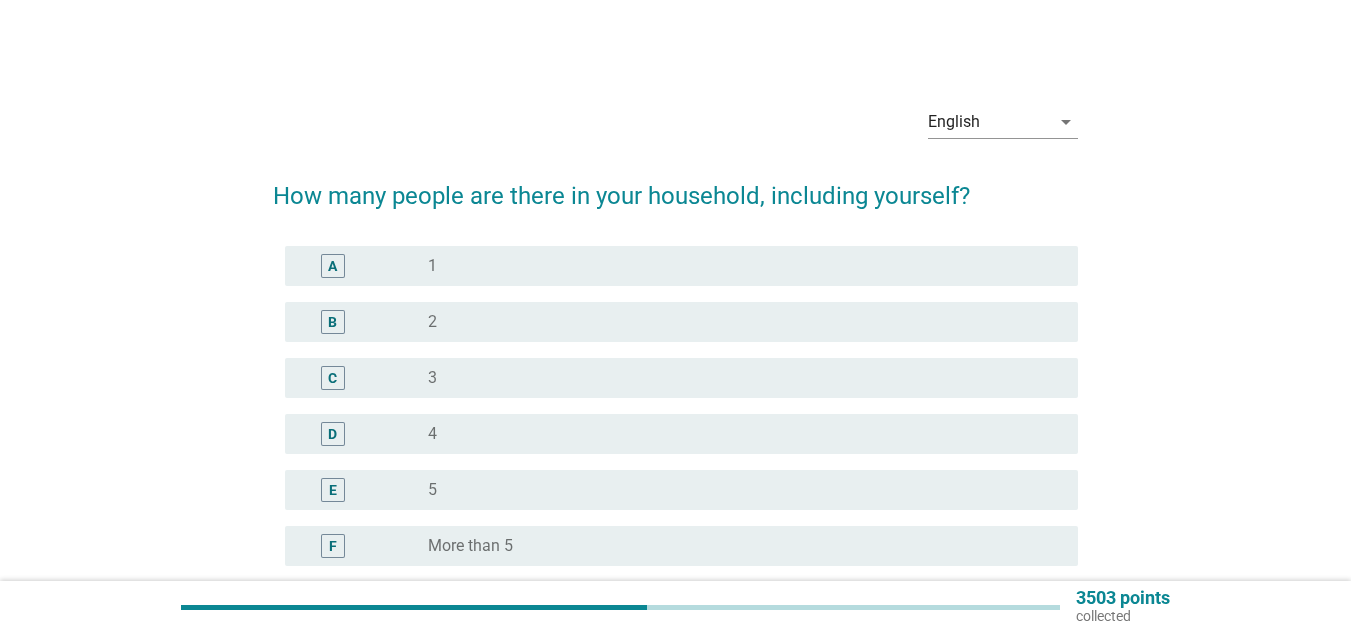 click on "C" at bounding box center [364, 378] 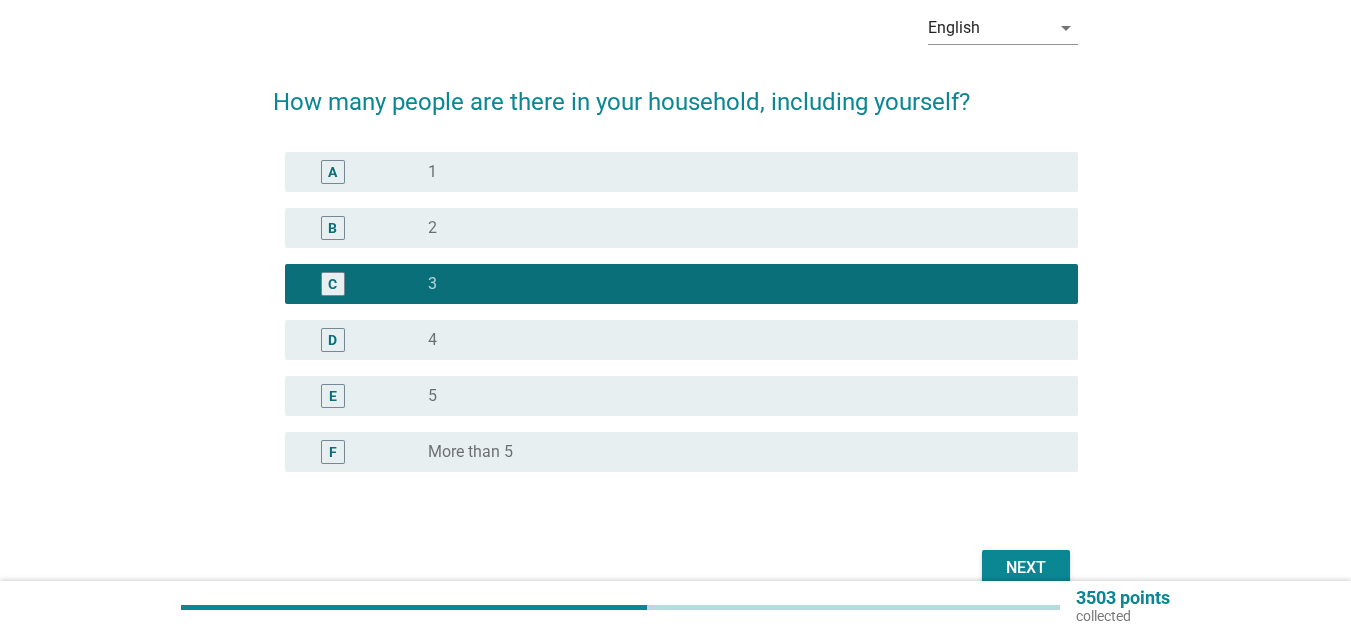 scroll, scrollTop: 195, scrollLeft: 0, axis: vertical 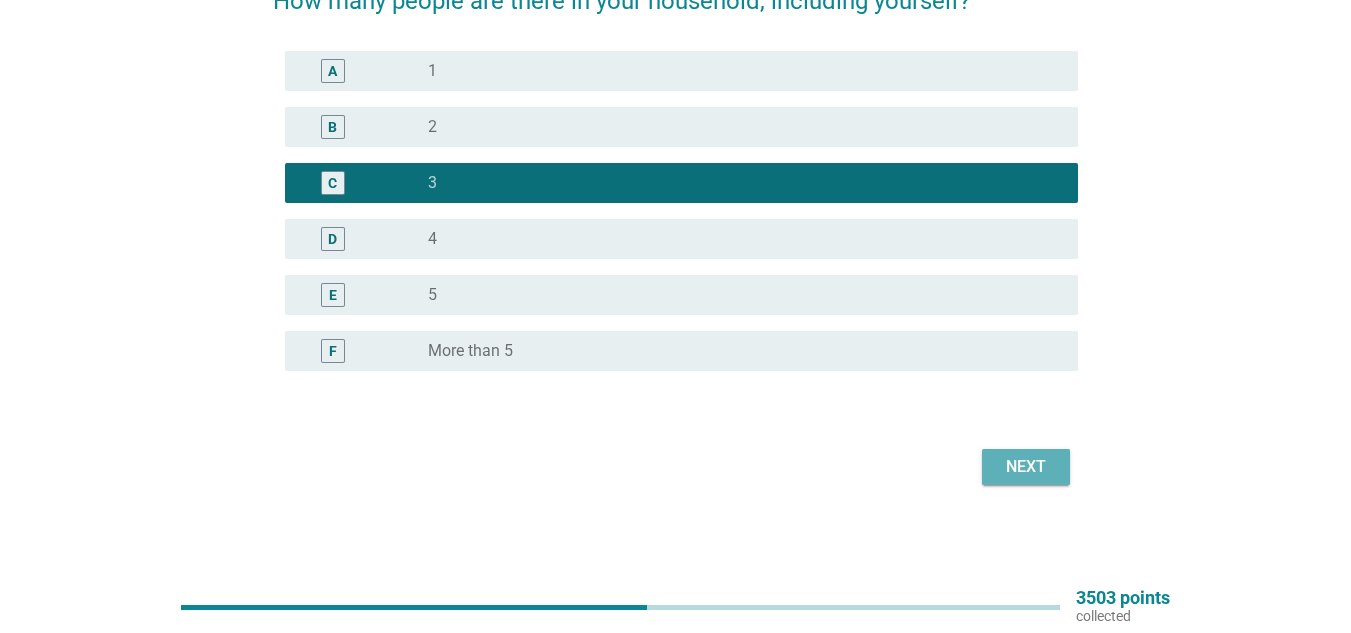 drag, startPoint x: 1003, startPoint y: 457, endPoint x: 1010, endPoint y: 434, distance: 24.04163 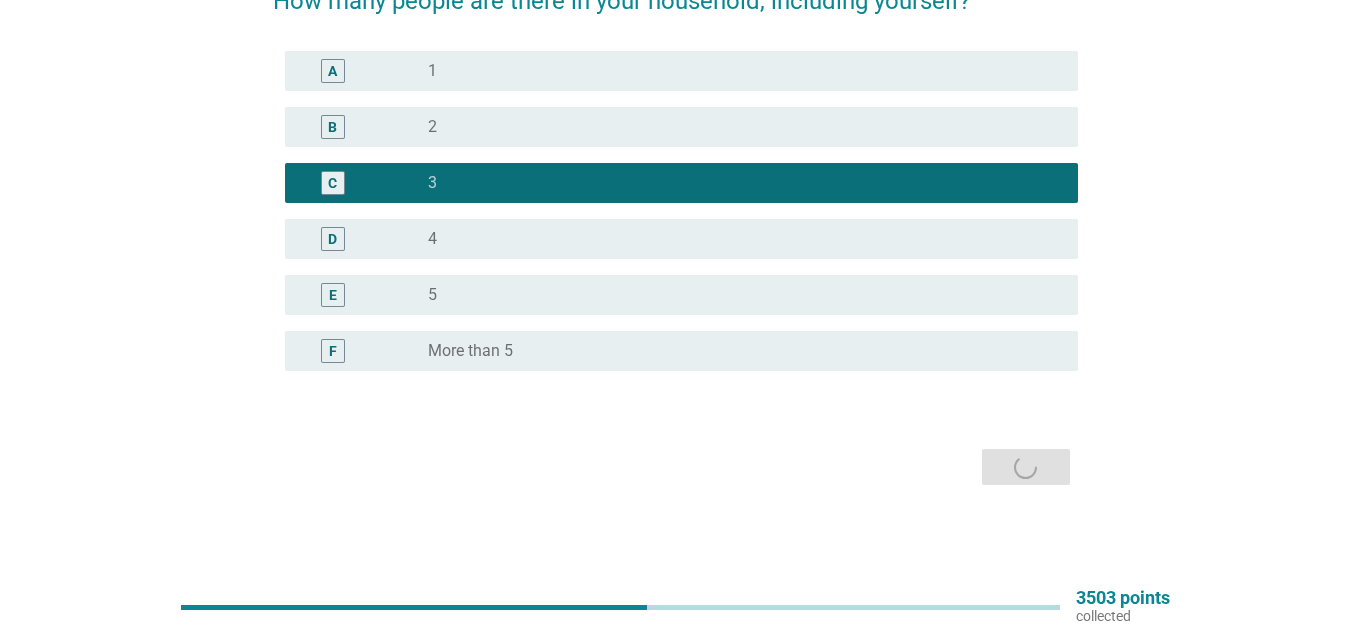 scroll, scrollTop: 0, scrollLeft: 0, axis: both 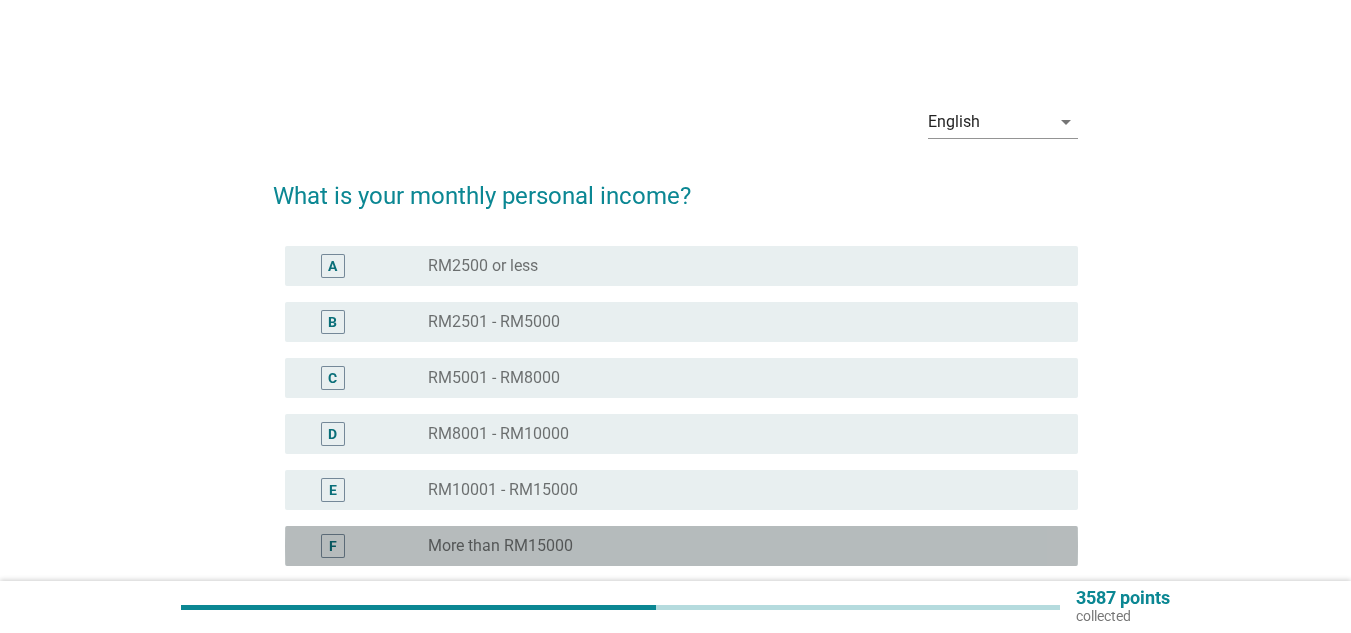 drag, startPoint x: 502, startPoint y: 548, endPoint x: 623, endPoint y: 571, distance: 123.16656 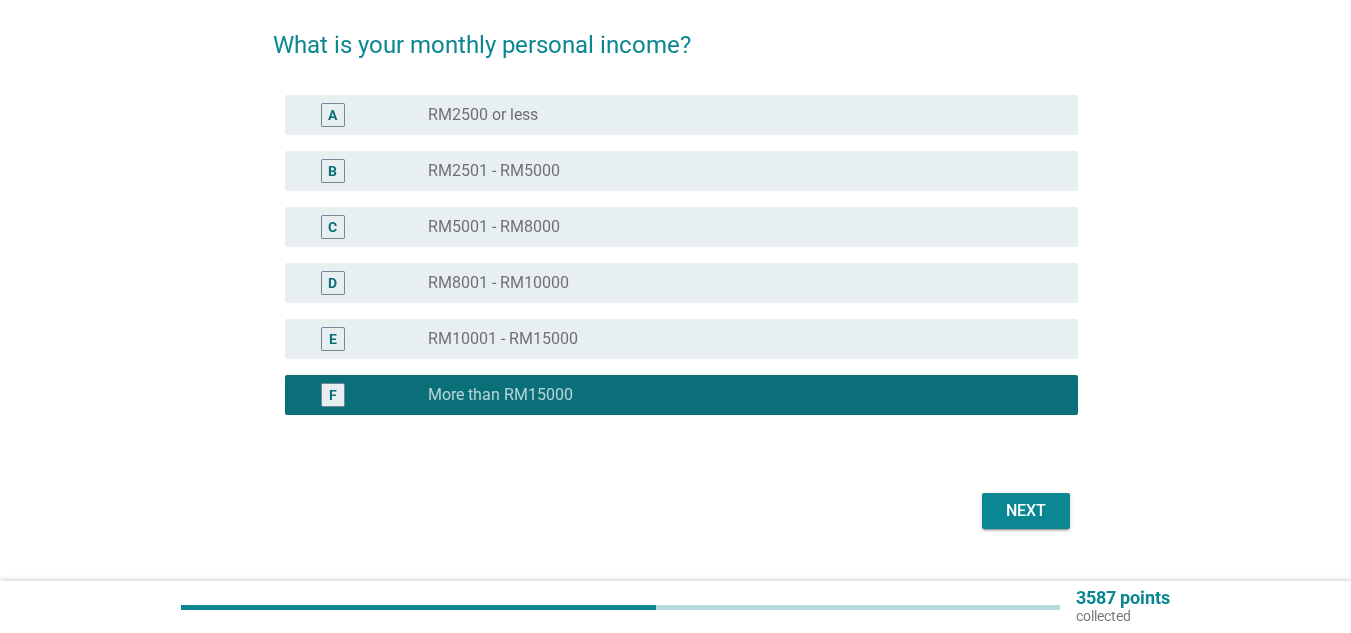 scroll, scrollTop: 195, scrollLeft: 0, axis: vertical 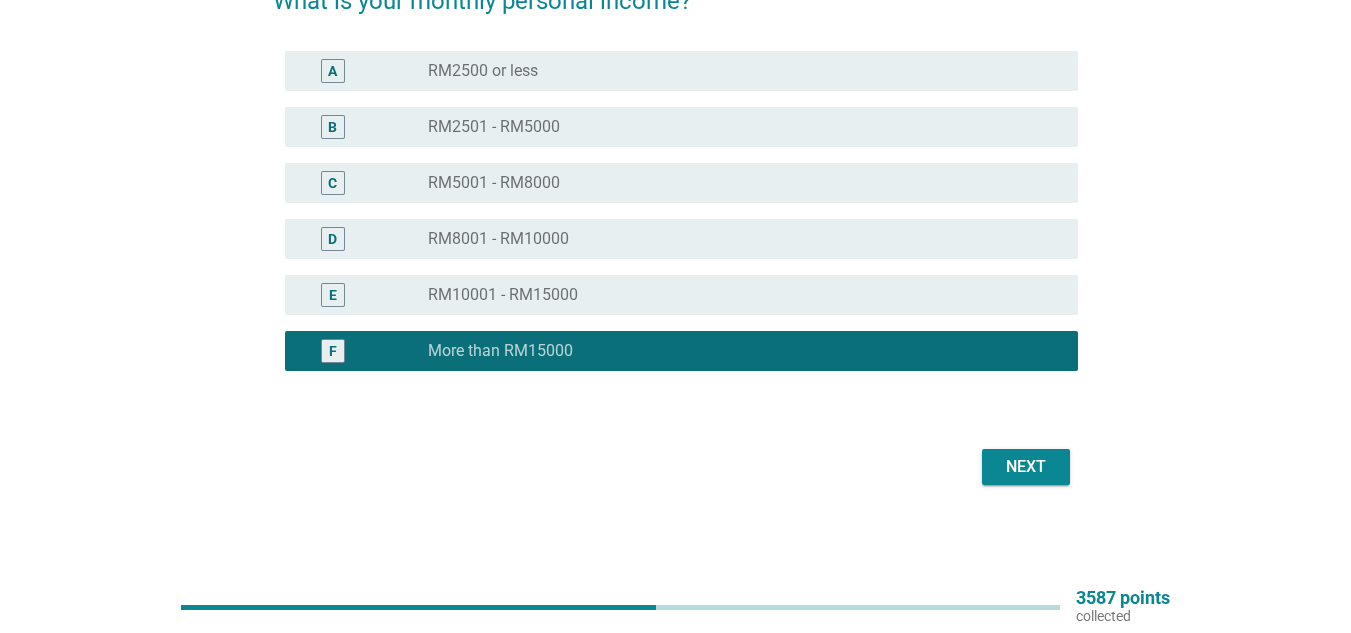 click on "Next" at bounding box center [1026, 467] 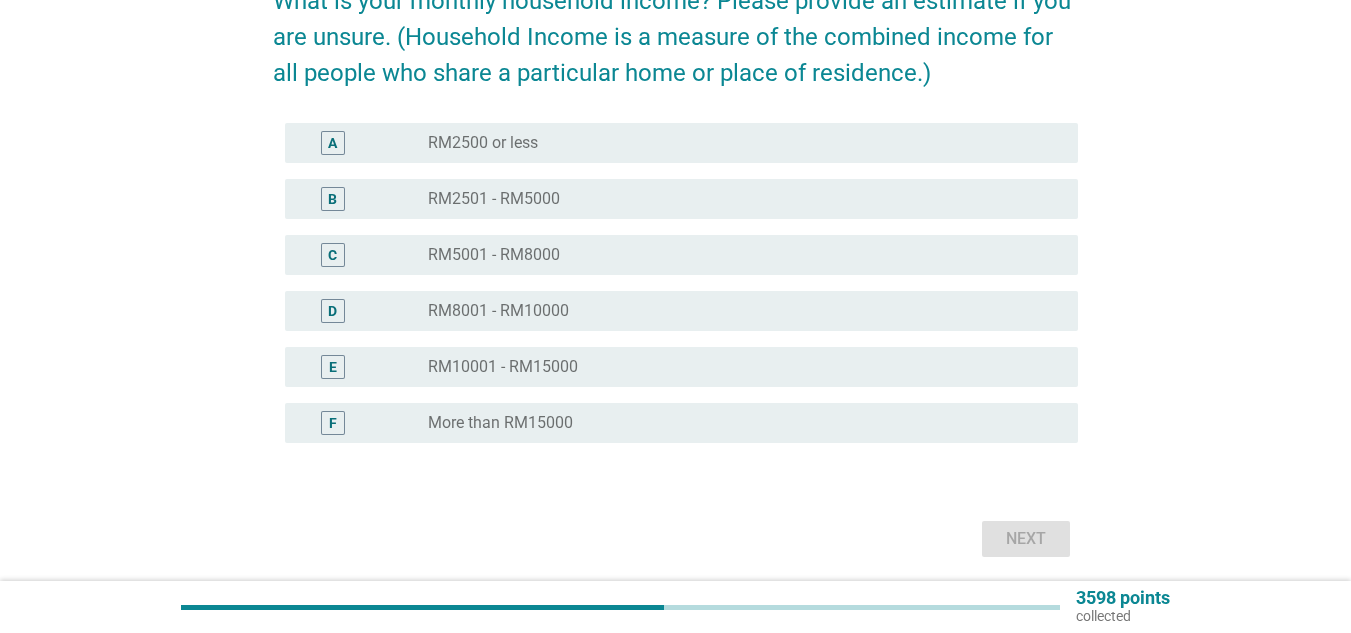scroll, scrollTop: 0, scrollLeft: 0, axis: both 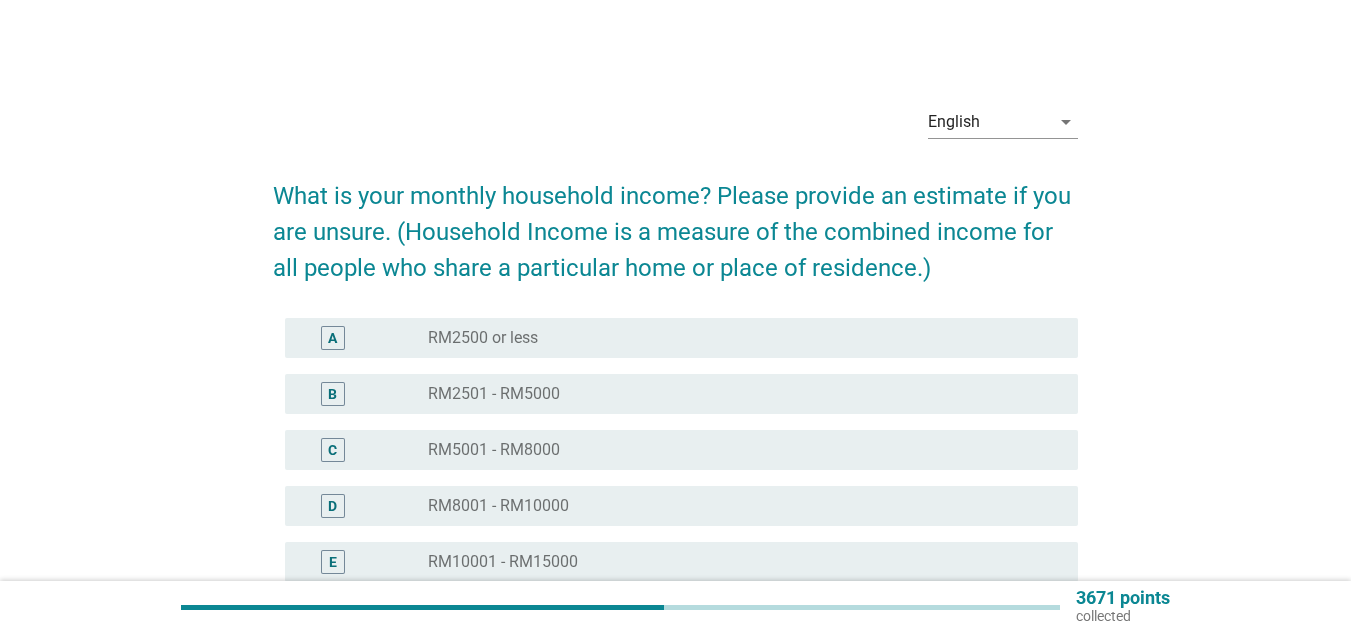 click on "RM2501 - RM5000" at bounding box center (494, 394) 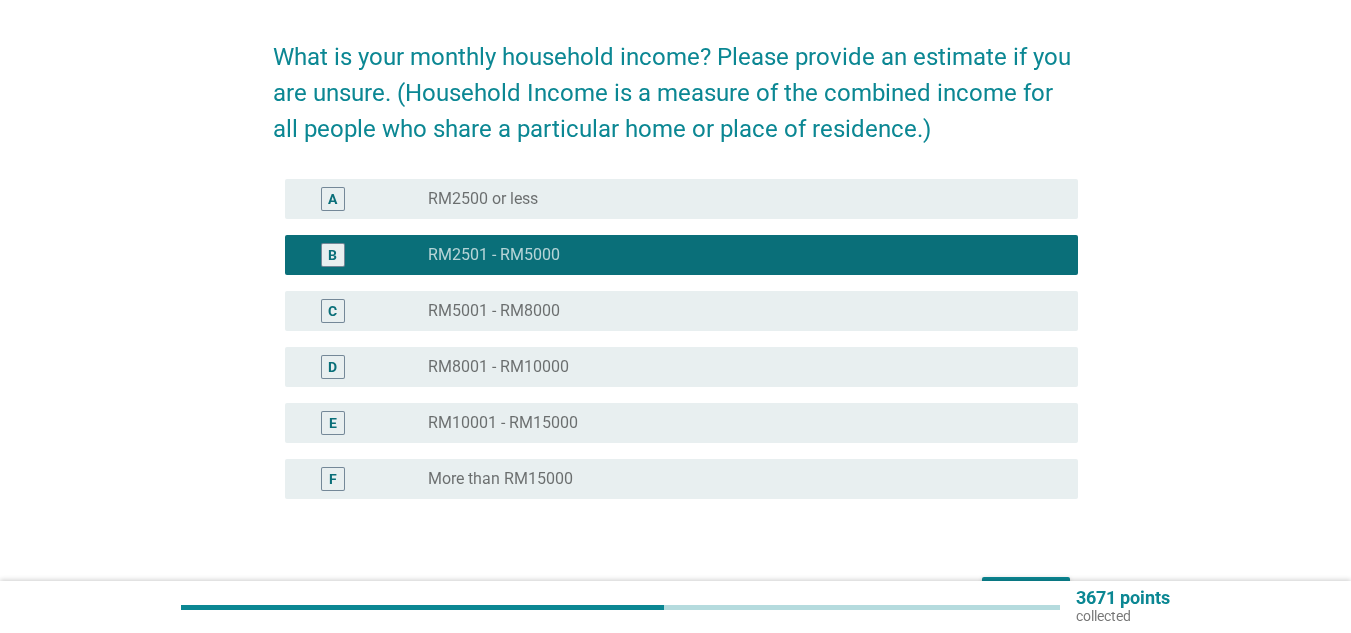 scroll, scrollTop: 267, scrollLeft: 0, axis: vertical 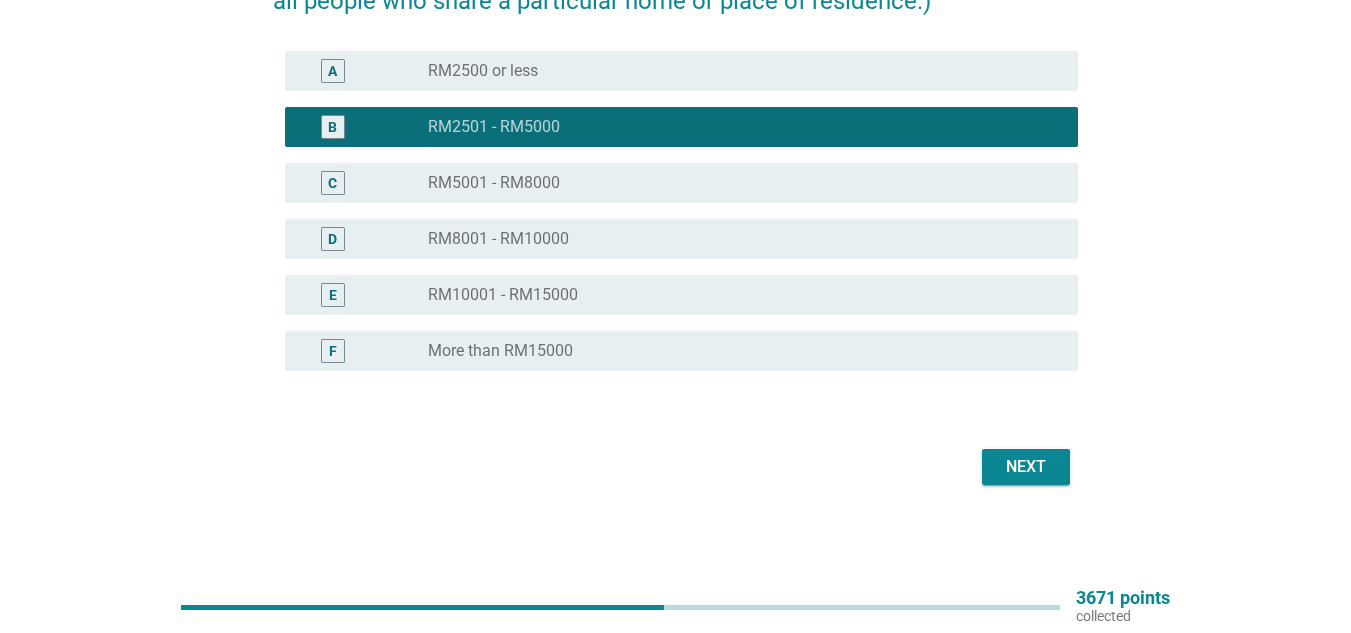 click on "Next" at bounding box center (1026, 467) 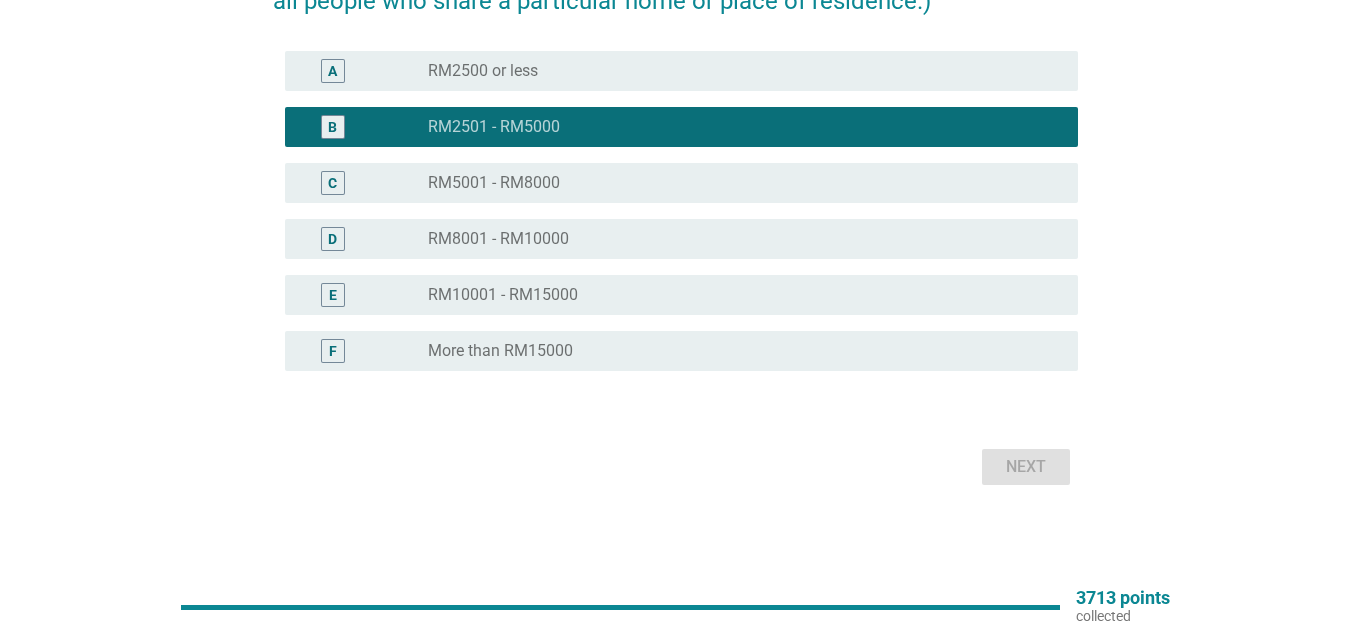 scroll, scrollTop: 0, scrollLeft: 0, axis: both 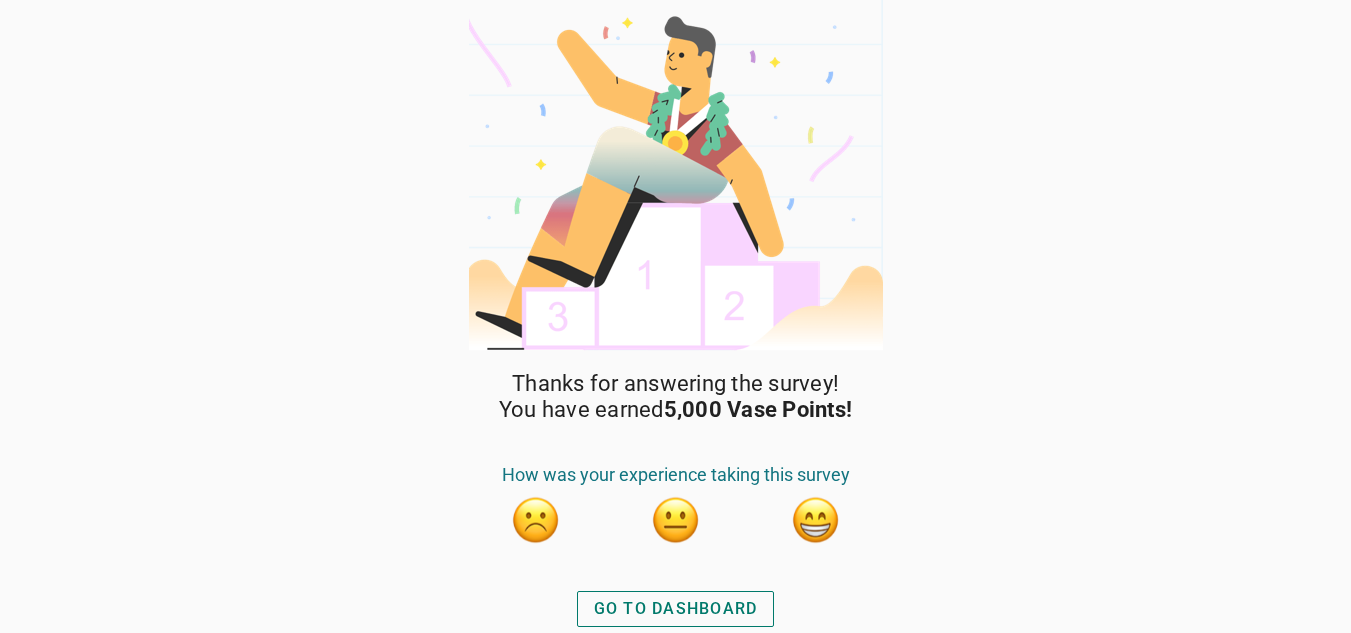 click on "GO TO DASHBOARD" at bounding box center (676, 609) 